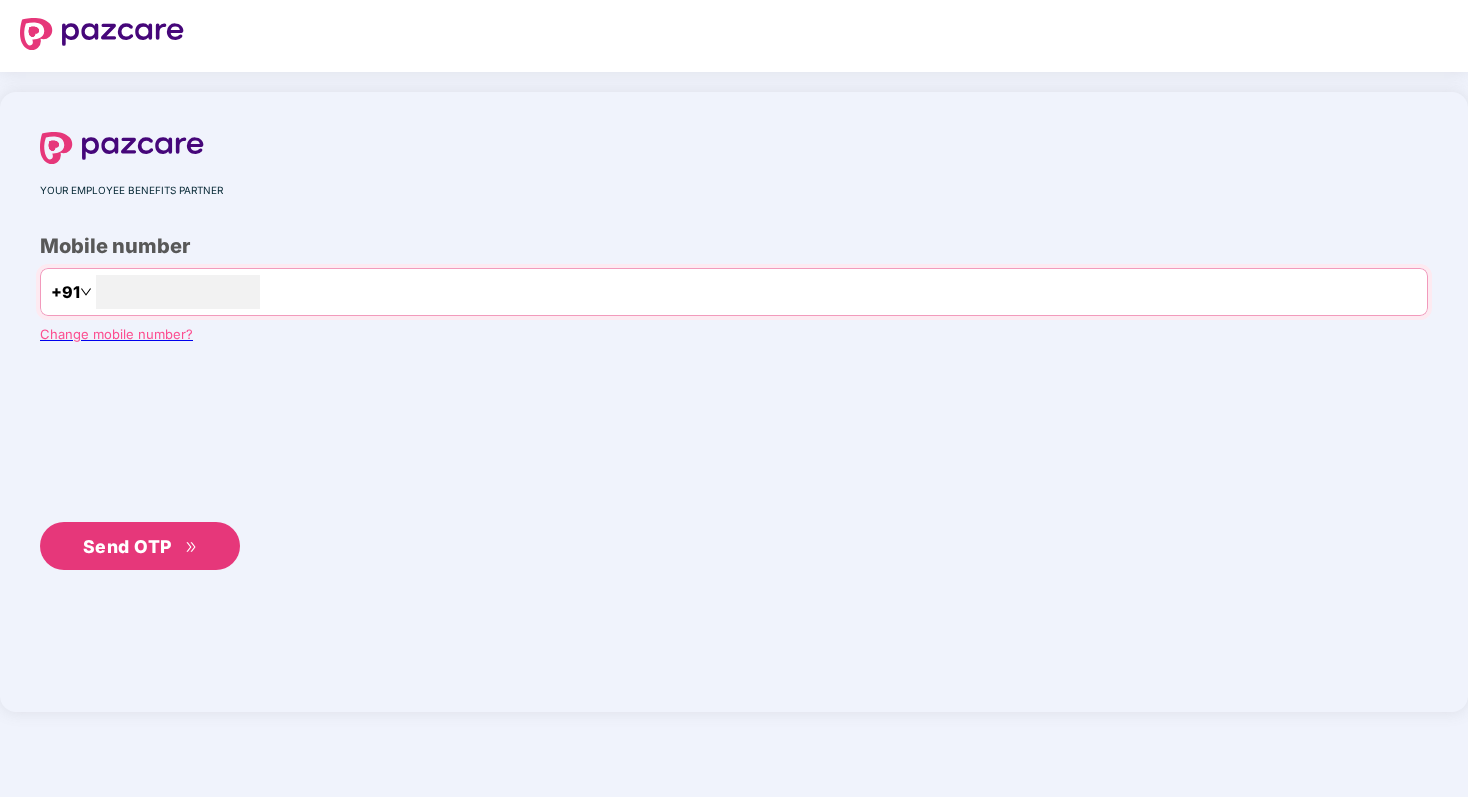 scroll, scrollTop: 0, scrollLeft: 0, axis: both 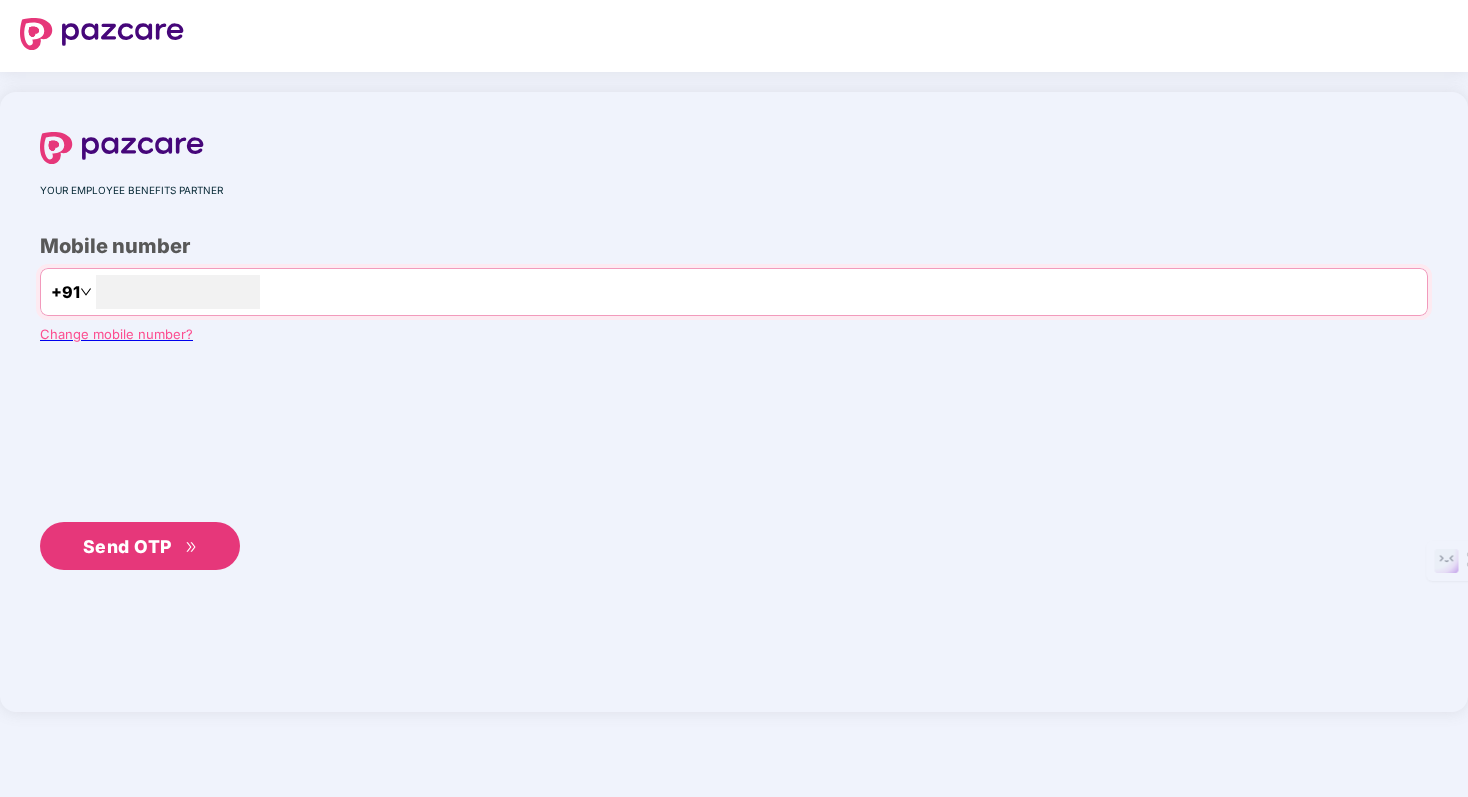 type on "**********" 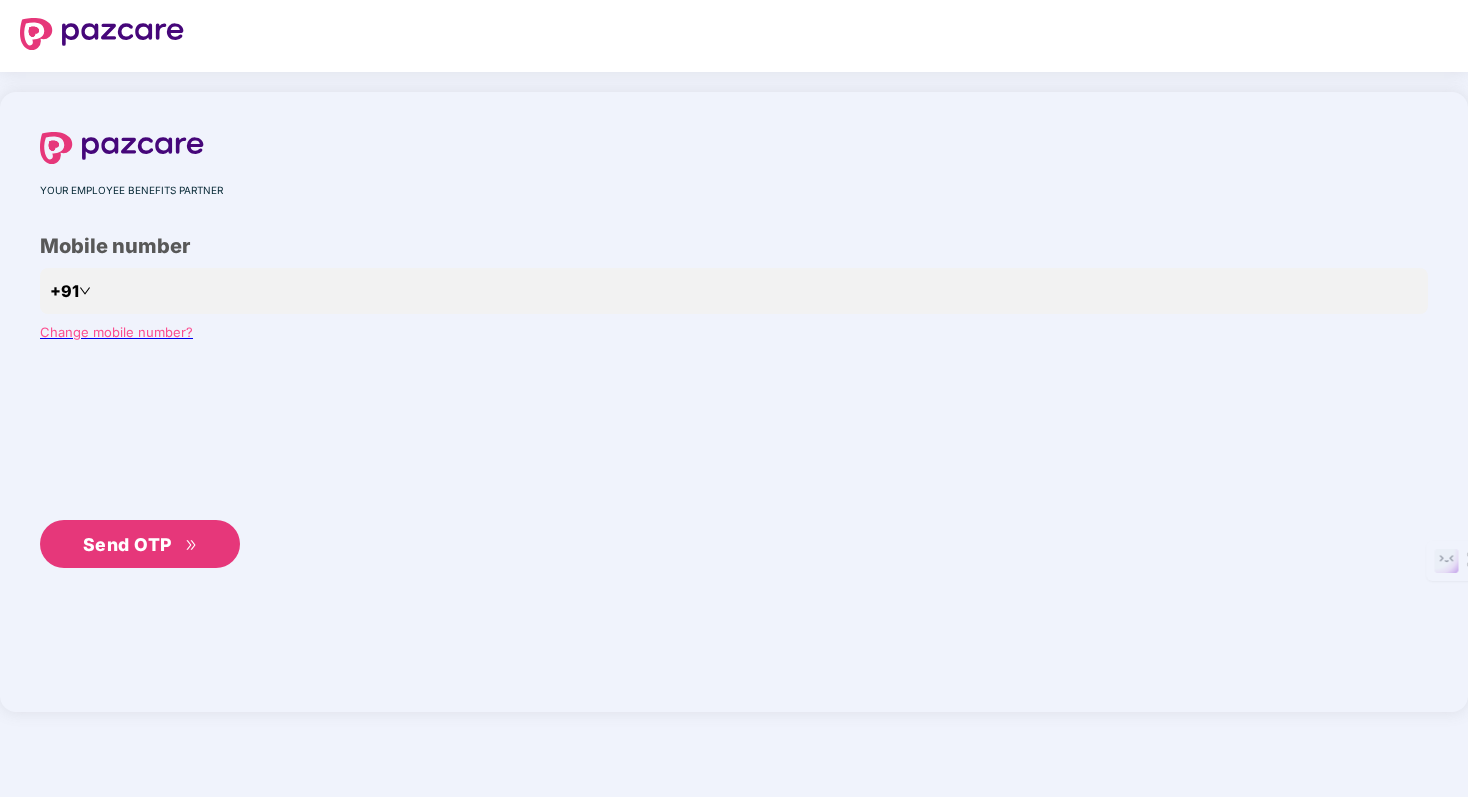 click on "Send OTP" at bounding box center [127, 544] 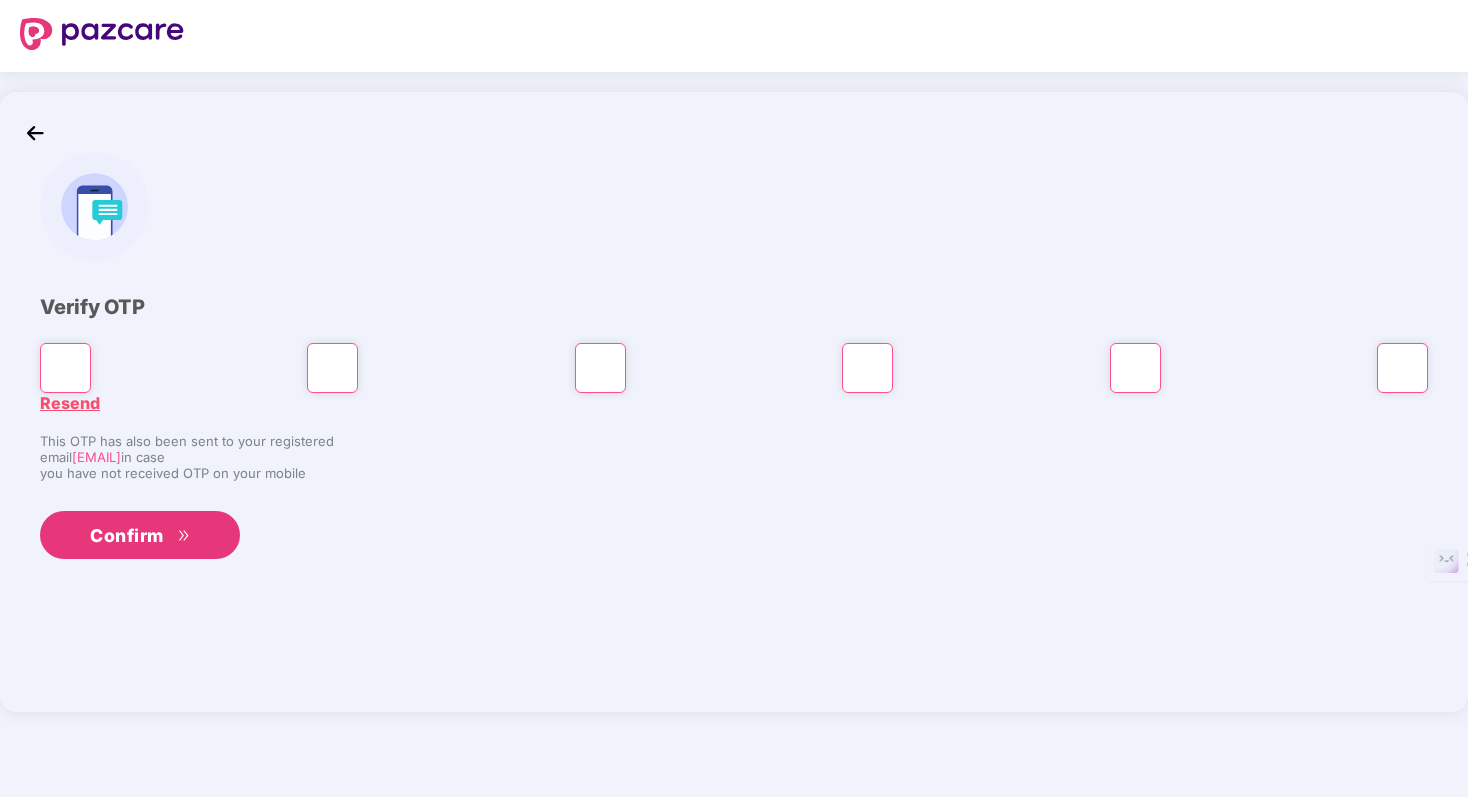 type on "*" 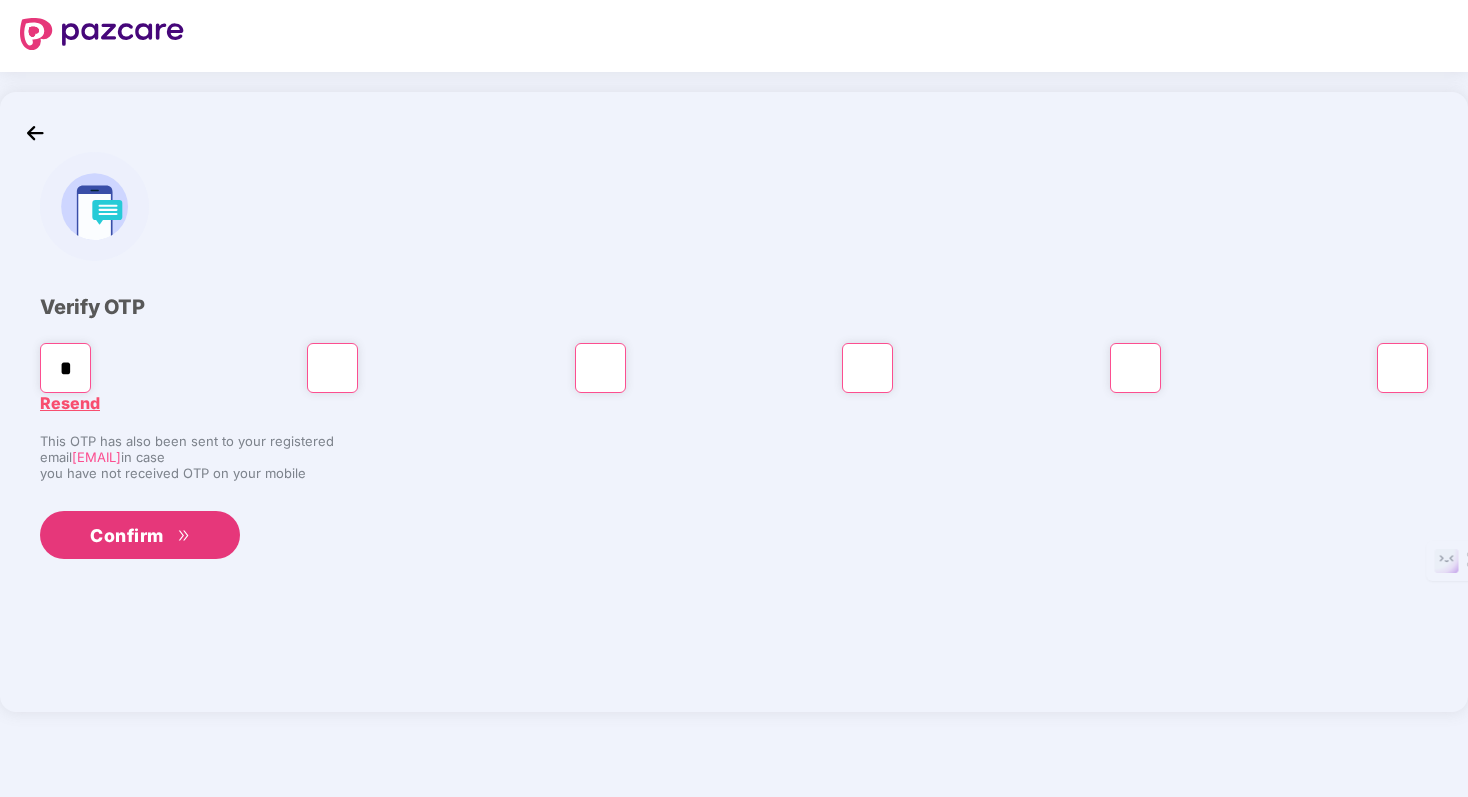 type on "*" 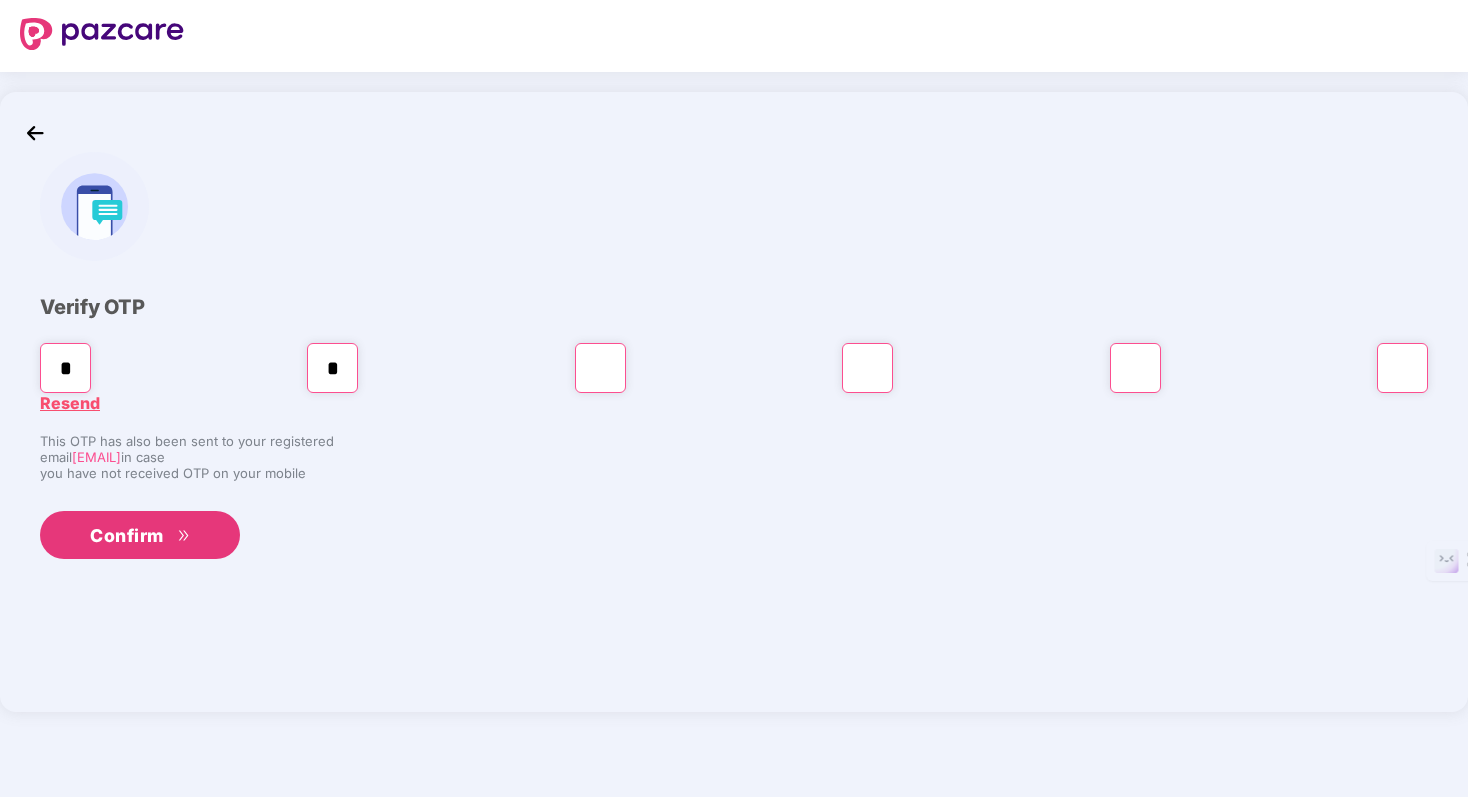 type on "*" 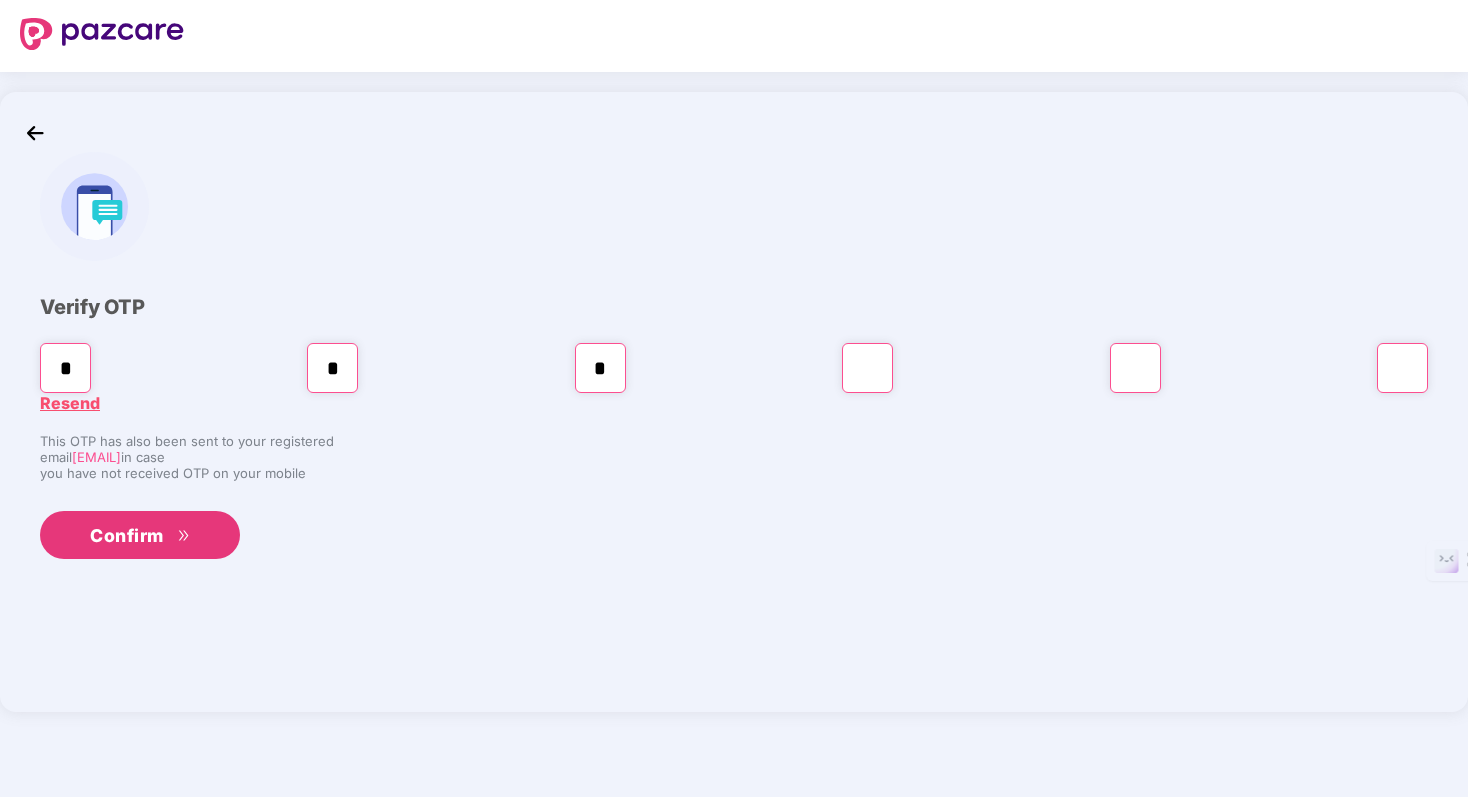 type on "*" 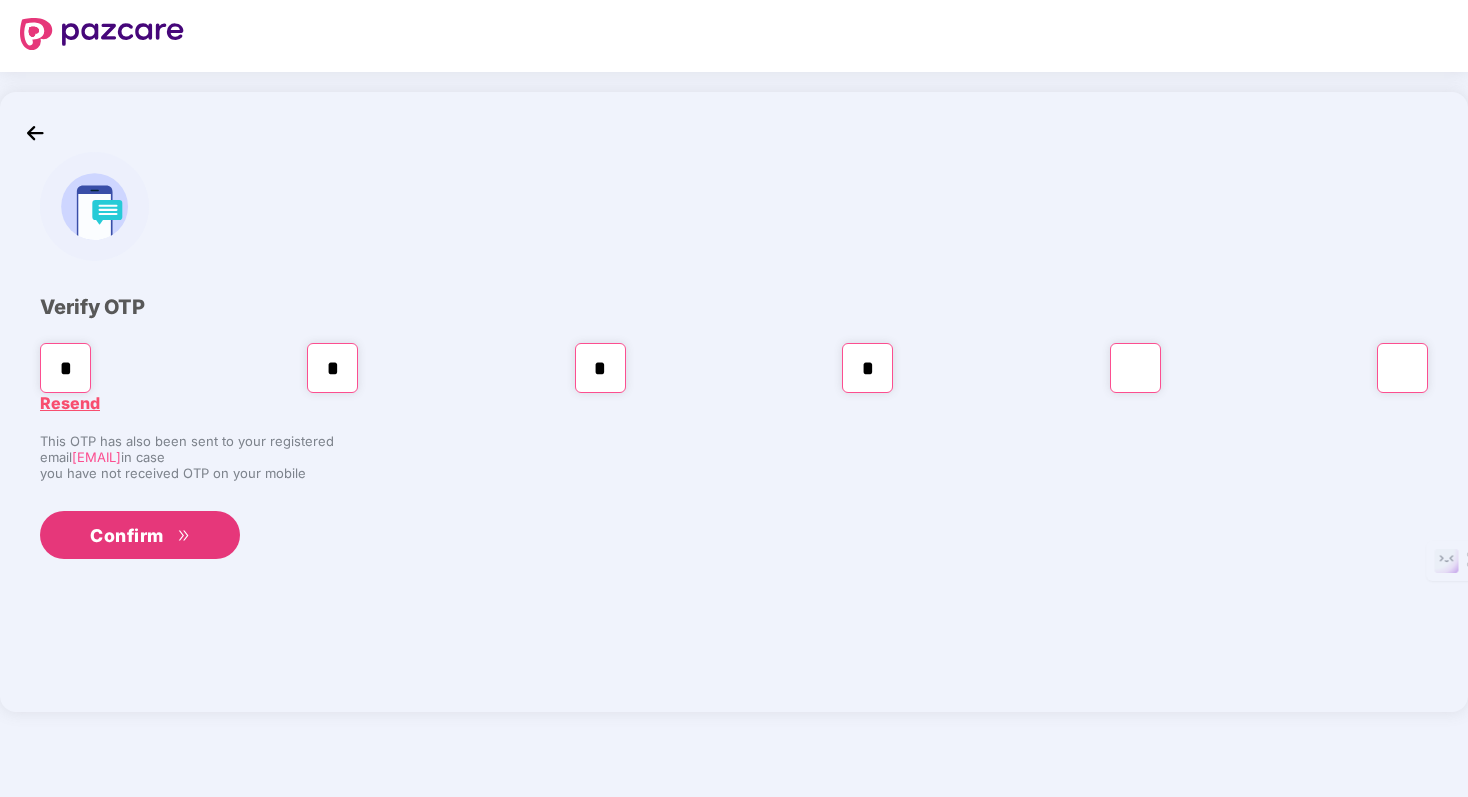 type on "*" 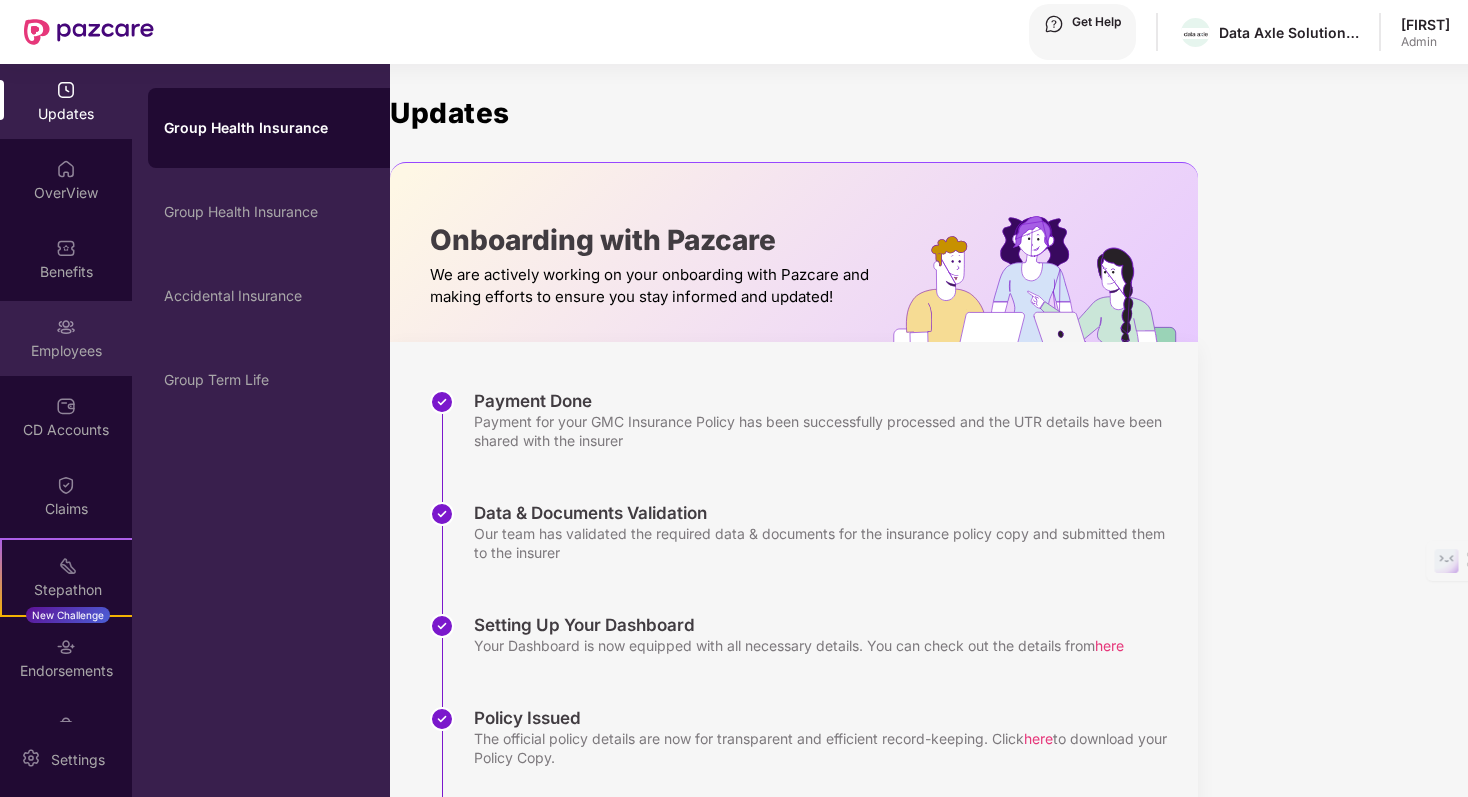 click on "Employees" at bounding box center [66, 338] 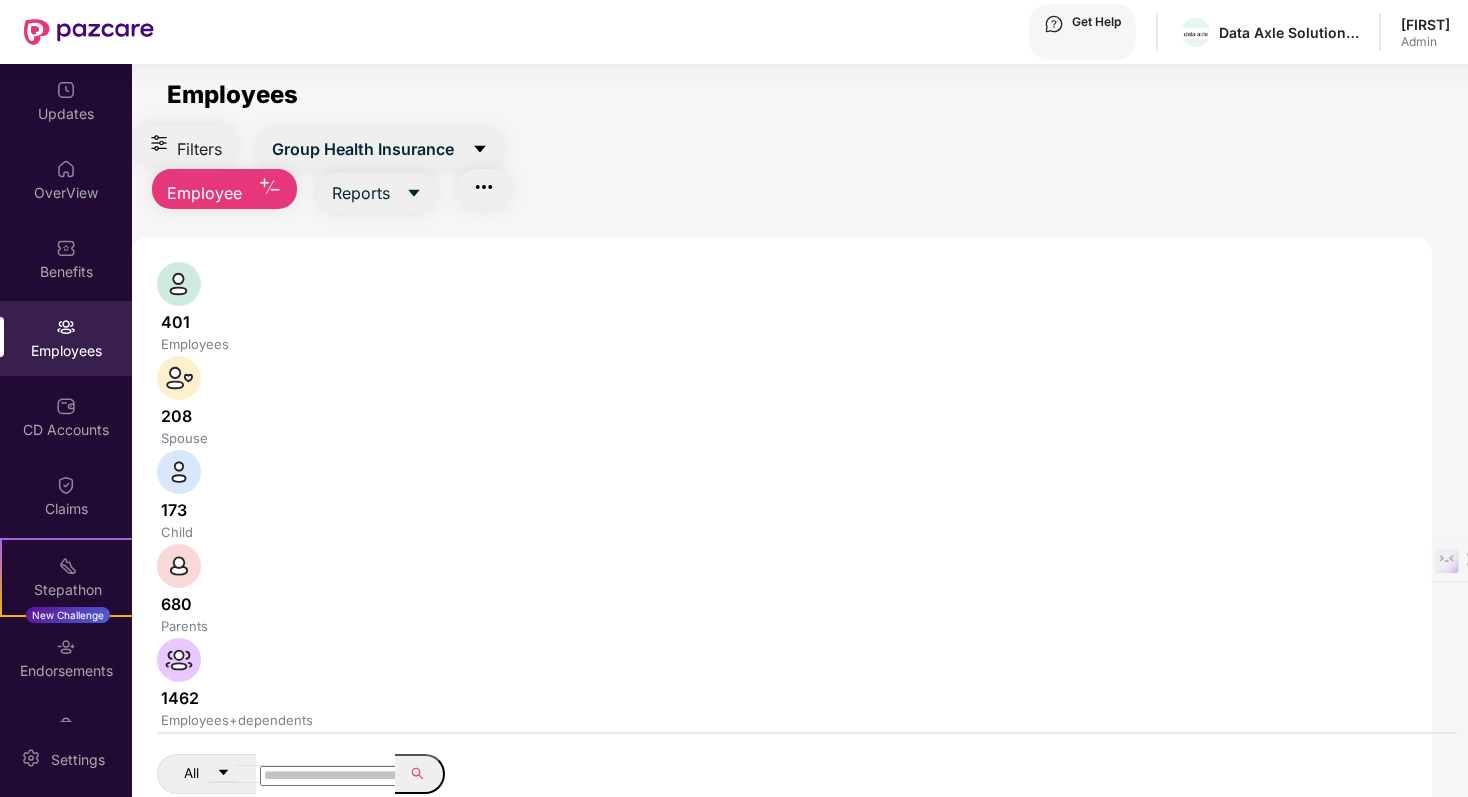 click at bounding box center (270, 187) 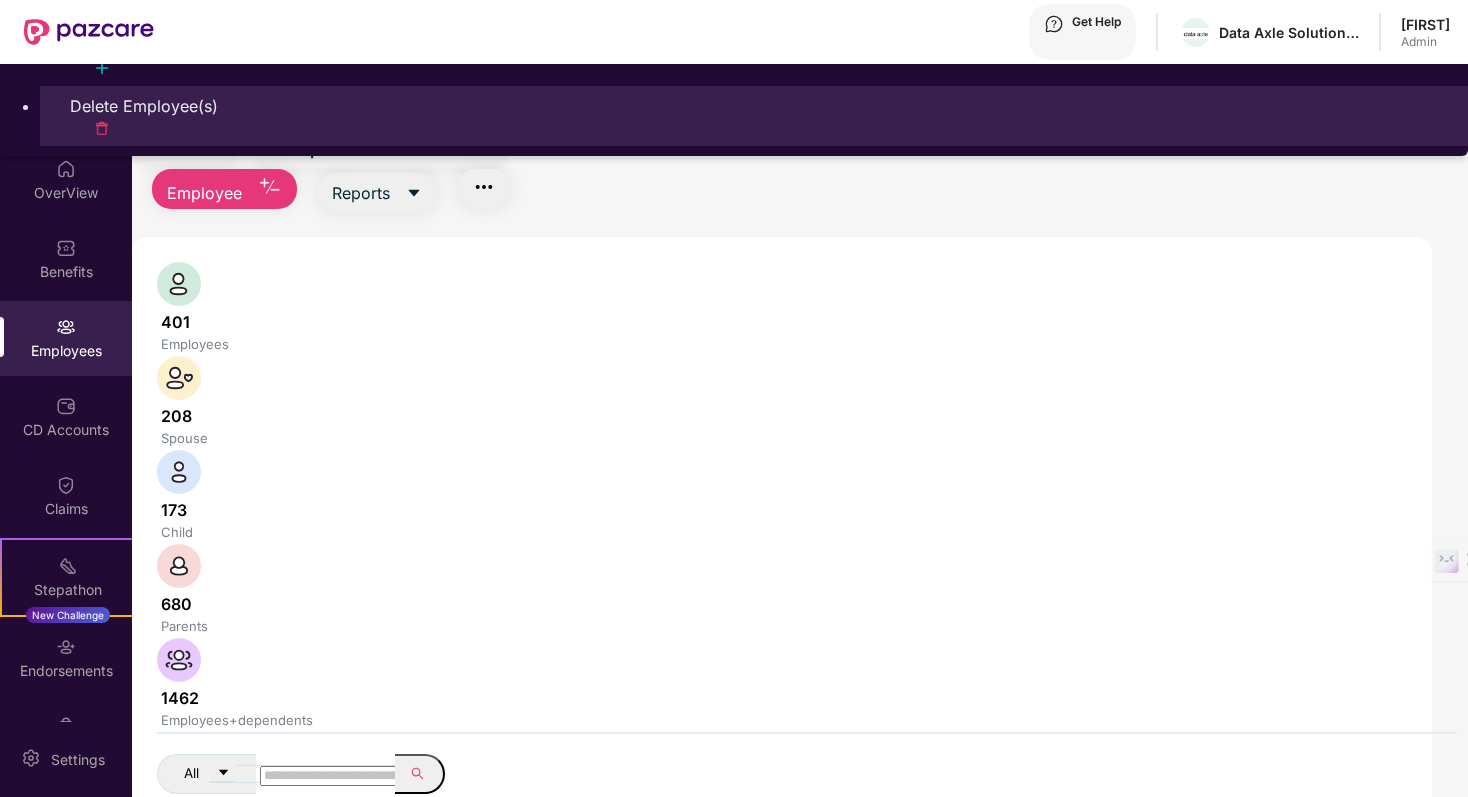 click on "Delete Employee(s)" at bounding box center (754, 106) 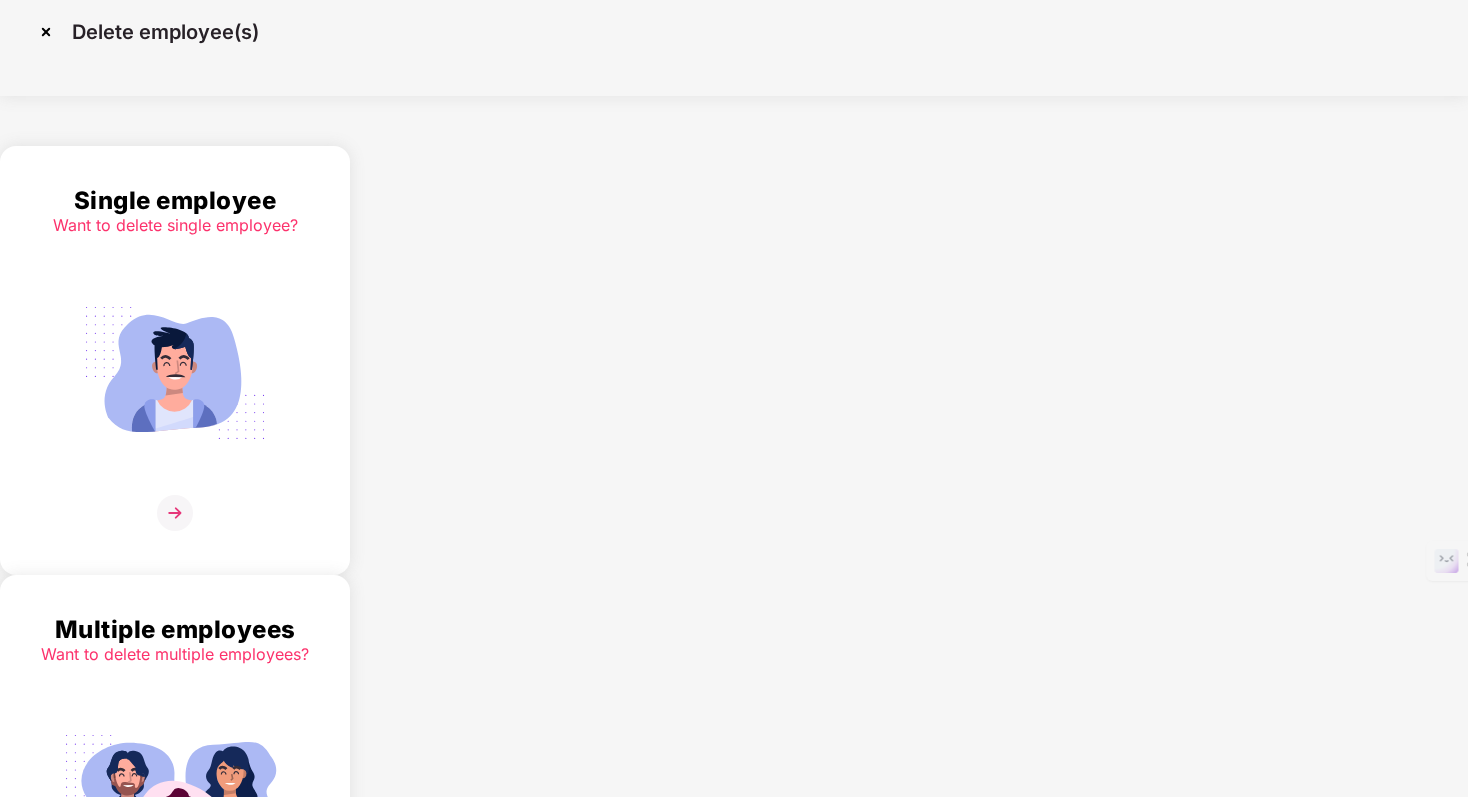 click at bounding box center (175, 513) 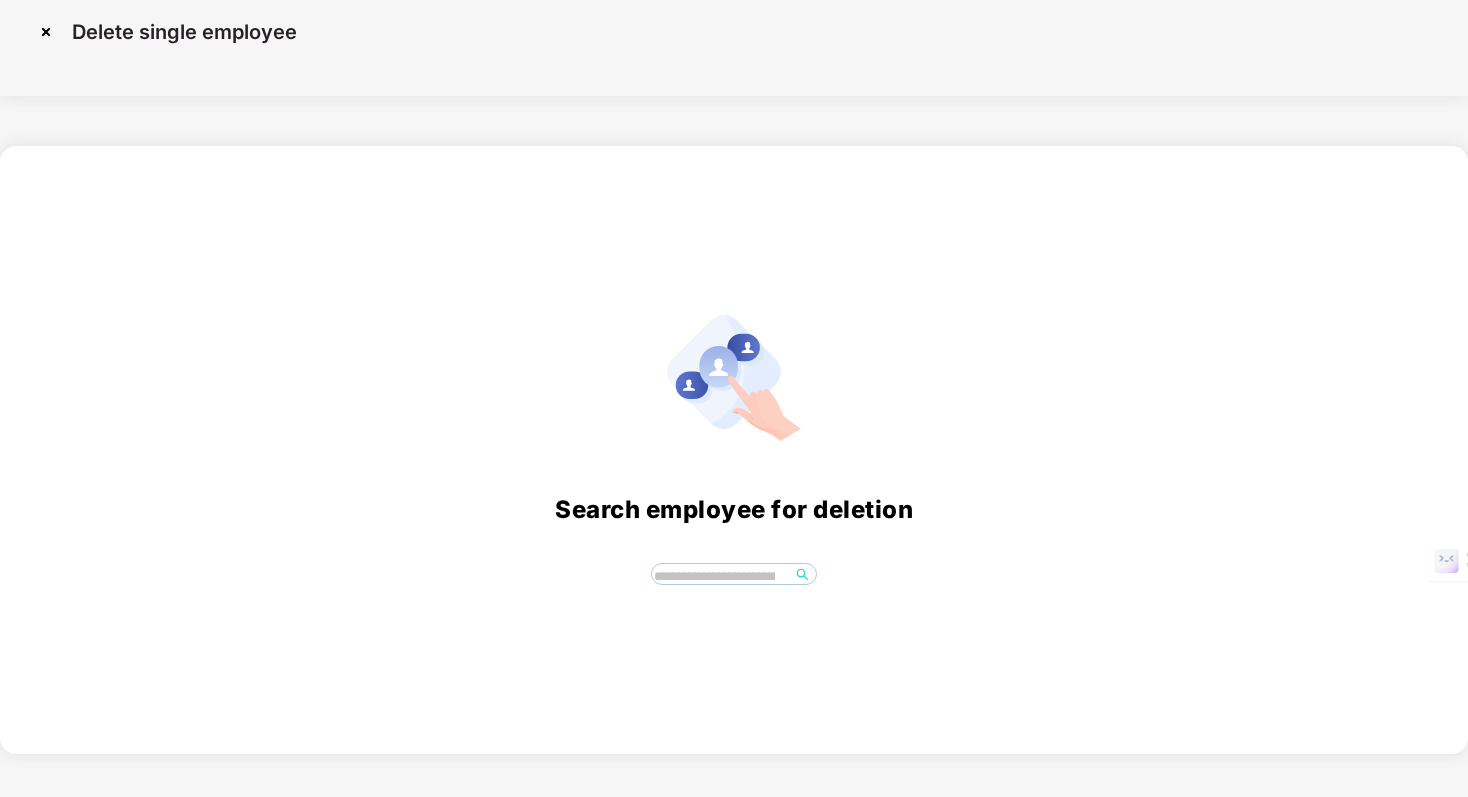 click at bounding box center (721, 577) 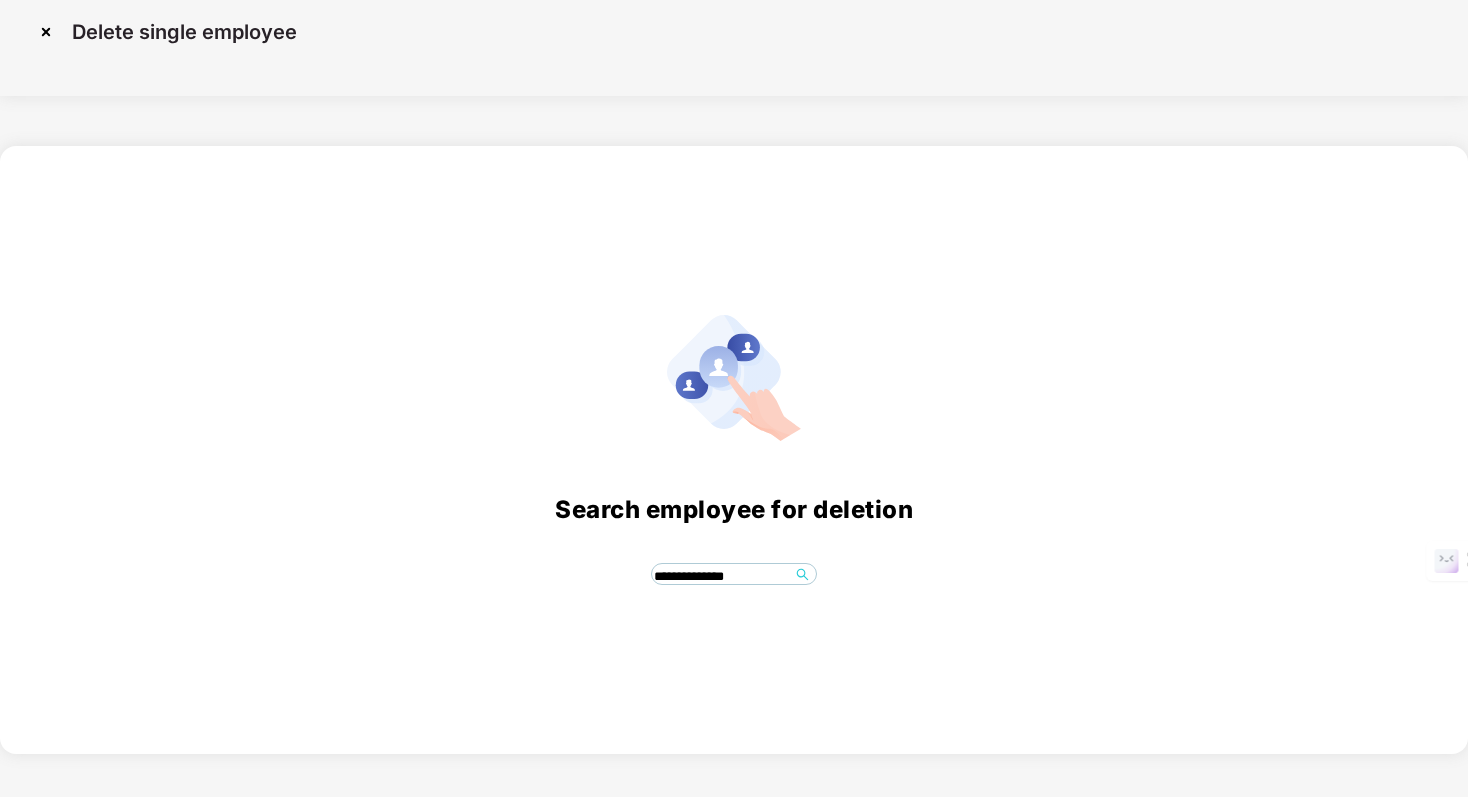 click at bounding box center (802, 574) 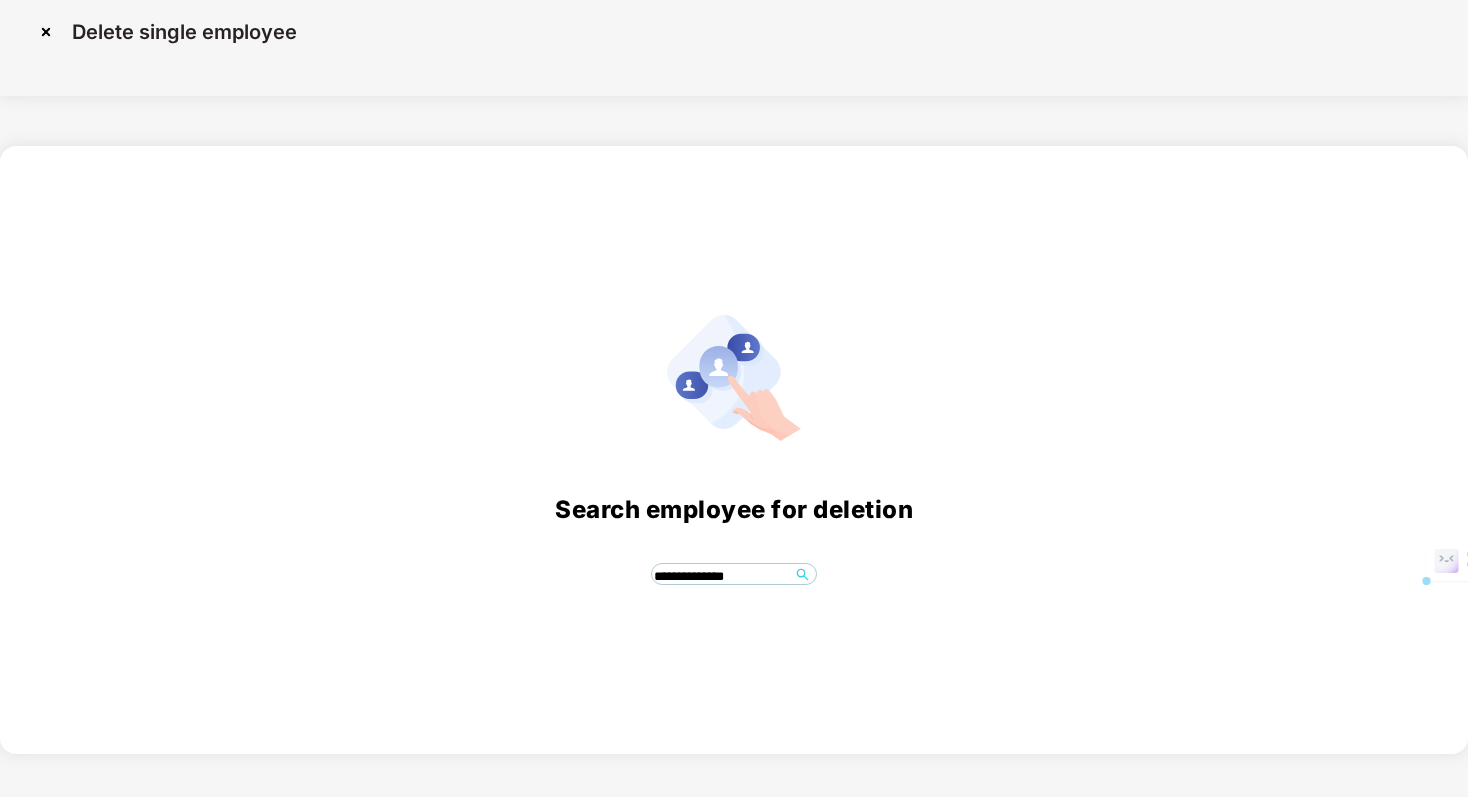 drag, startPoint x: 670, startPoint y: 521, endPoint x: 533, endPoint y: 520, distance: 137.00365 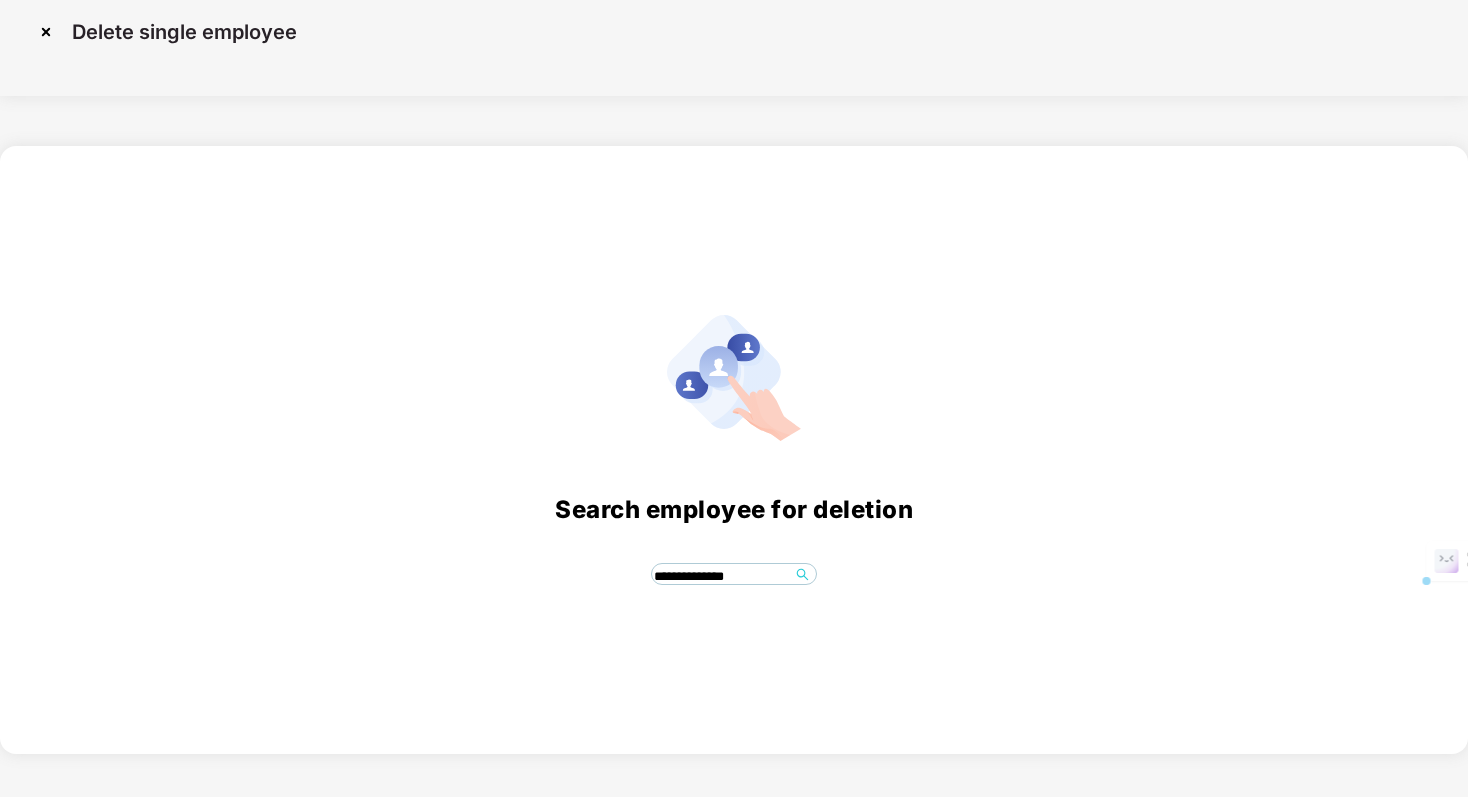 click on "**********" at bounding box center [734, 574] 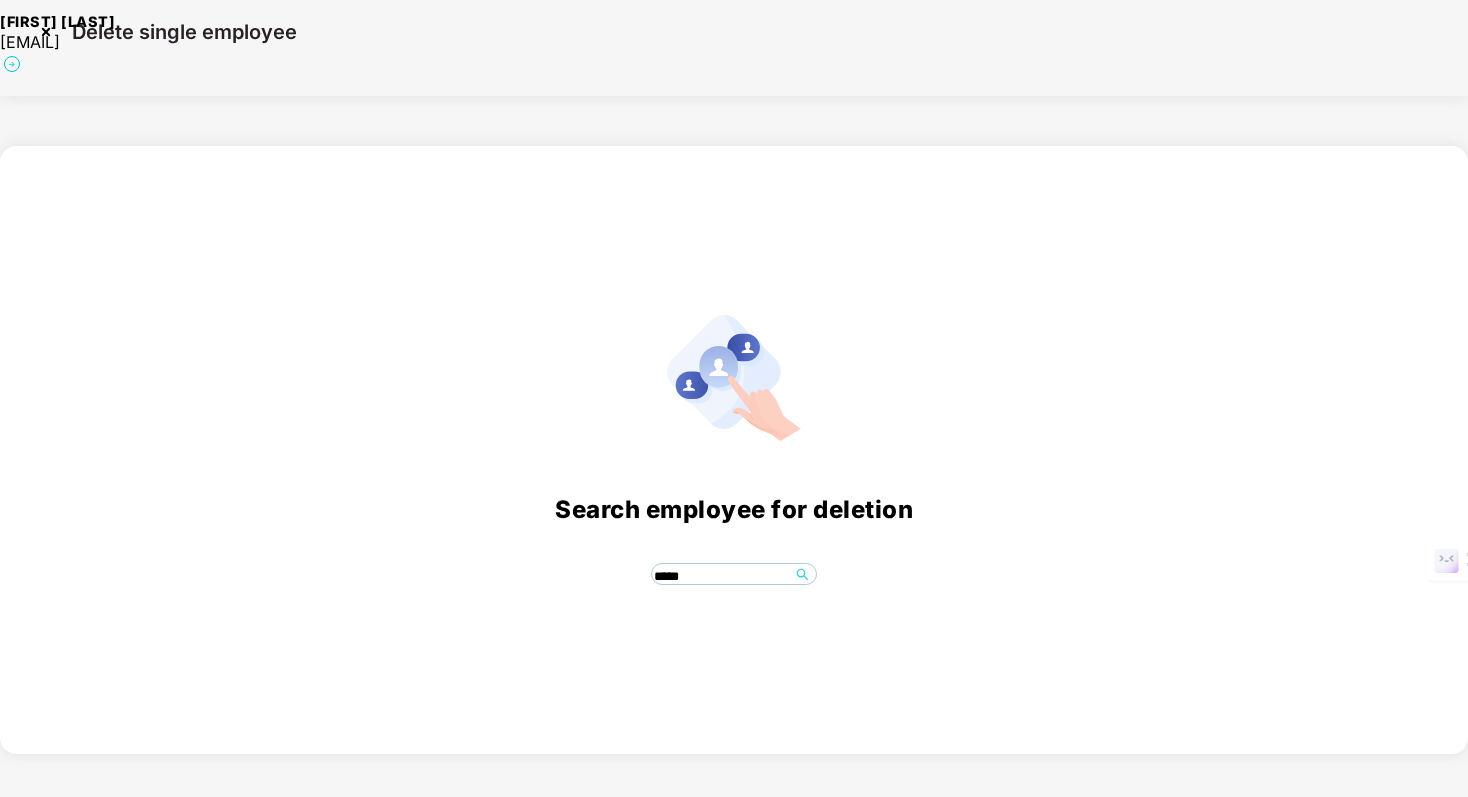 click on "[FIRST] [LAST]" at bounding box center [194, 22] 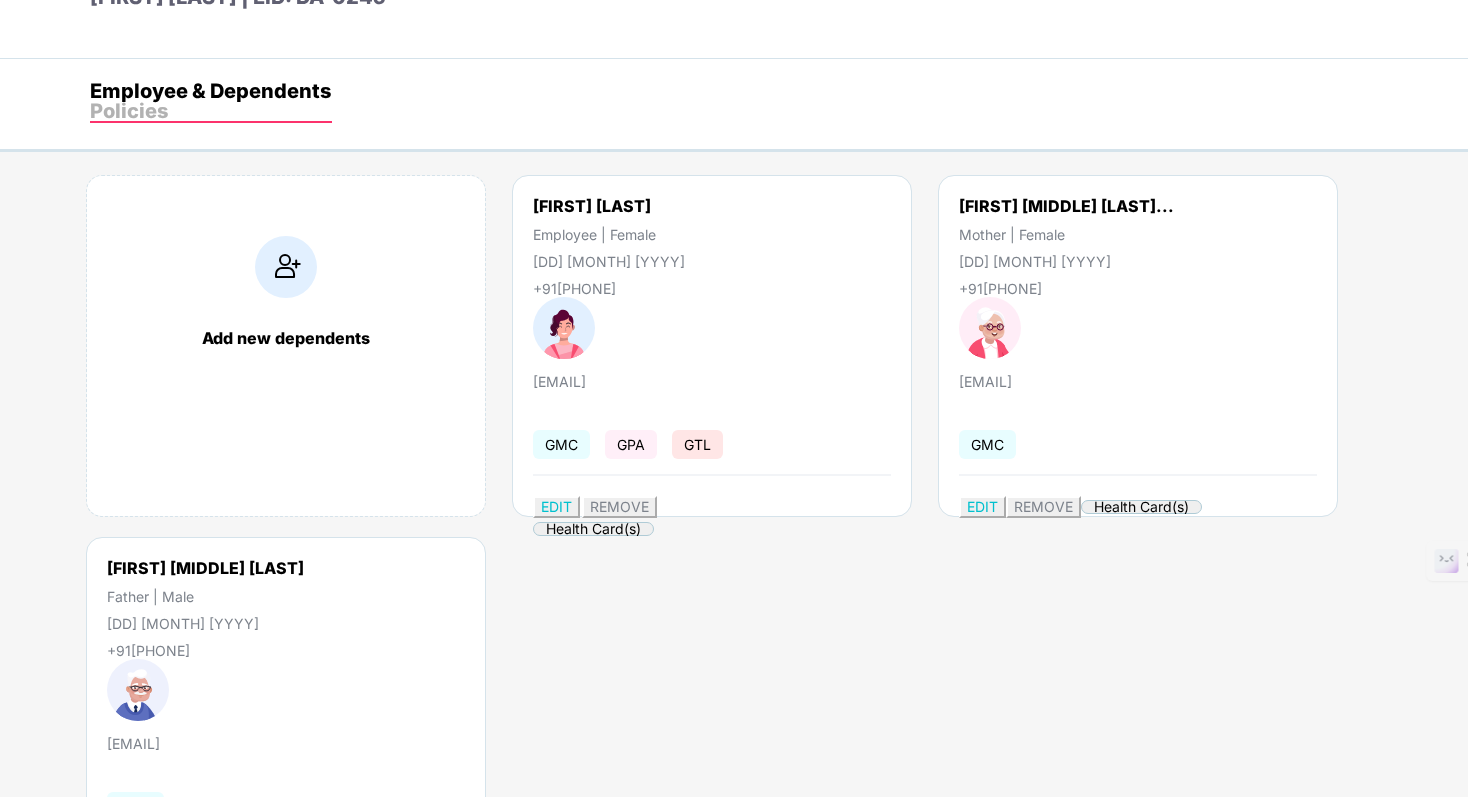scroll, scrollTop: 0, scrollLeft: 0, axis: both 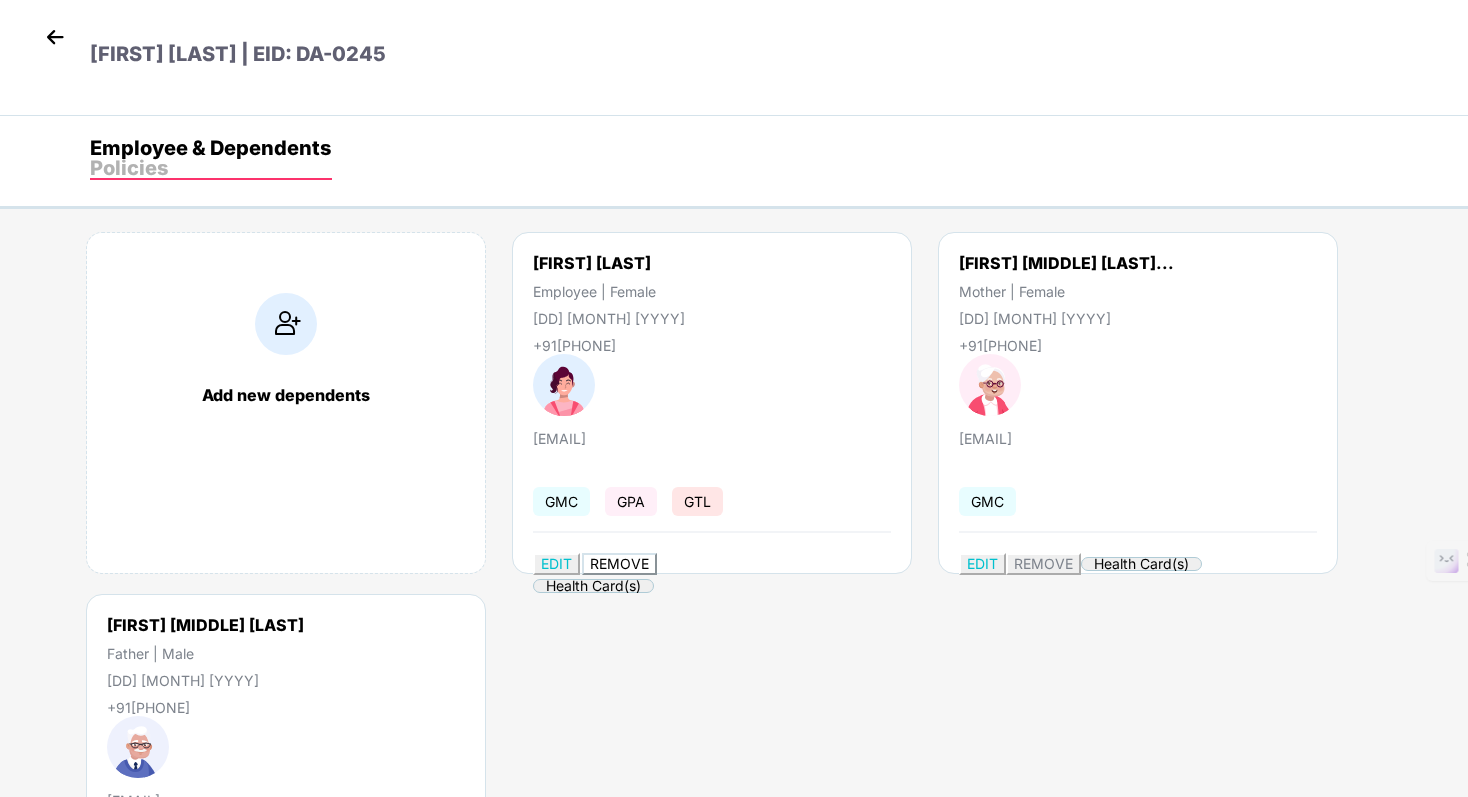 click on "REMOVE" at bounding box center (619, 563) 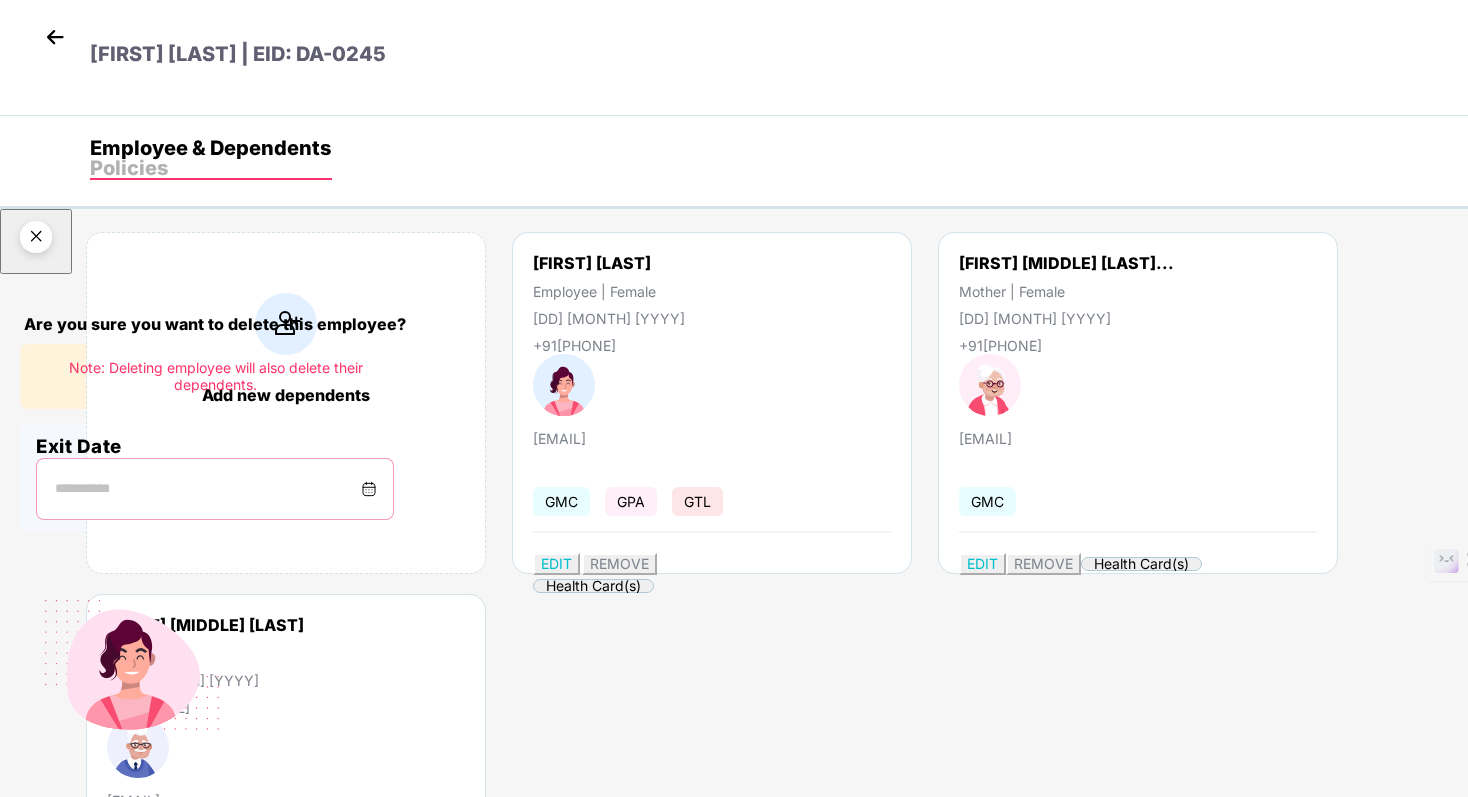 click at bounding box center (207, 489) 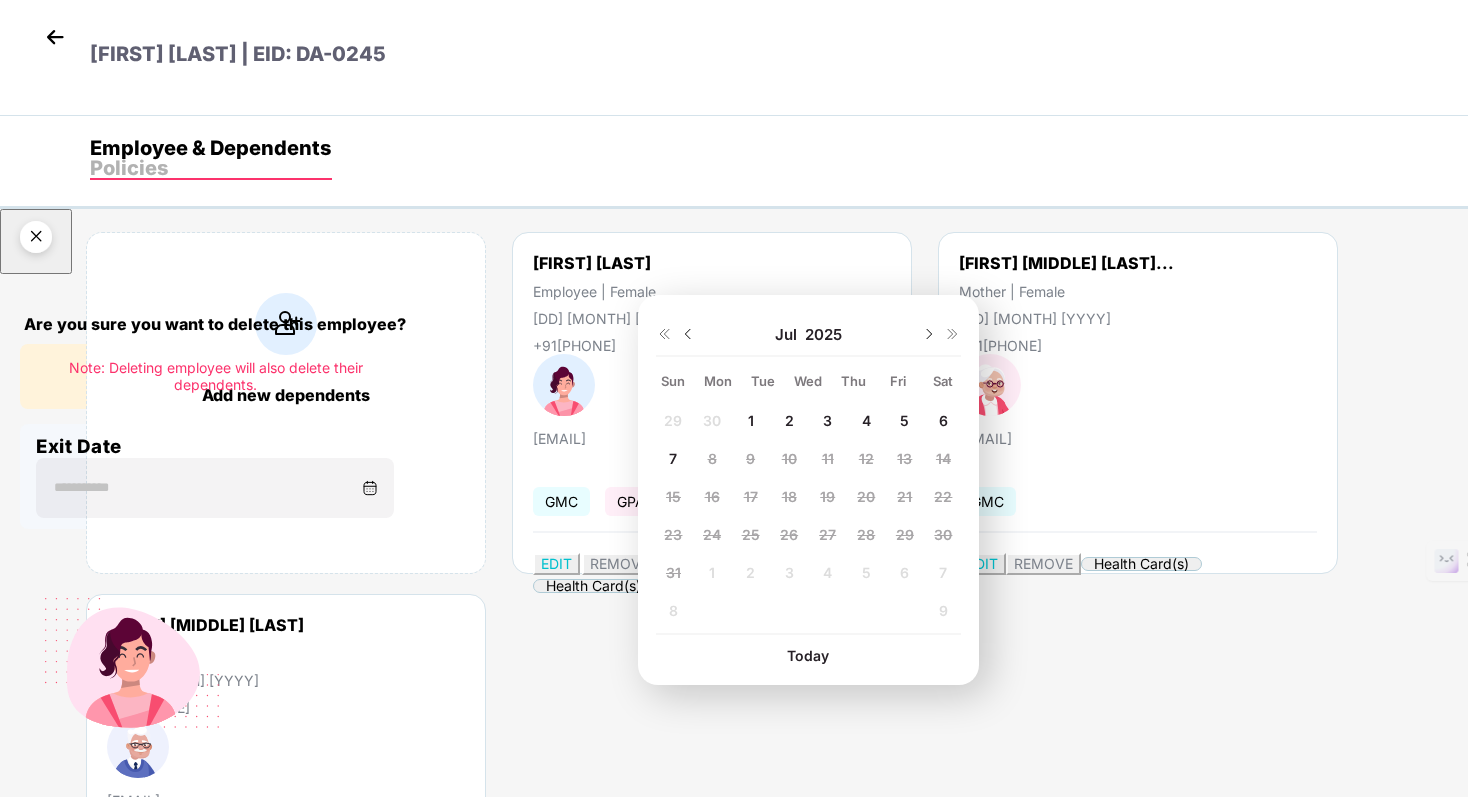 click at bounding box center [688, 334] 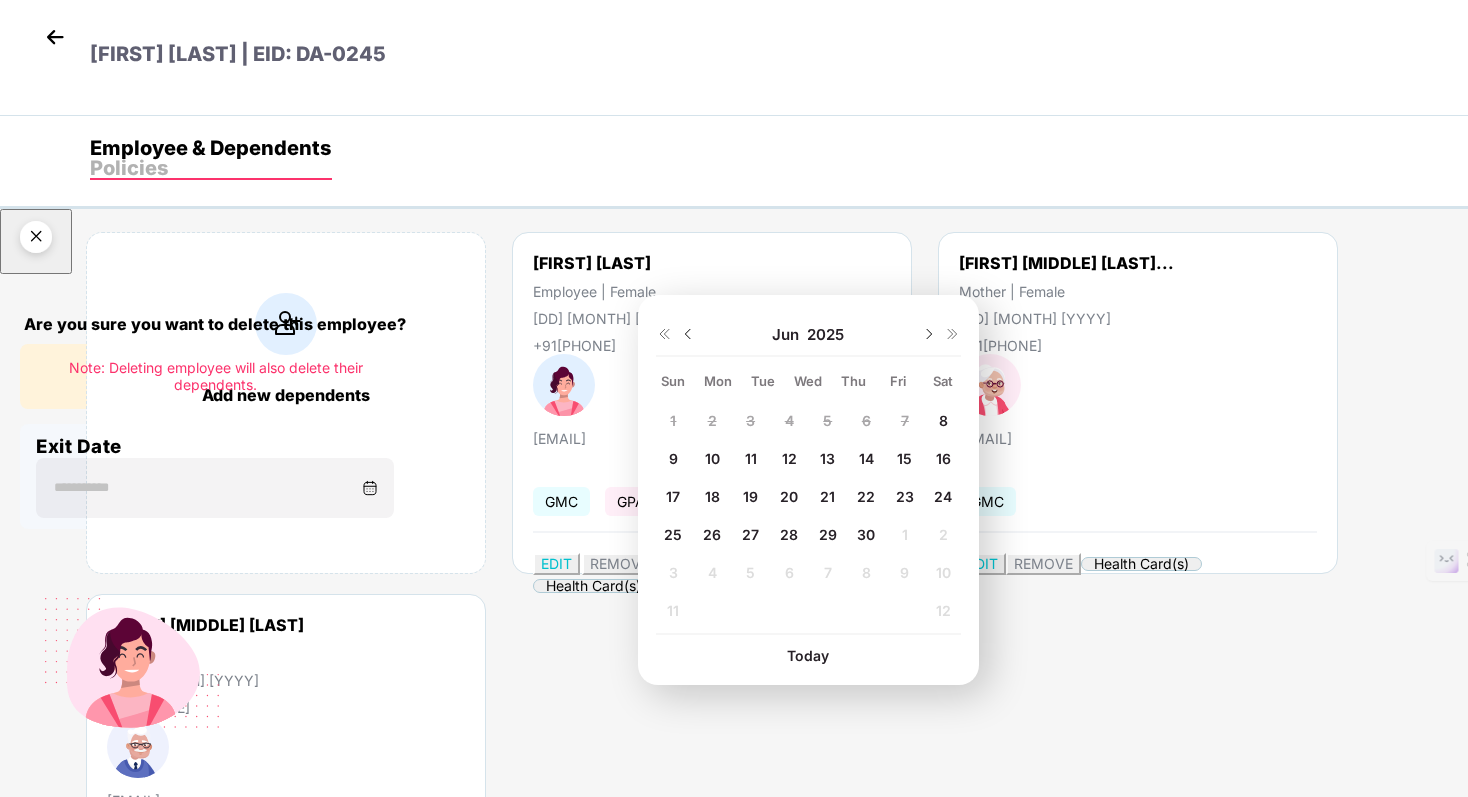 click on "11" at bounding box center [673, 420] 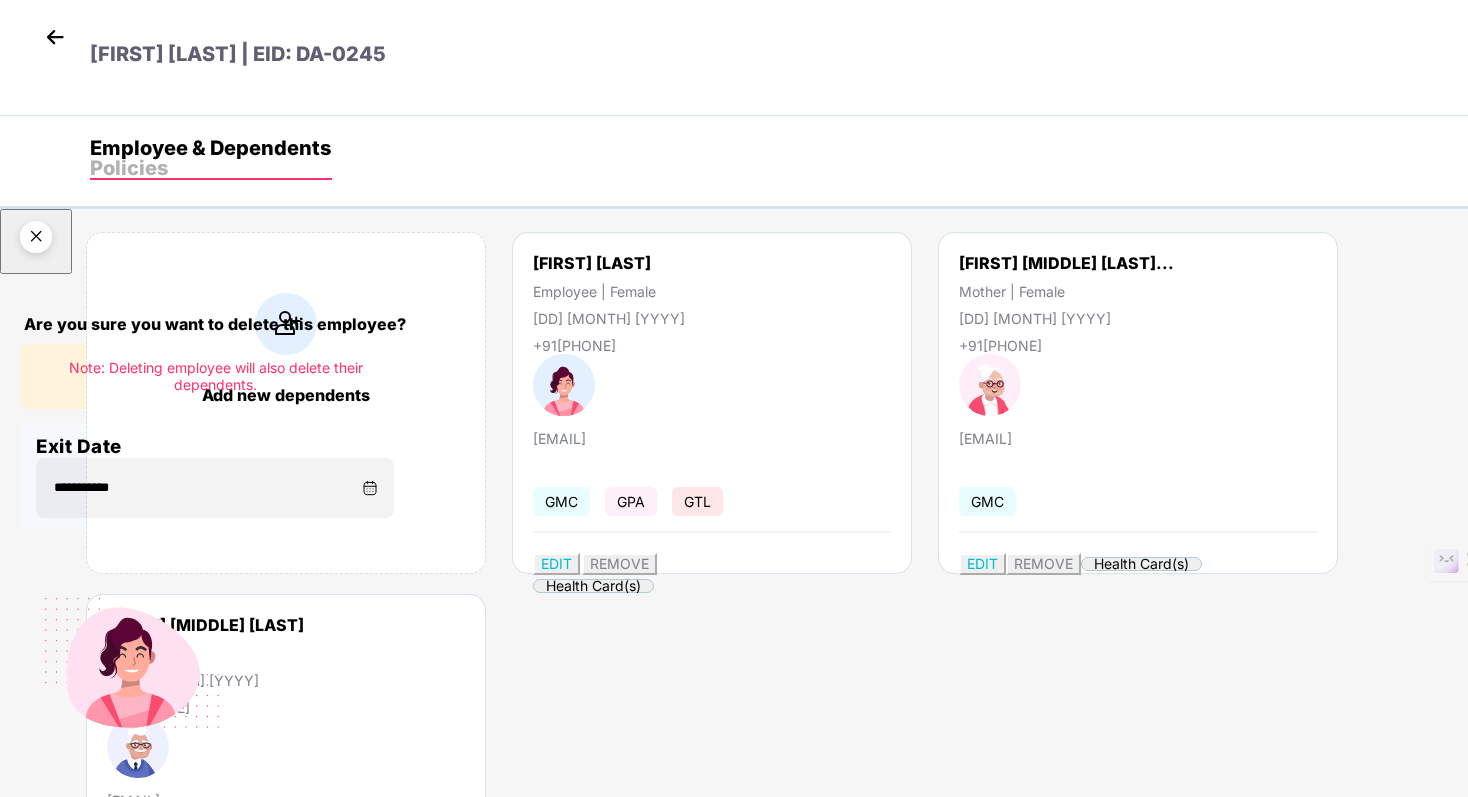 click on "Delete permanently" at bounding box center [106, 841] 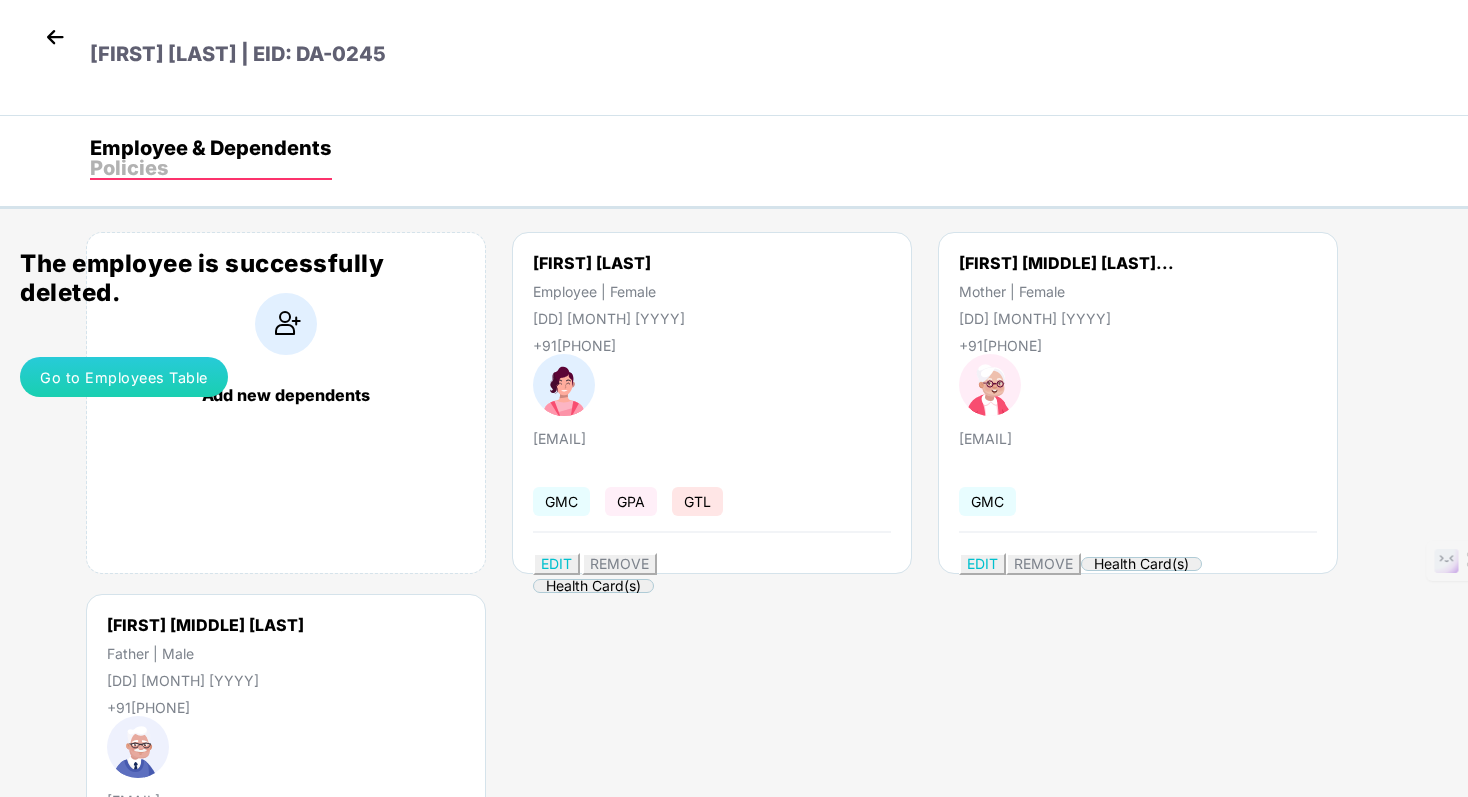 click on "Go to Employees Table" at bounding box center [124, 377] 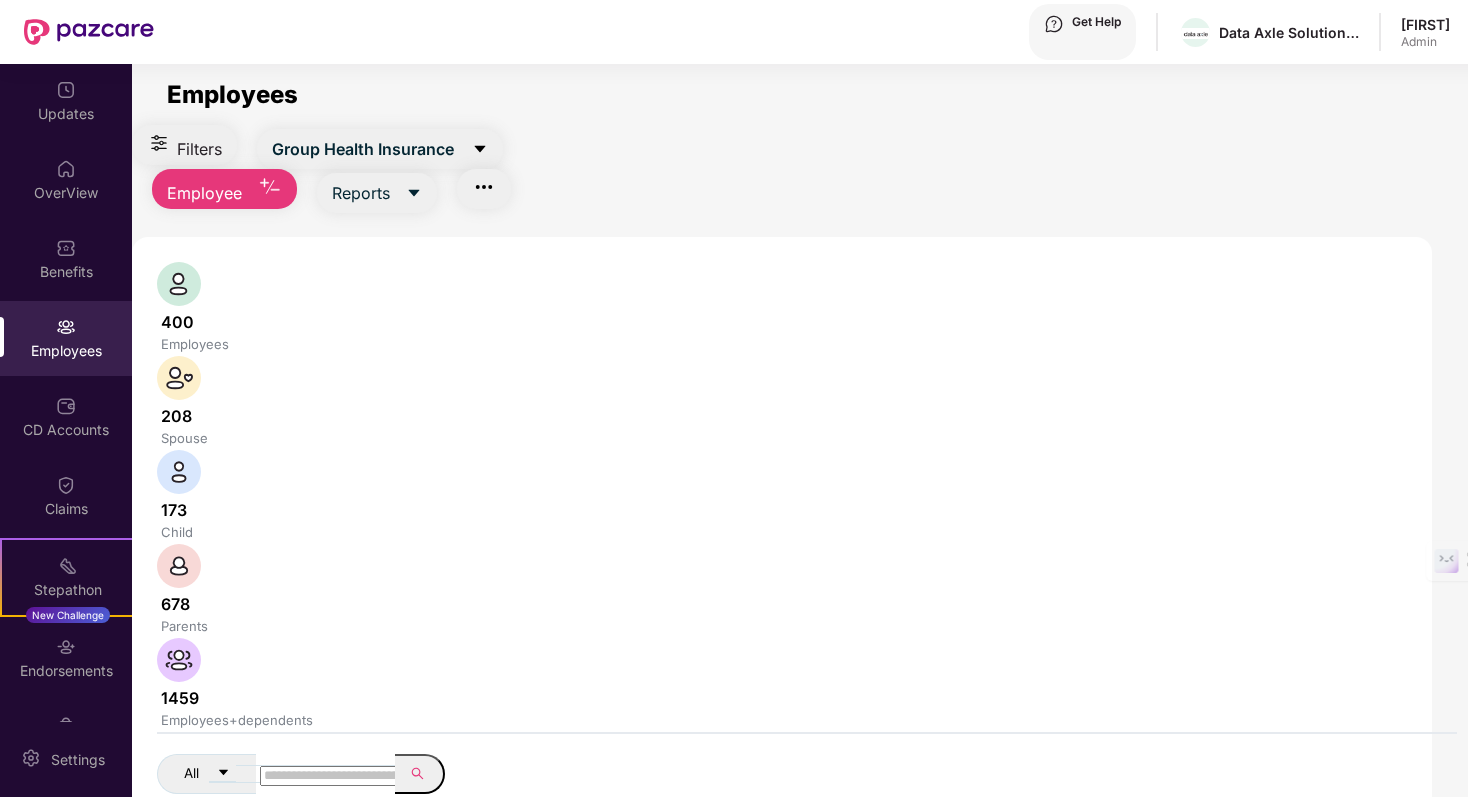 click at bounding box center (331, 776) 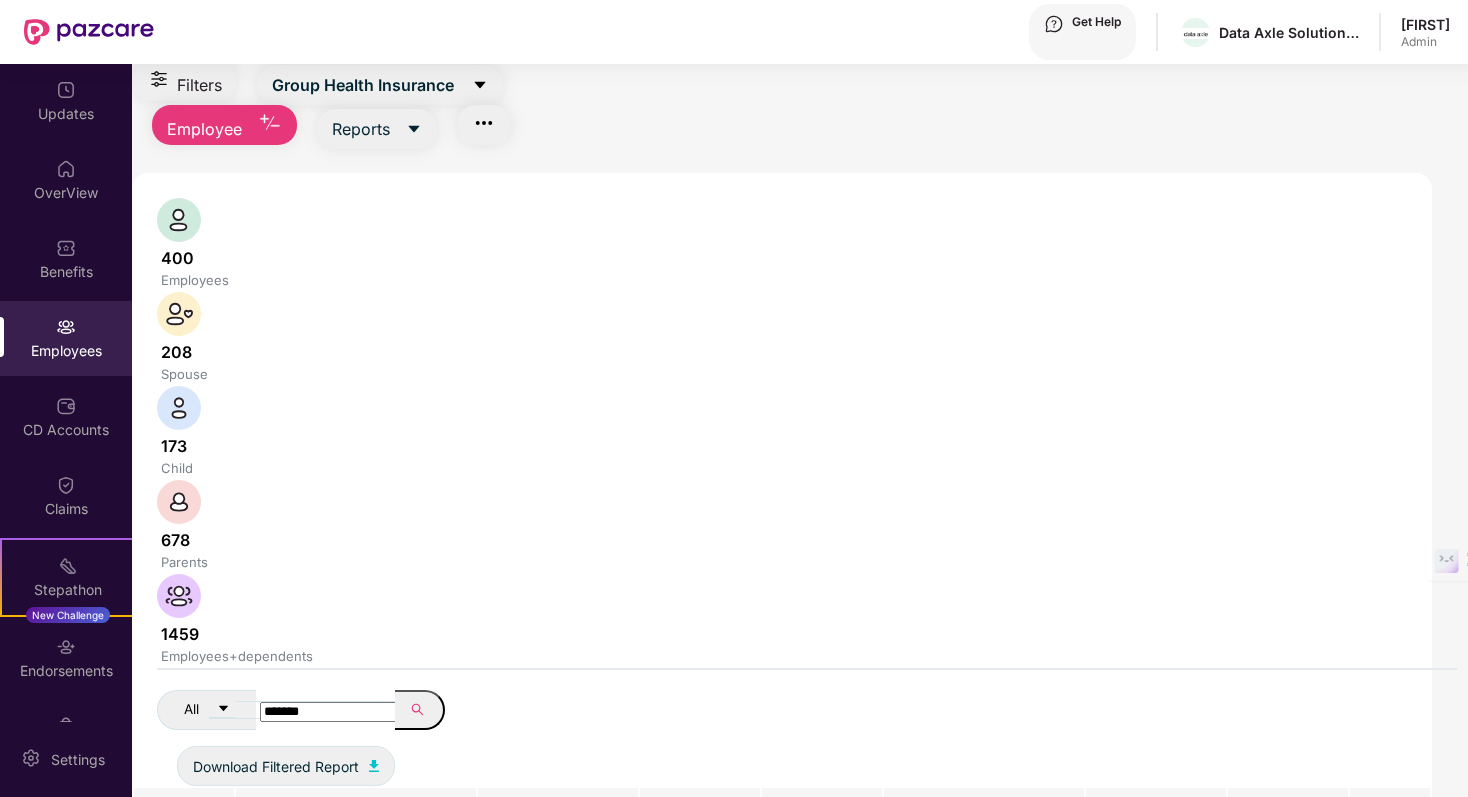 scroll, scrollTop: 0, scrollLeft: 0, axis: both 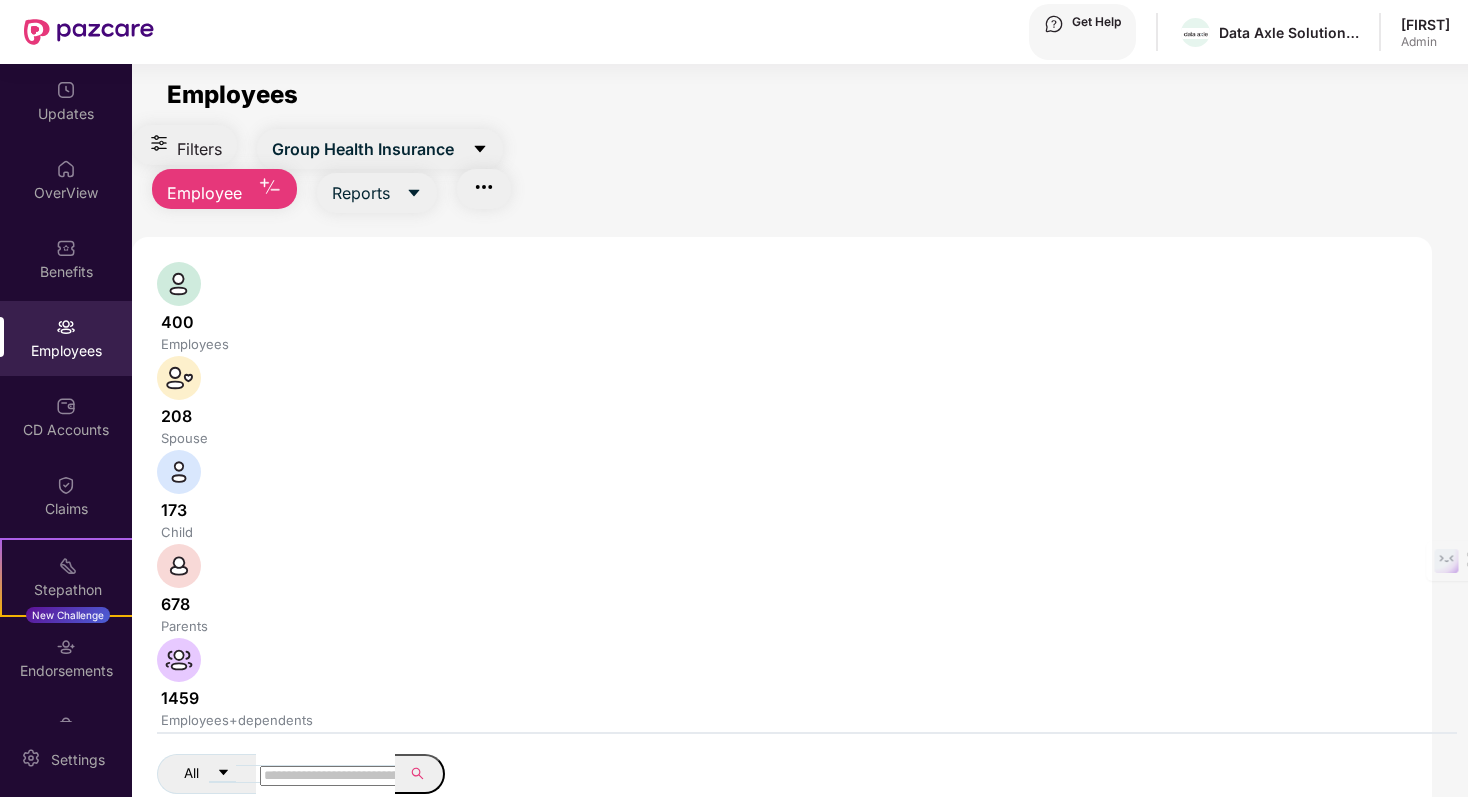 click at bounding box center (331, 776) 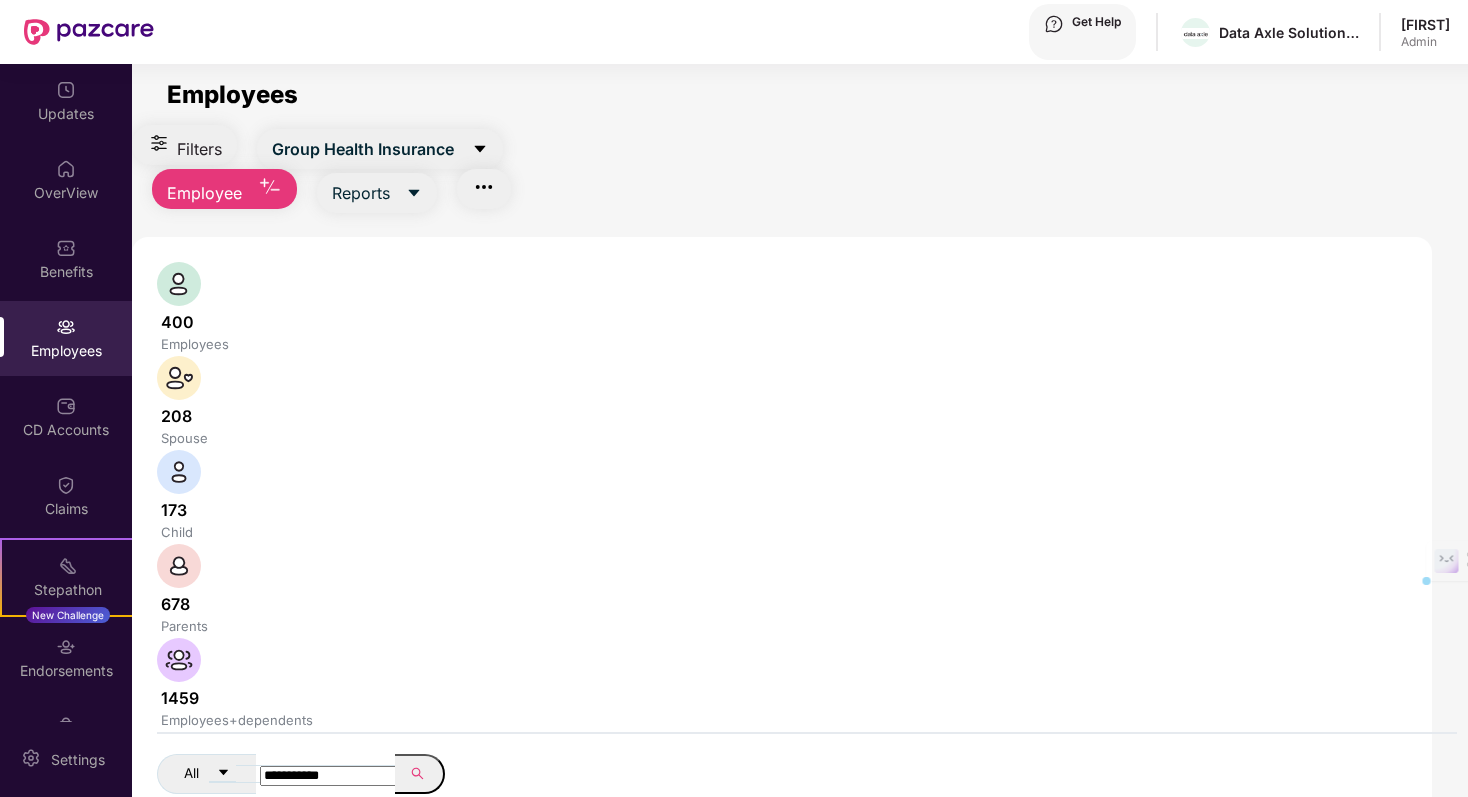 drag, startPoint x: 395, startPoint y: 341, endPoint x: 288, endPoint y: 336, distance: 107.11676 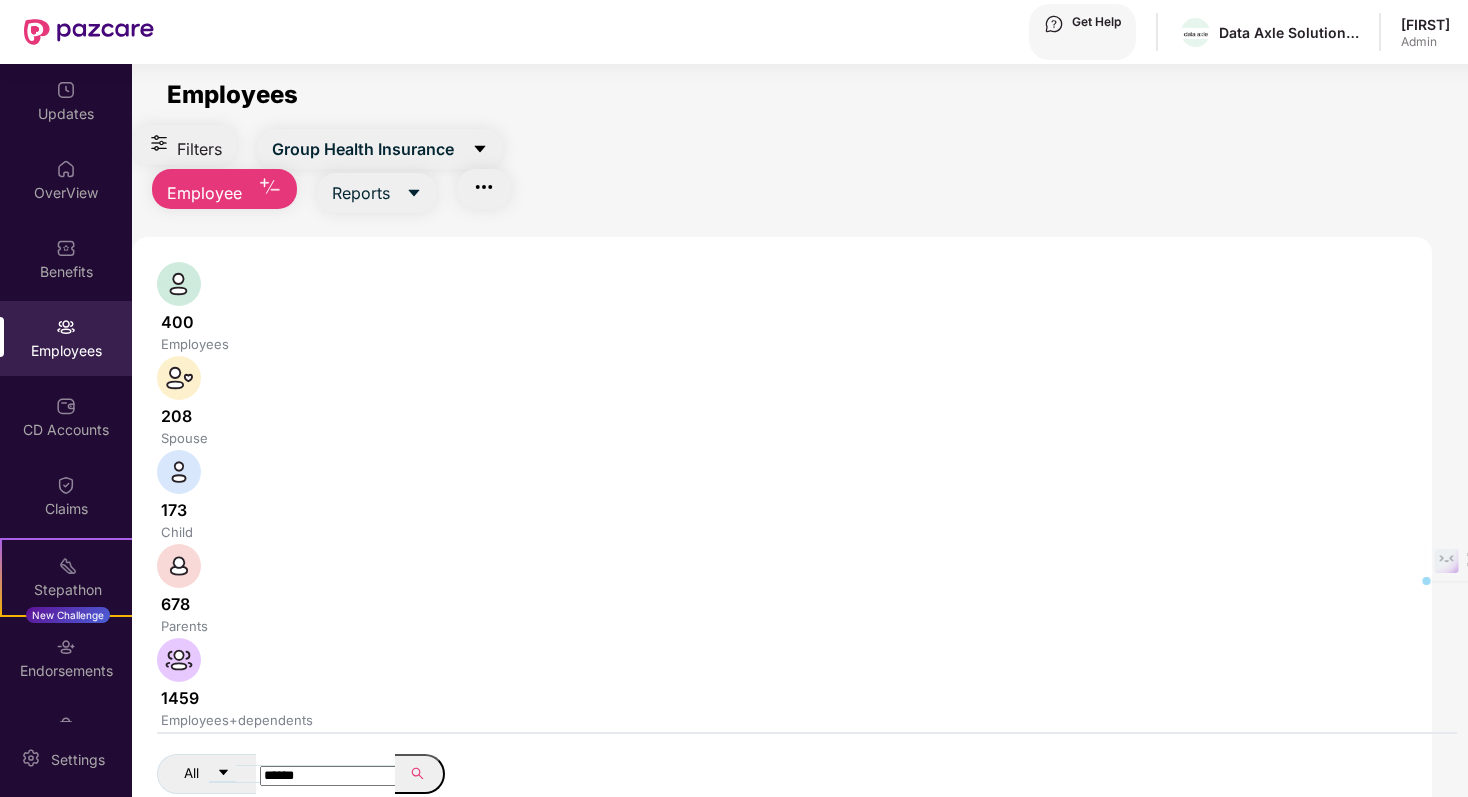 drag, startPoint x: 368, startPoint y: 336, endPoint x: 294, endPoint y: 337, distance: 74.00676 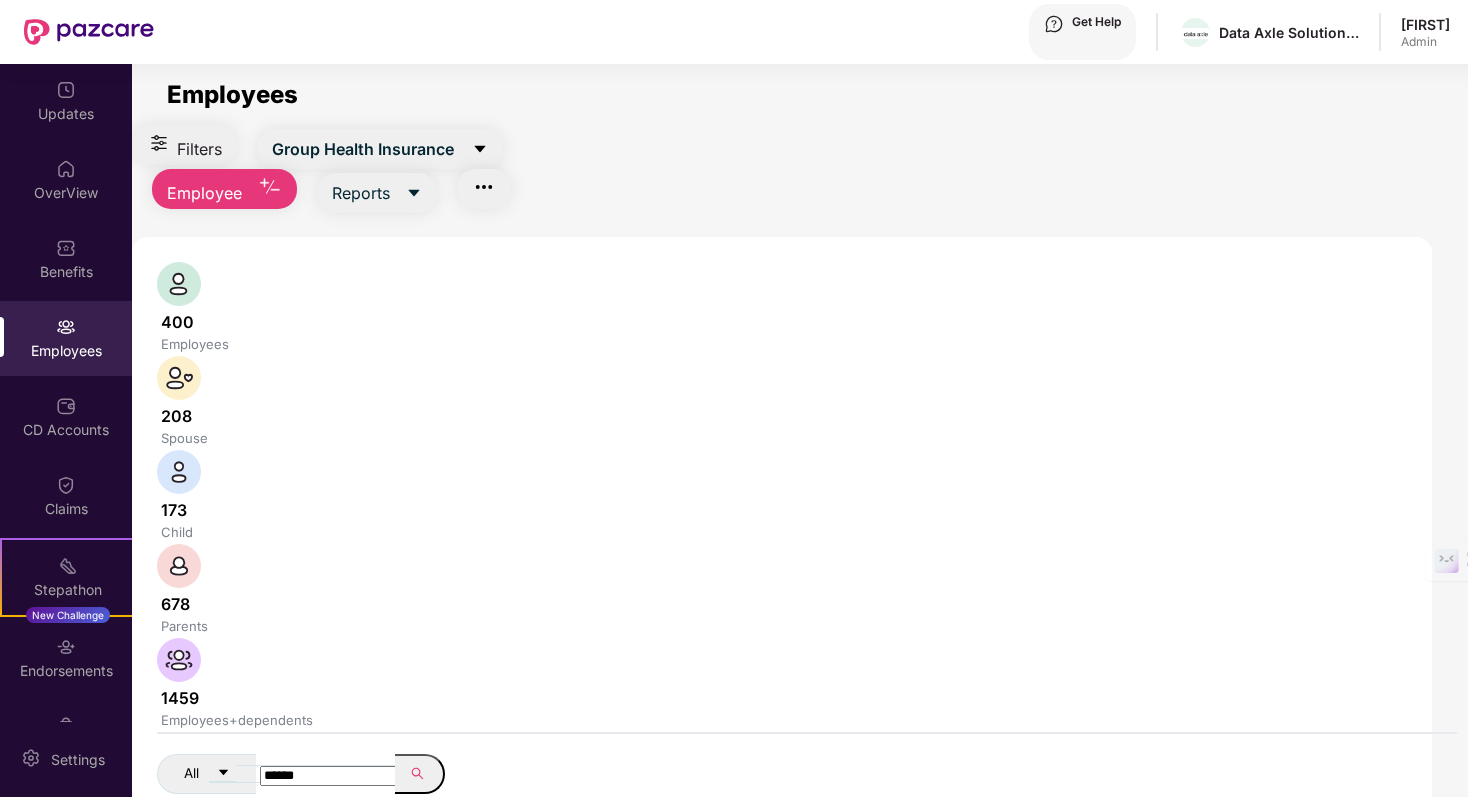 type on "******" 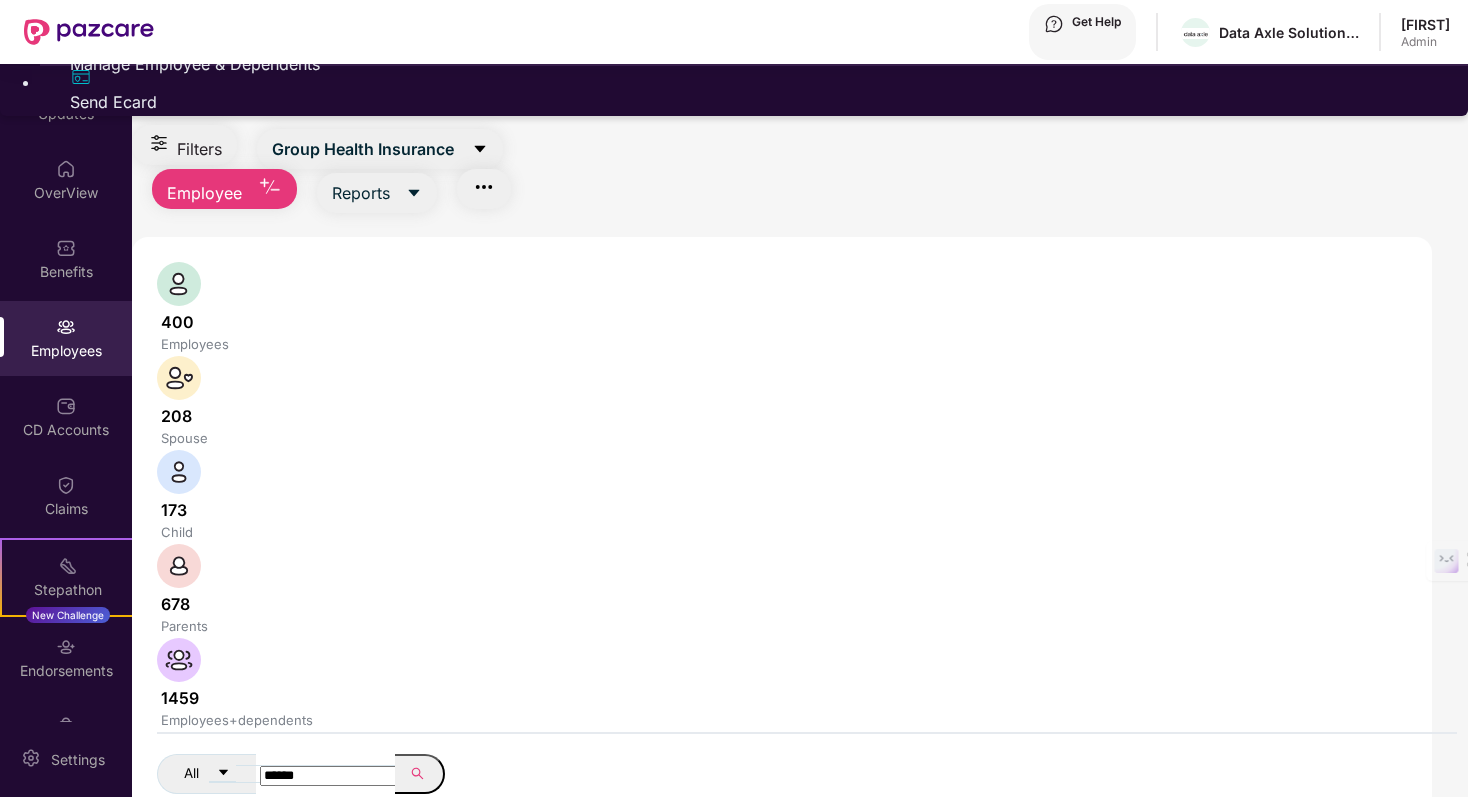 click on "Manage Employee & Dependents" at bounding box center (754, 64) 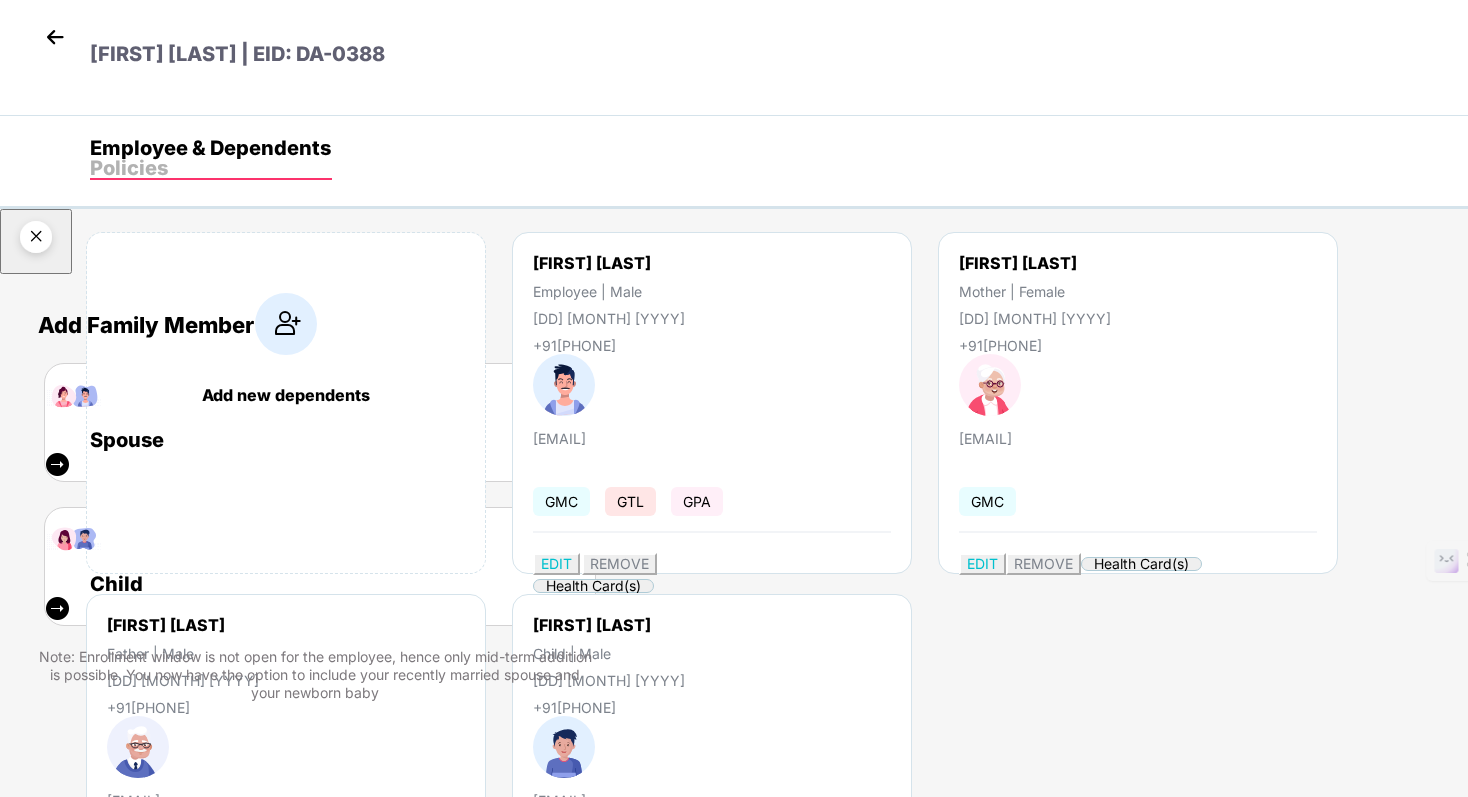 click at bounding box center (36, 240) 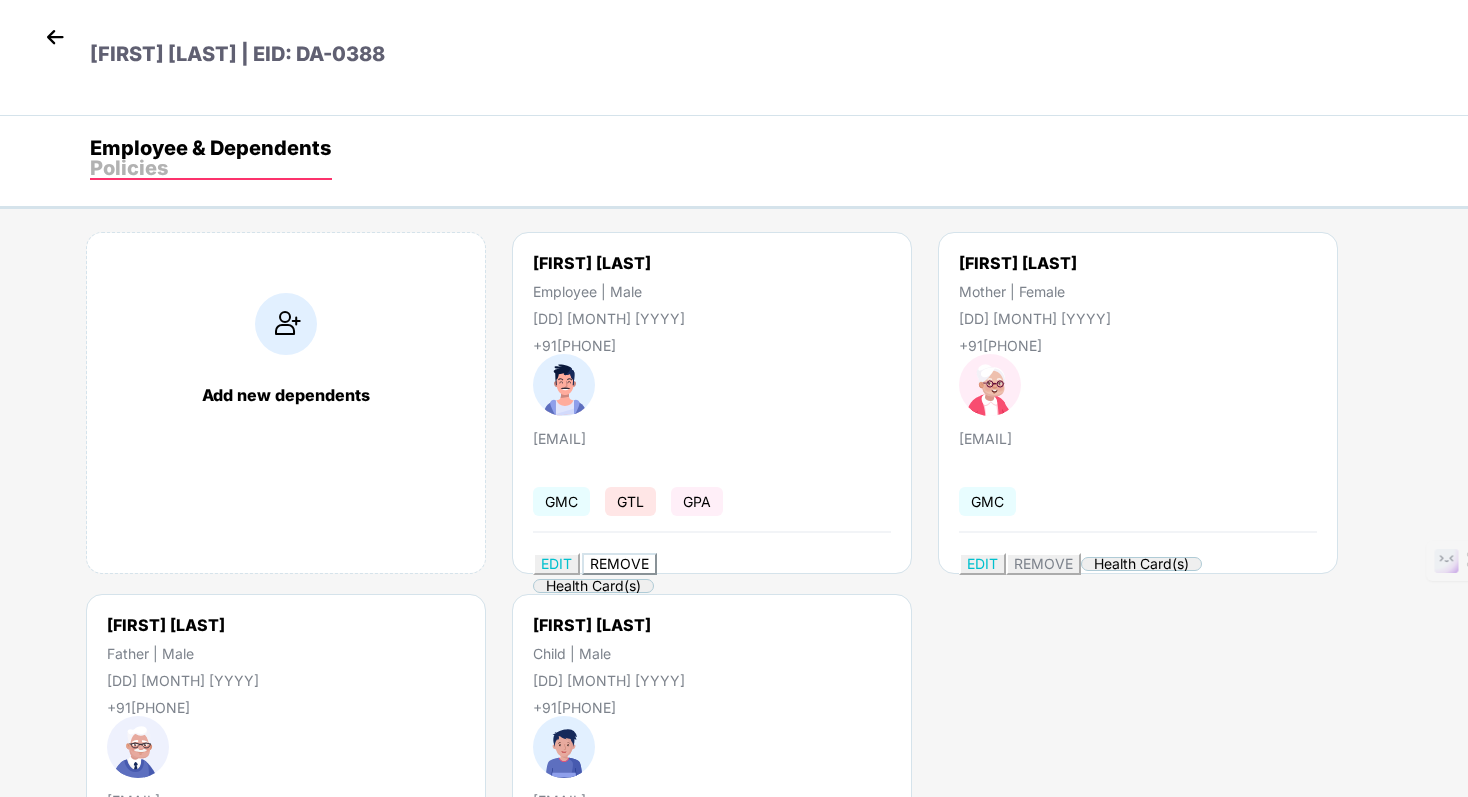 click on "REMOVE" at bounding box center [619, 563] 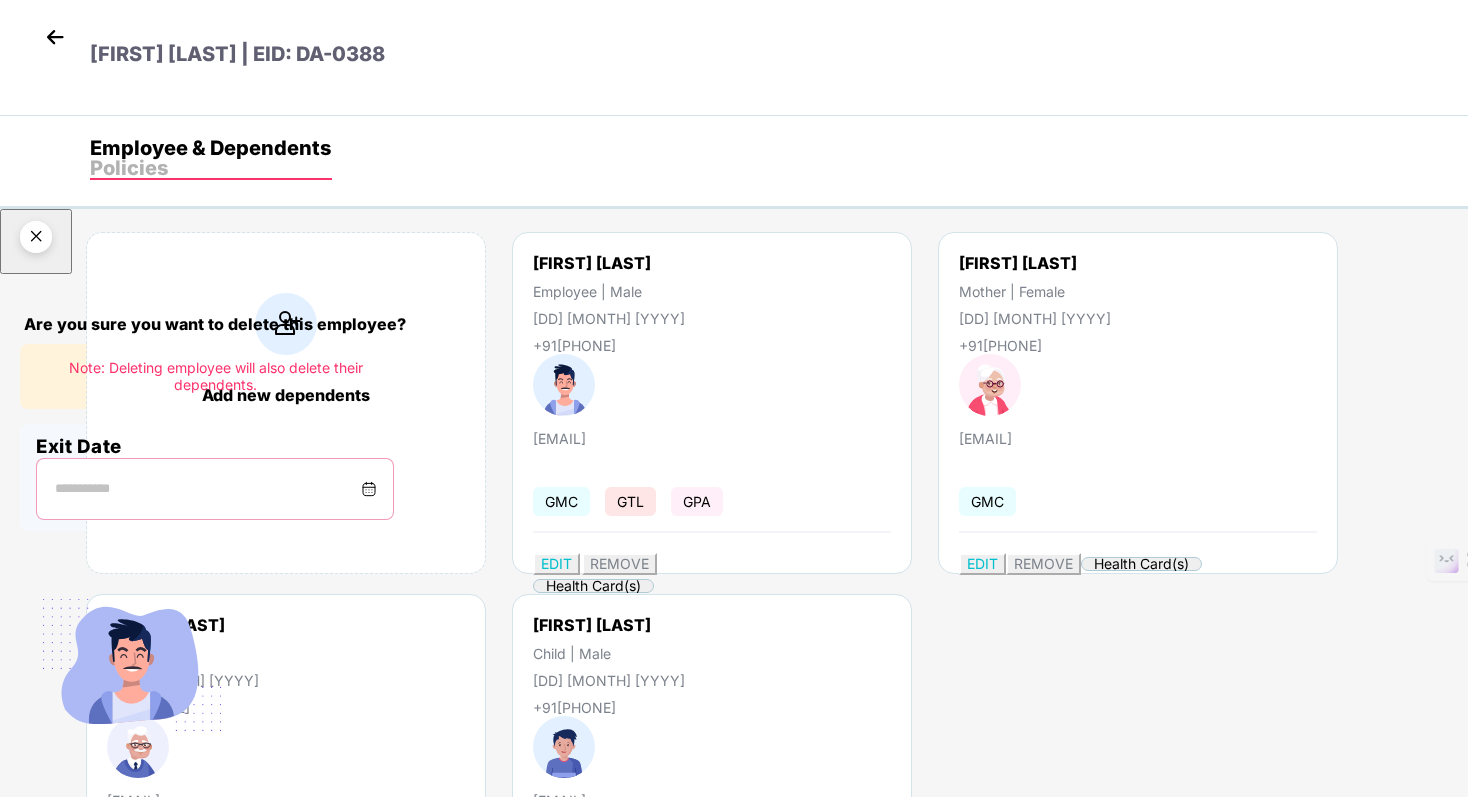 click at bounding box center [207, 489] 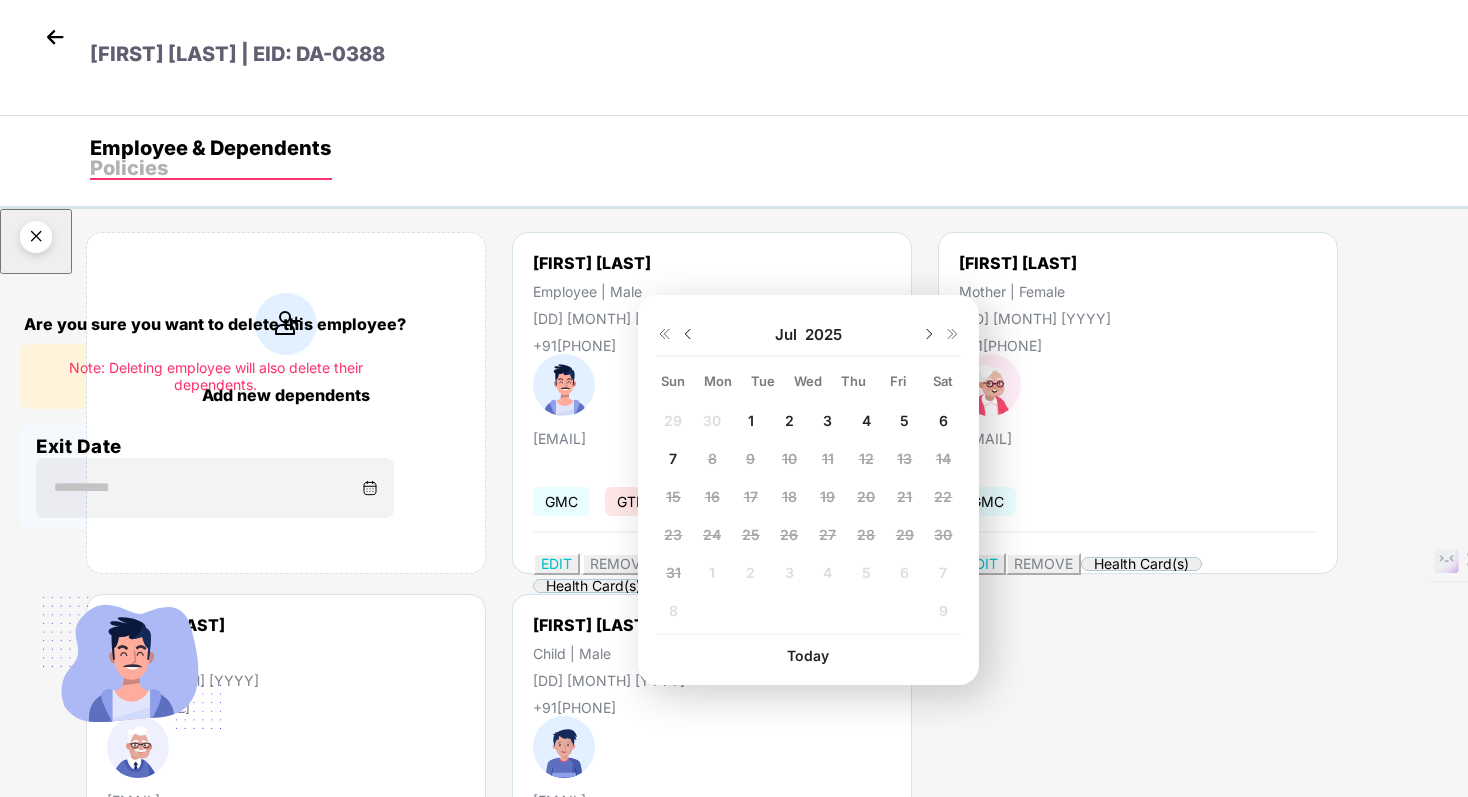 click on "[MONTH] [YYYY]" at bounding box center [808, 335] 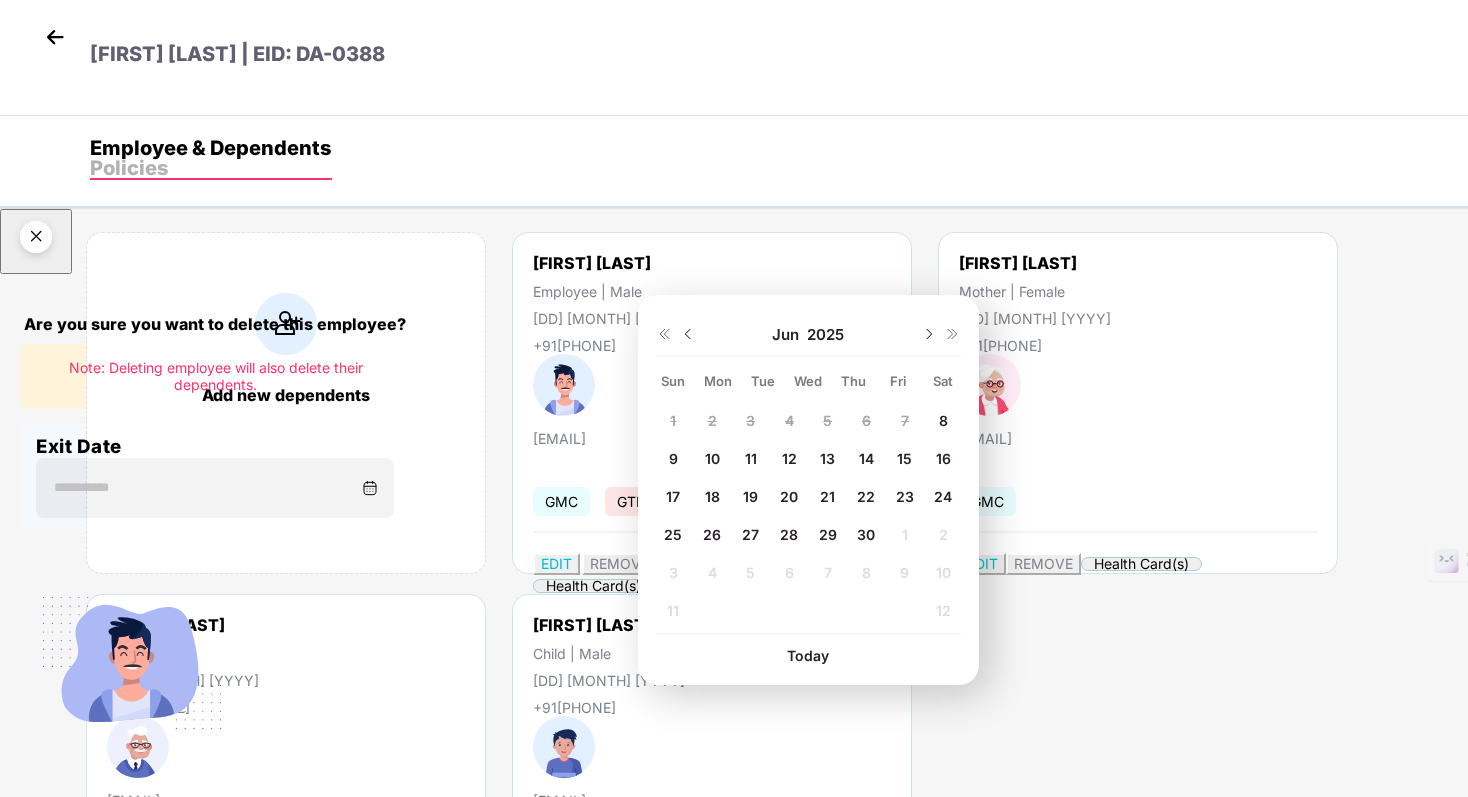 click on "19" at bounding box center [673, 420] 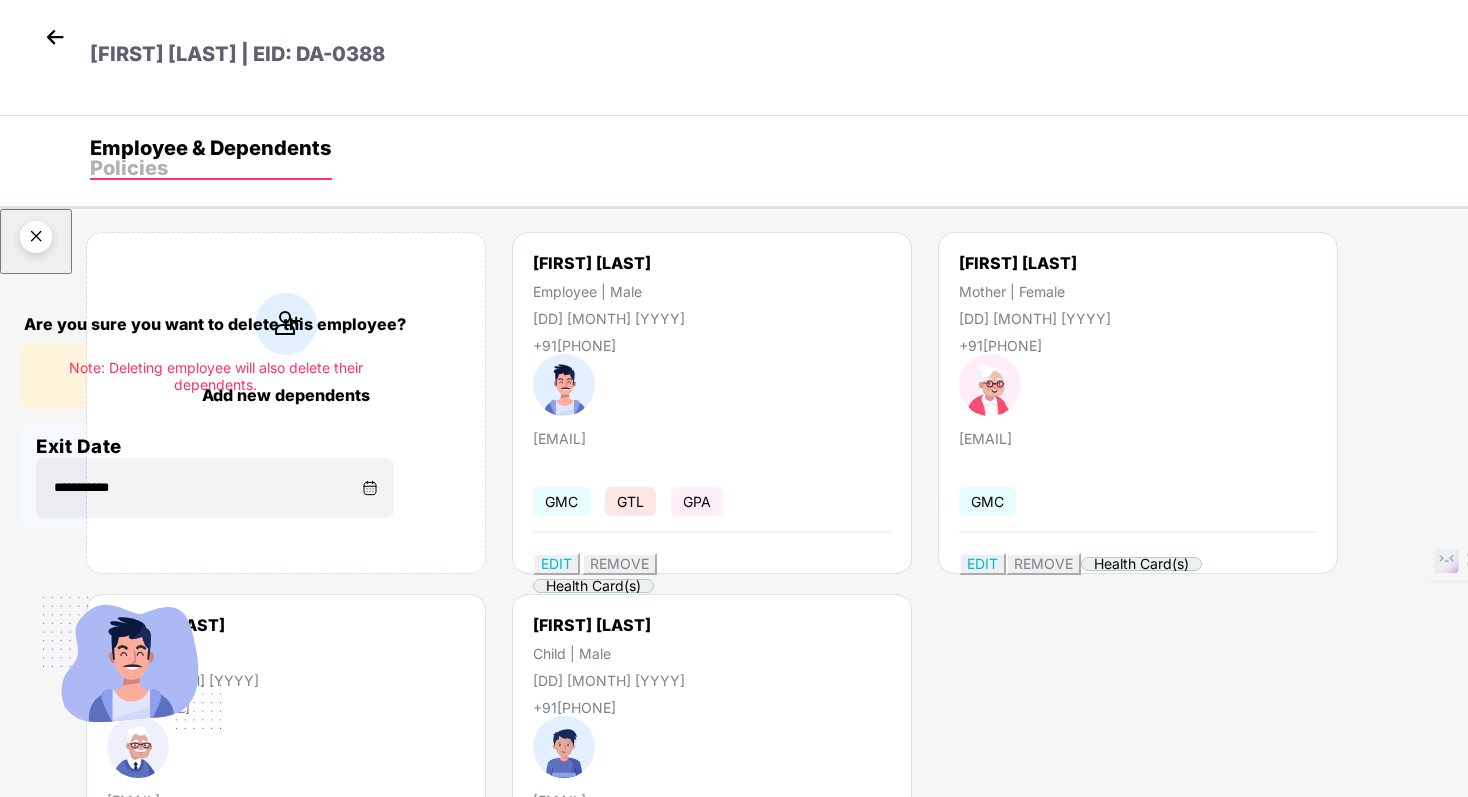 click on "**********" at bounding box center [215, 604] 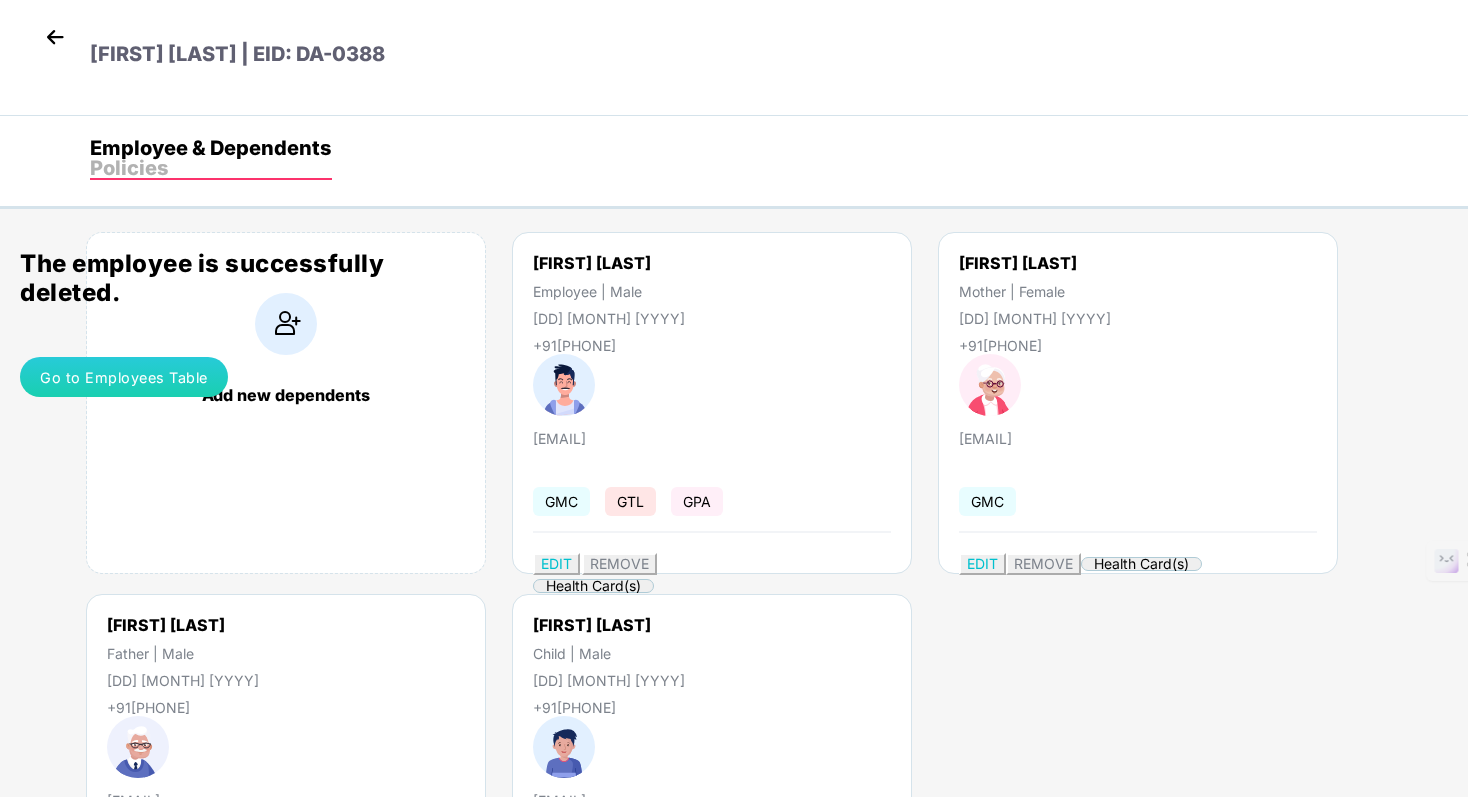 click on "Go to Employees Table" at bounding box center [124, 377] 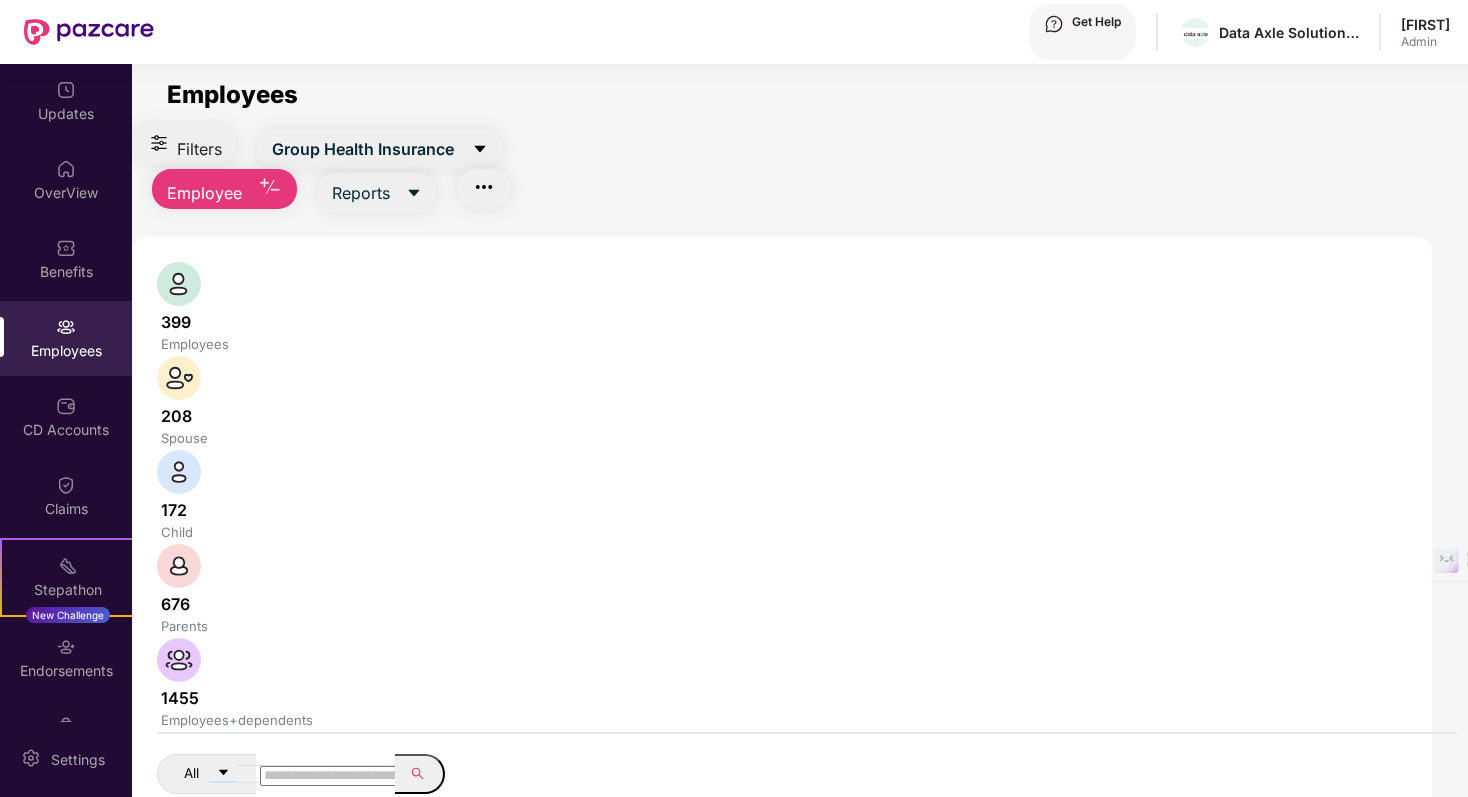 click at bounding box center [331, 776] 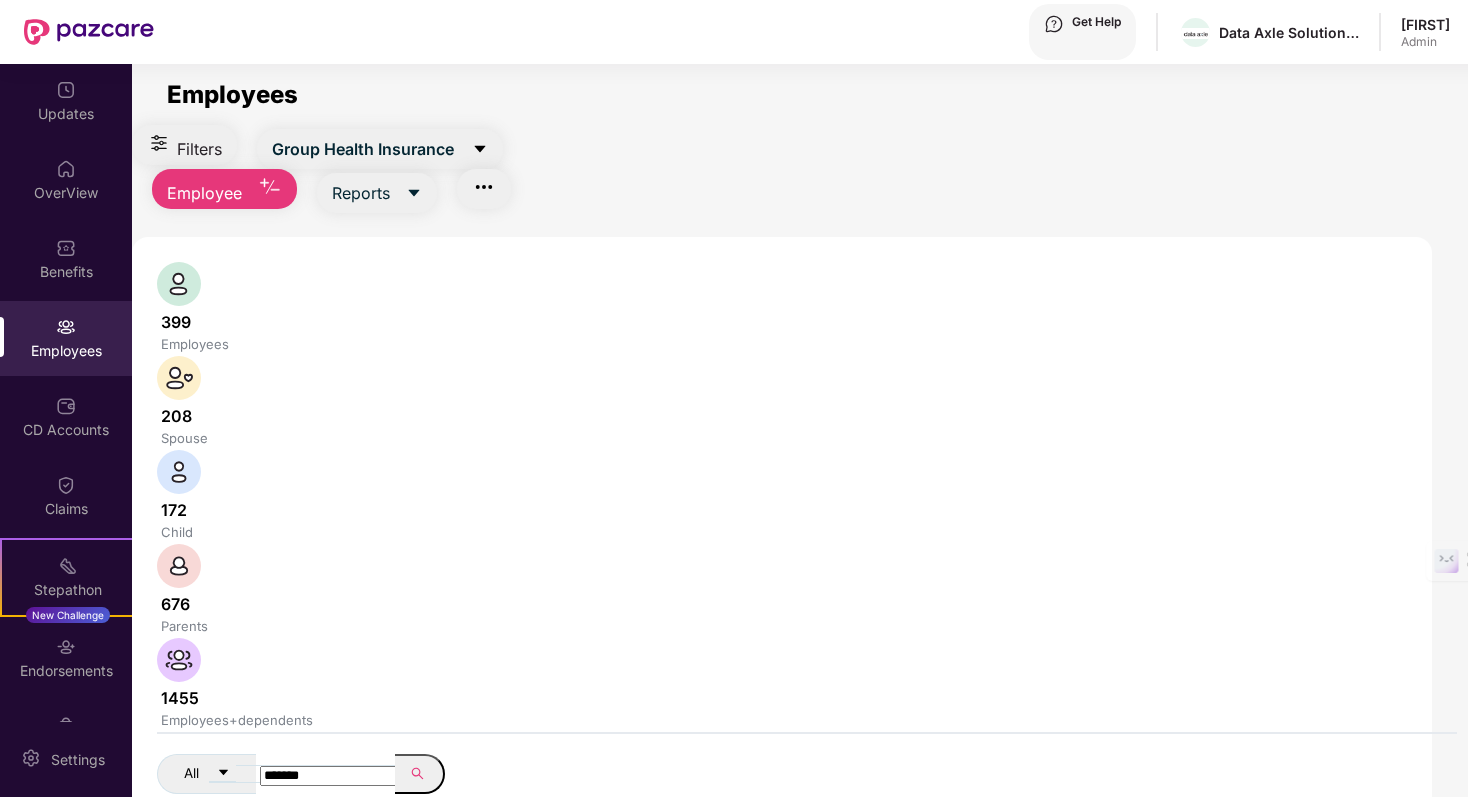 type on "*******" 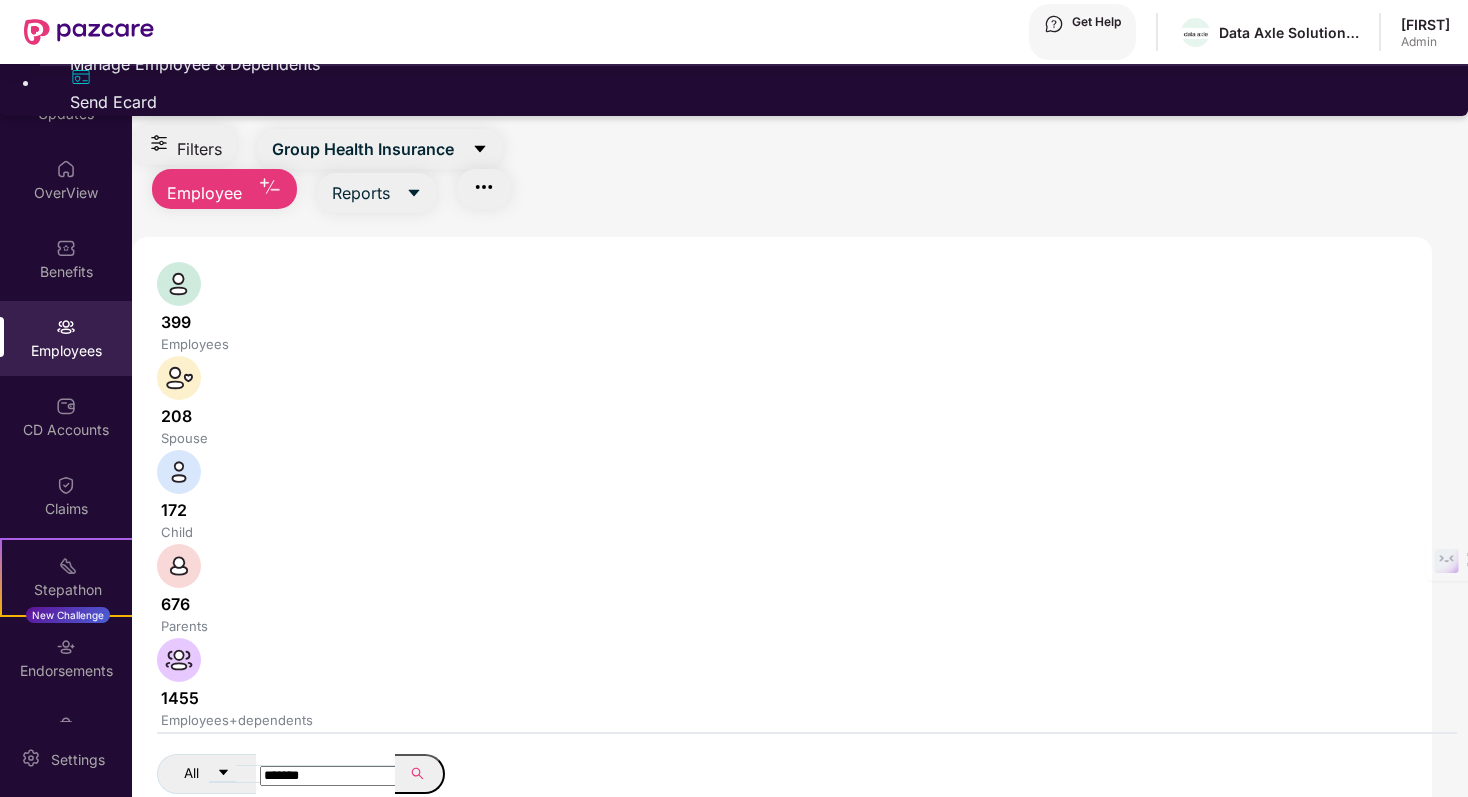 click on "Manage Employee & Dependents" at bounding box center [754, 64] 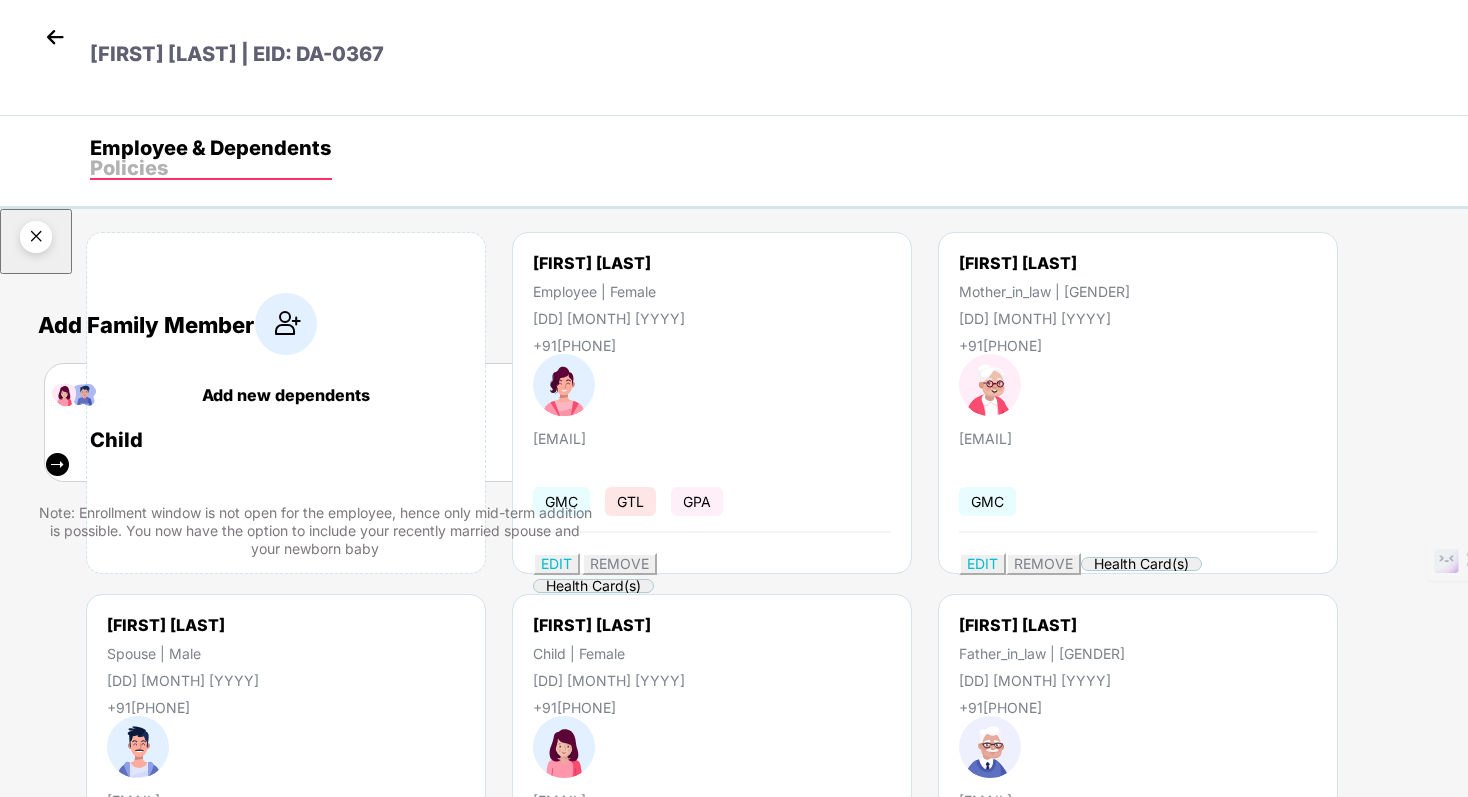 click at bounding box center [36, 240] 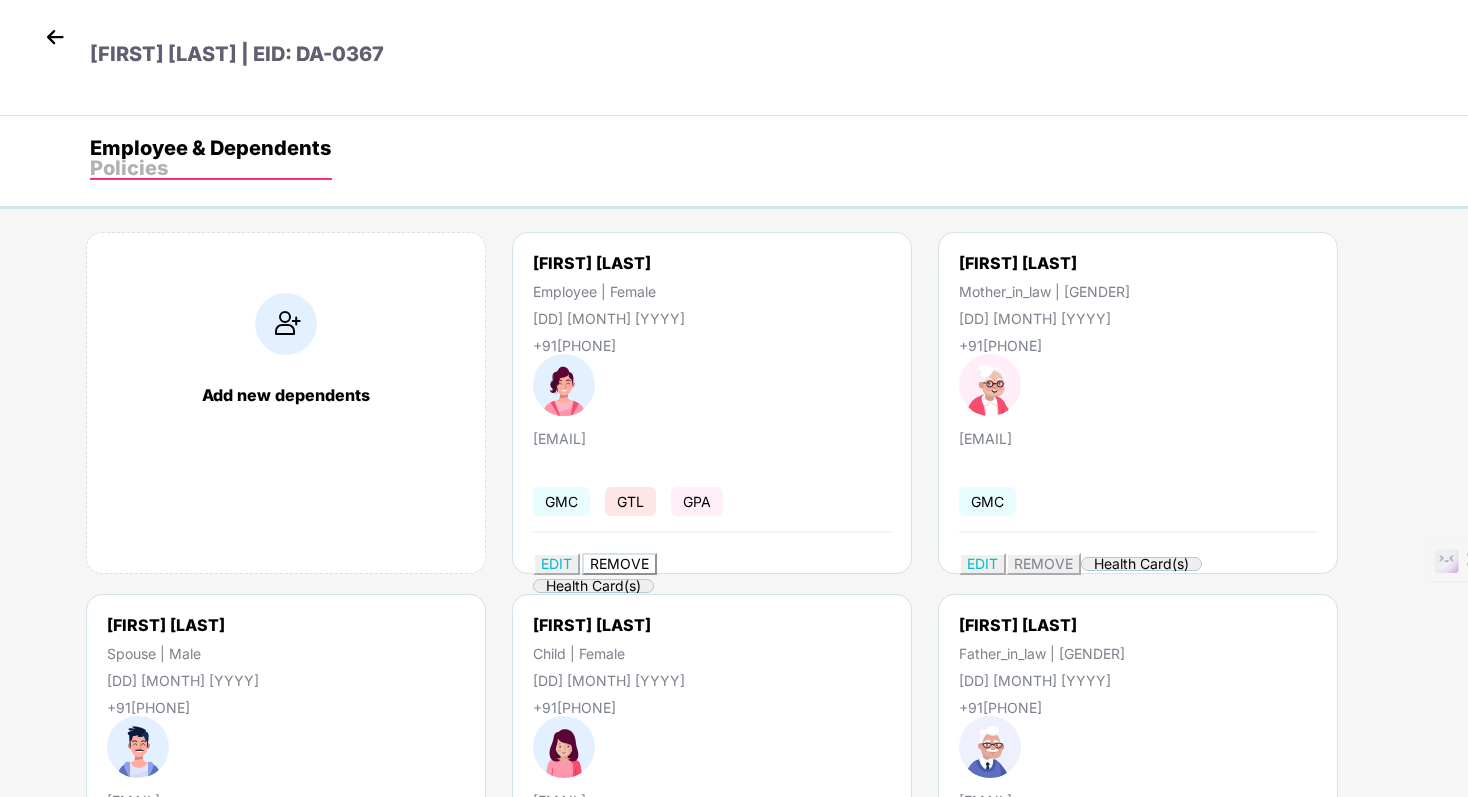 click on "REMOVE" at bounding box center (619, 563) 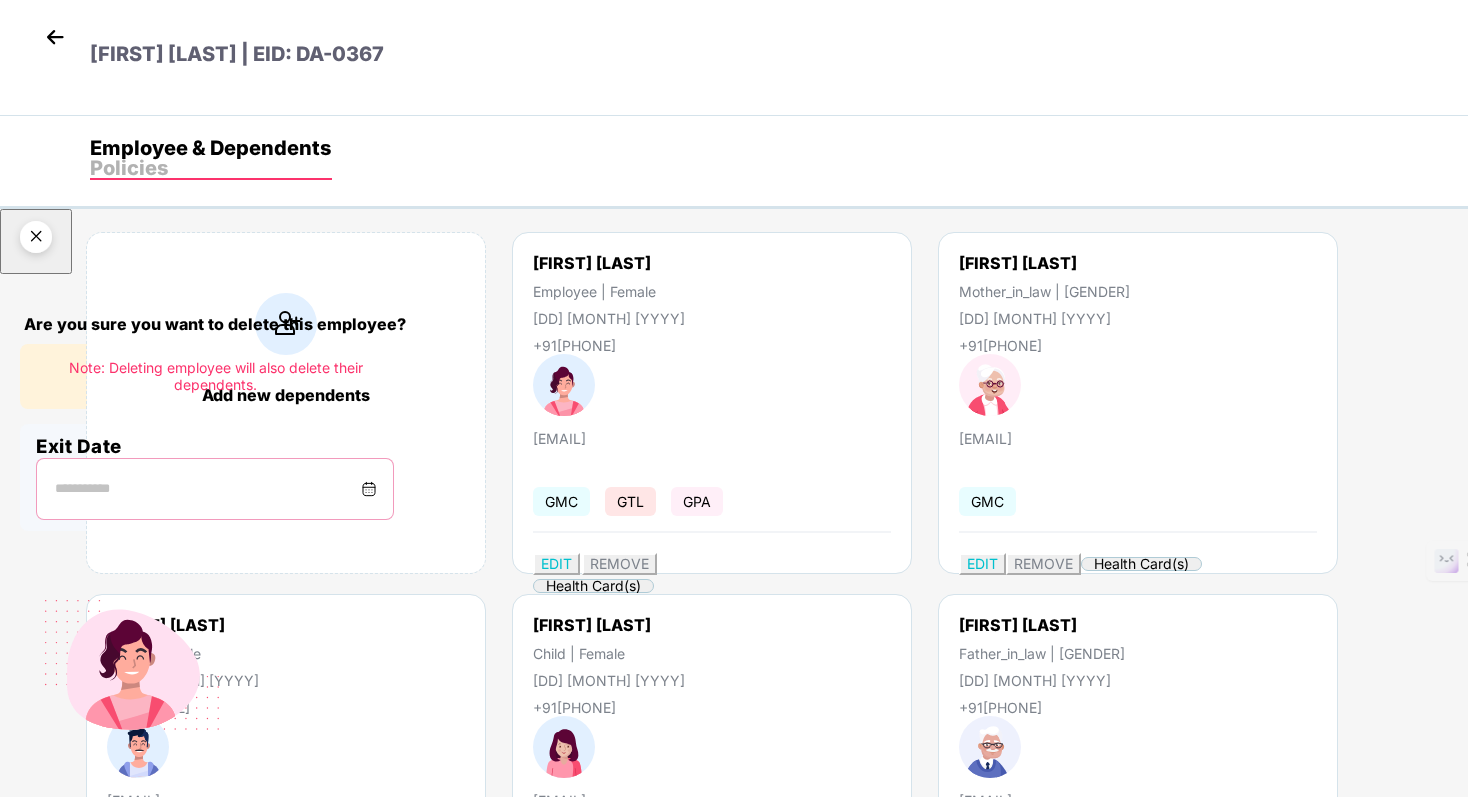 click at bounding box center (207, 489) 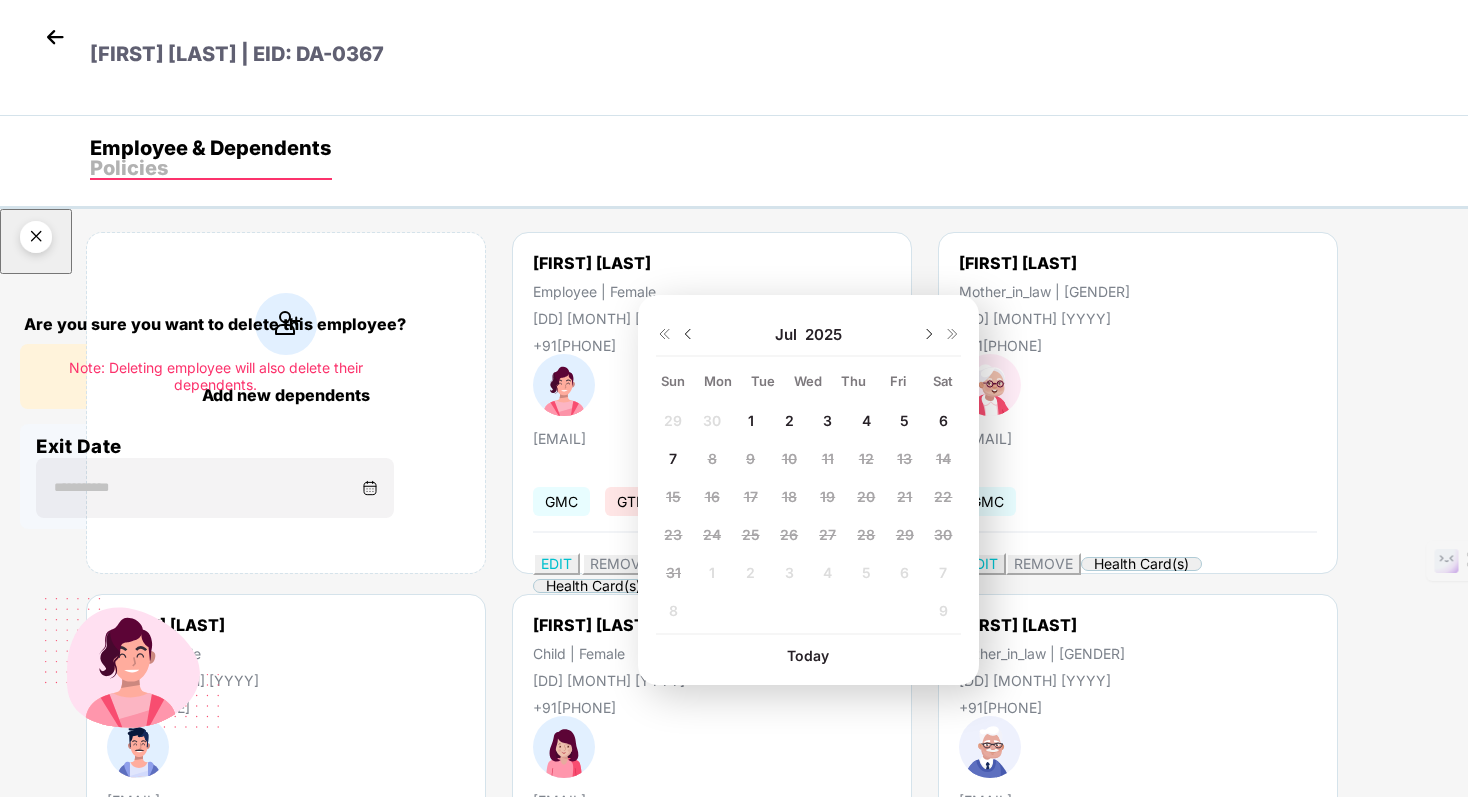click at bounding box center [688, 334] 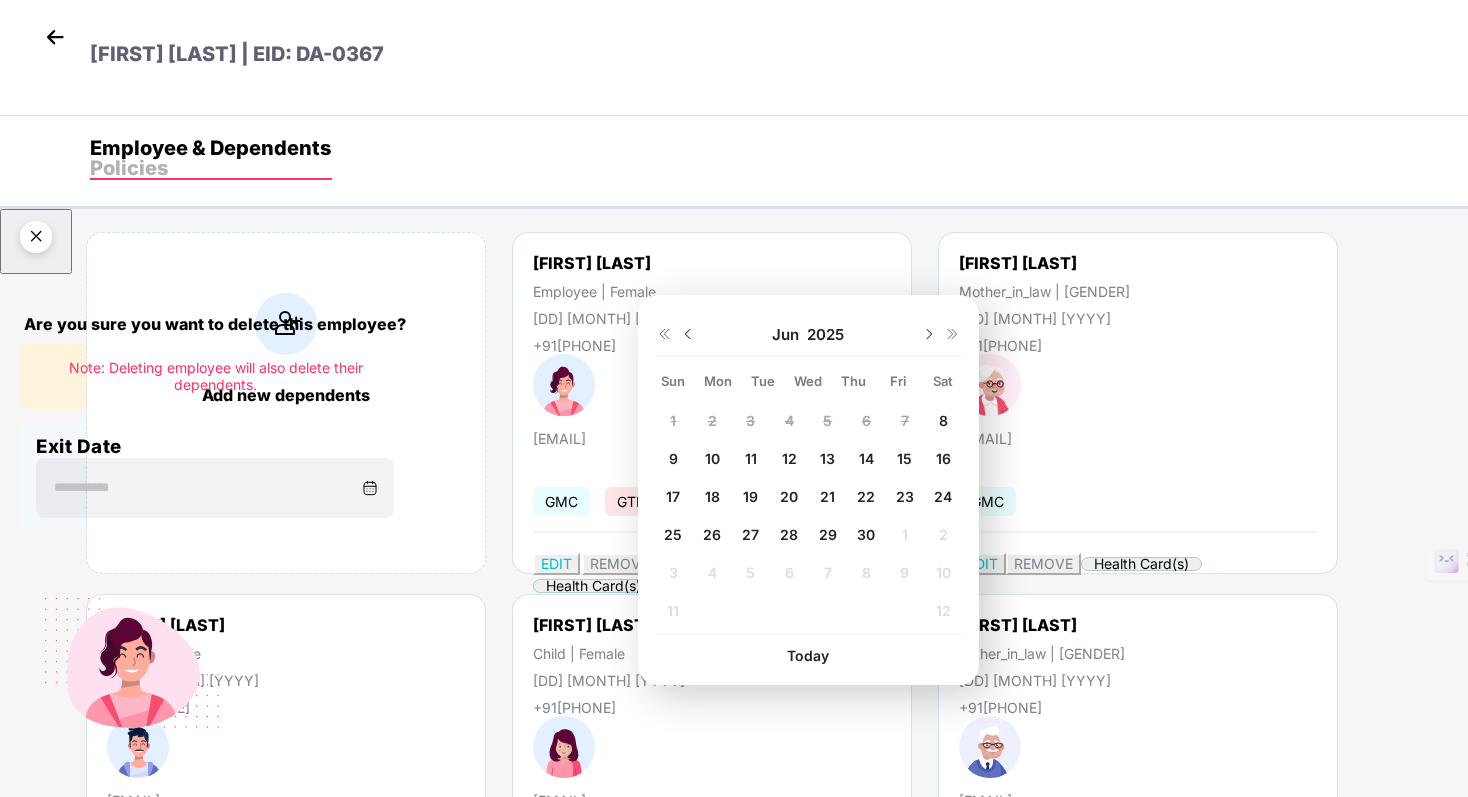 click on "26" at bounding box center (673, 420) 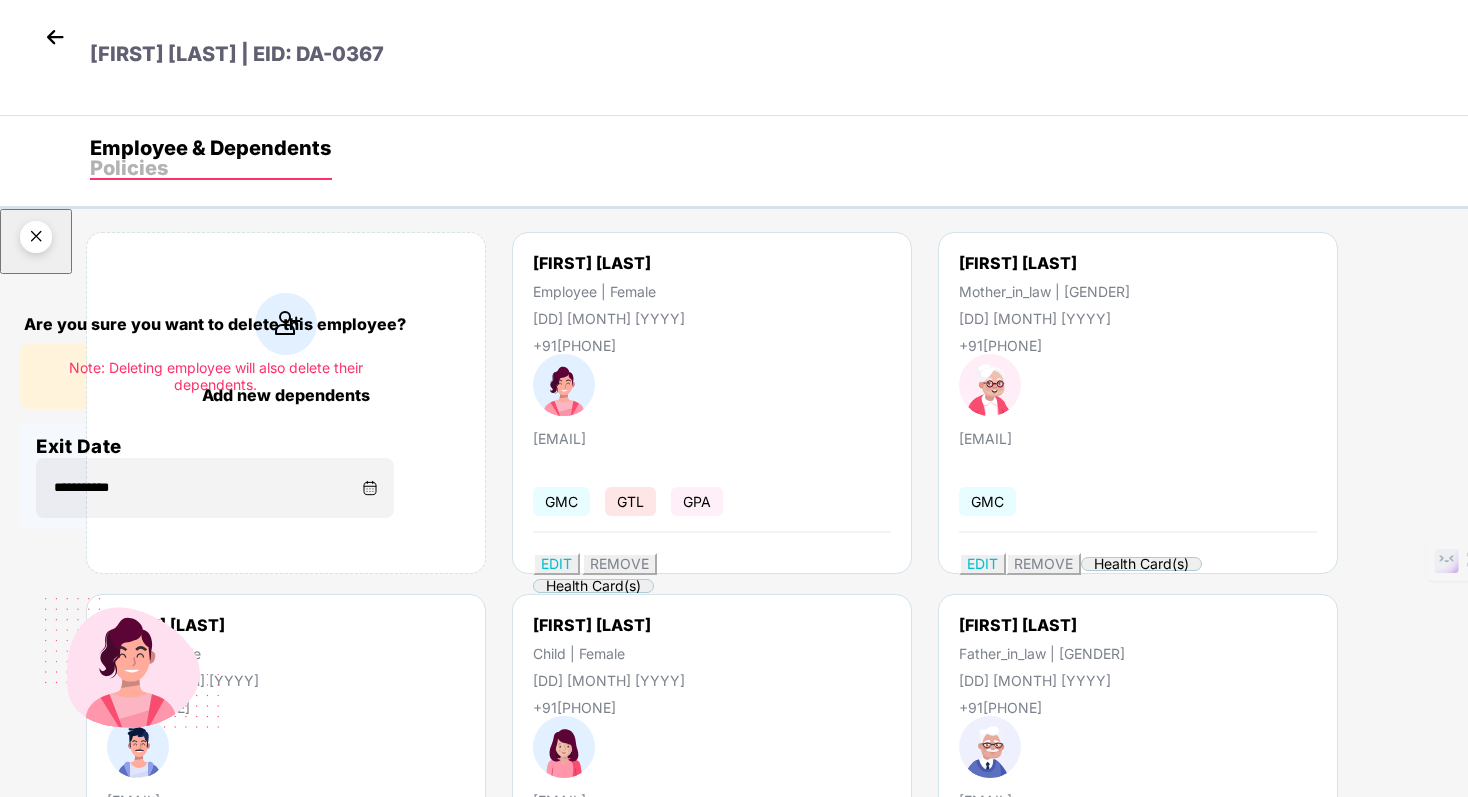 click on "Delete permanently" at bounding box center [106, 841] 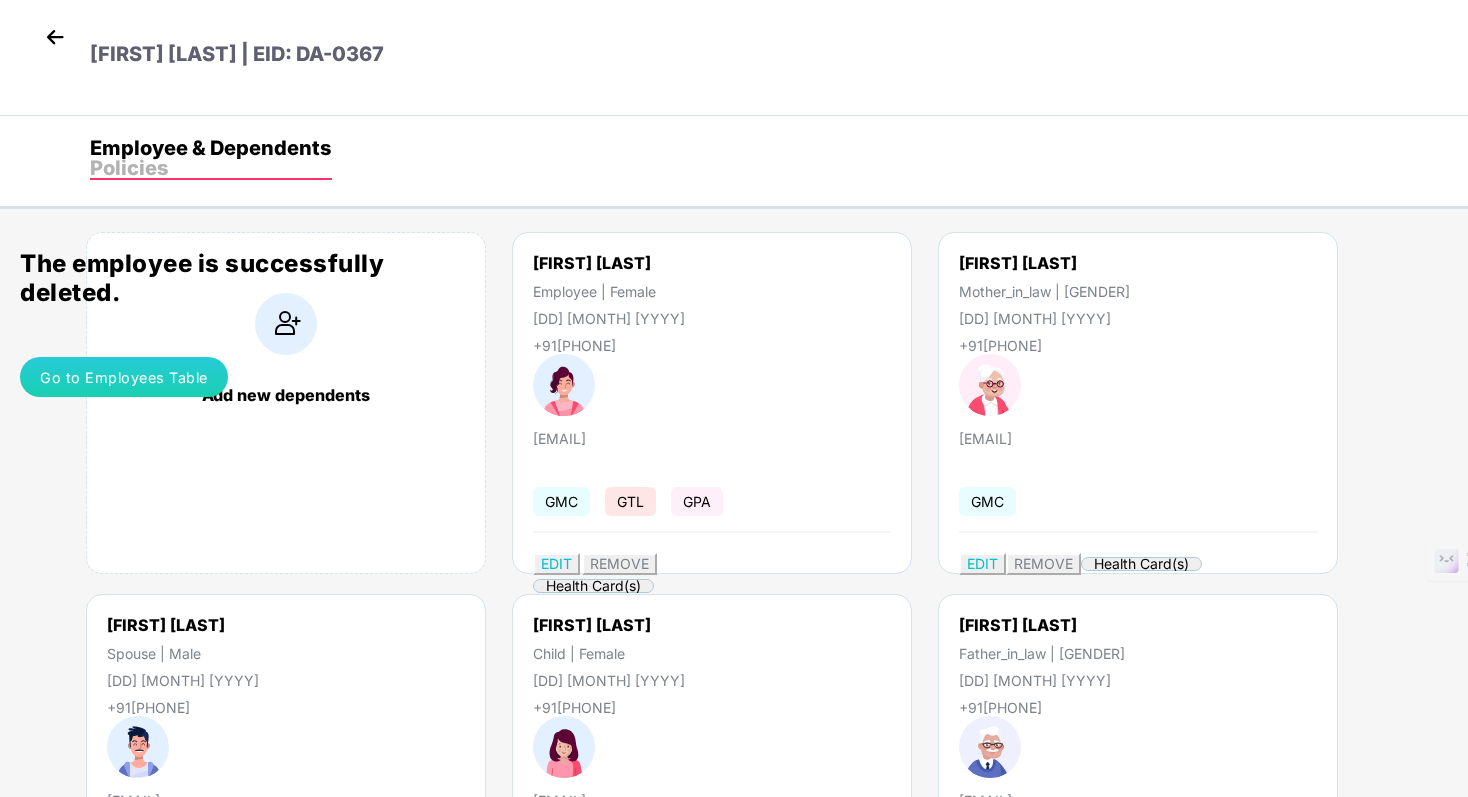 click on "Go to Employees Table" at bounding box center (124, 377) 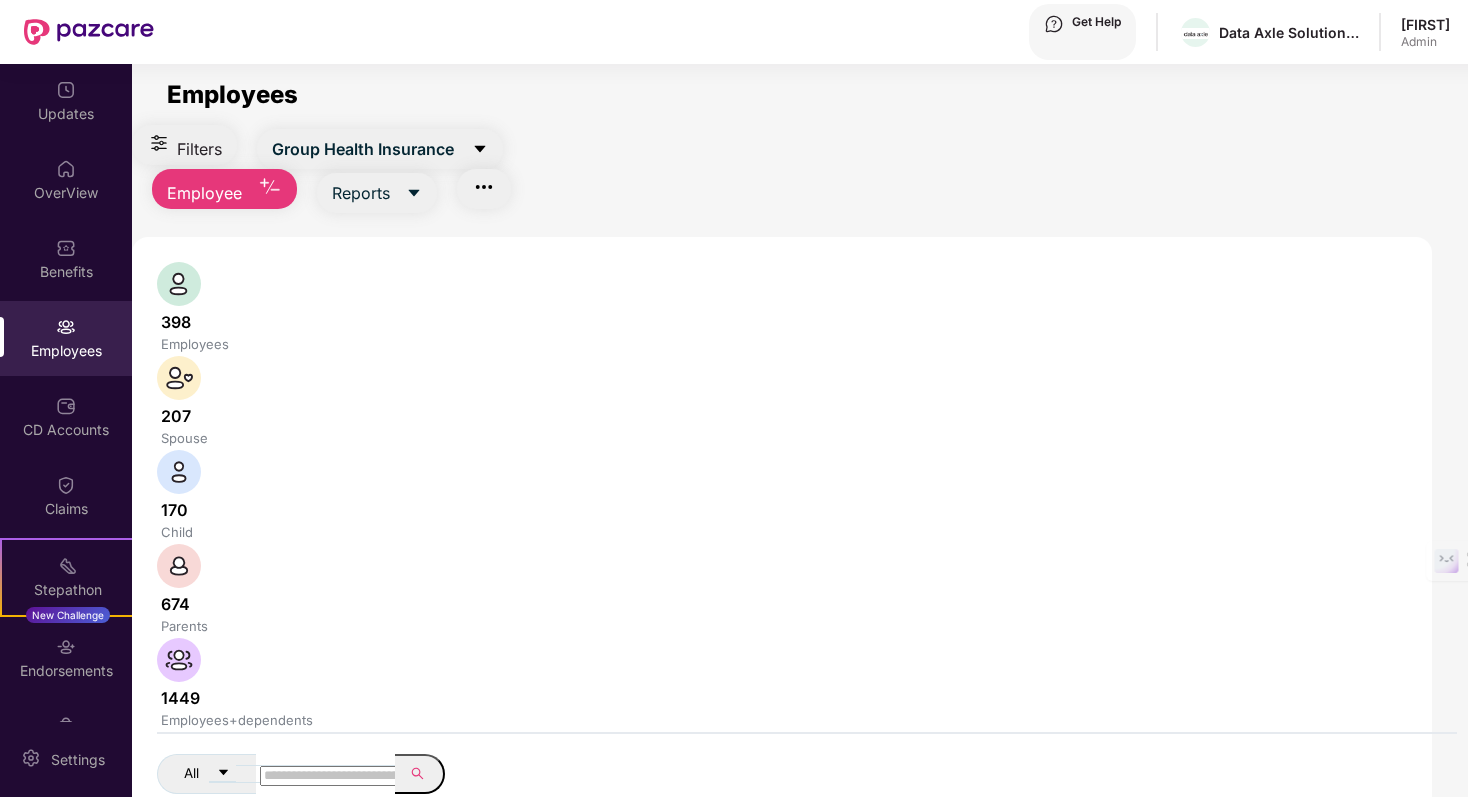 click at bounding box center (331, 776) 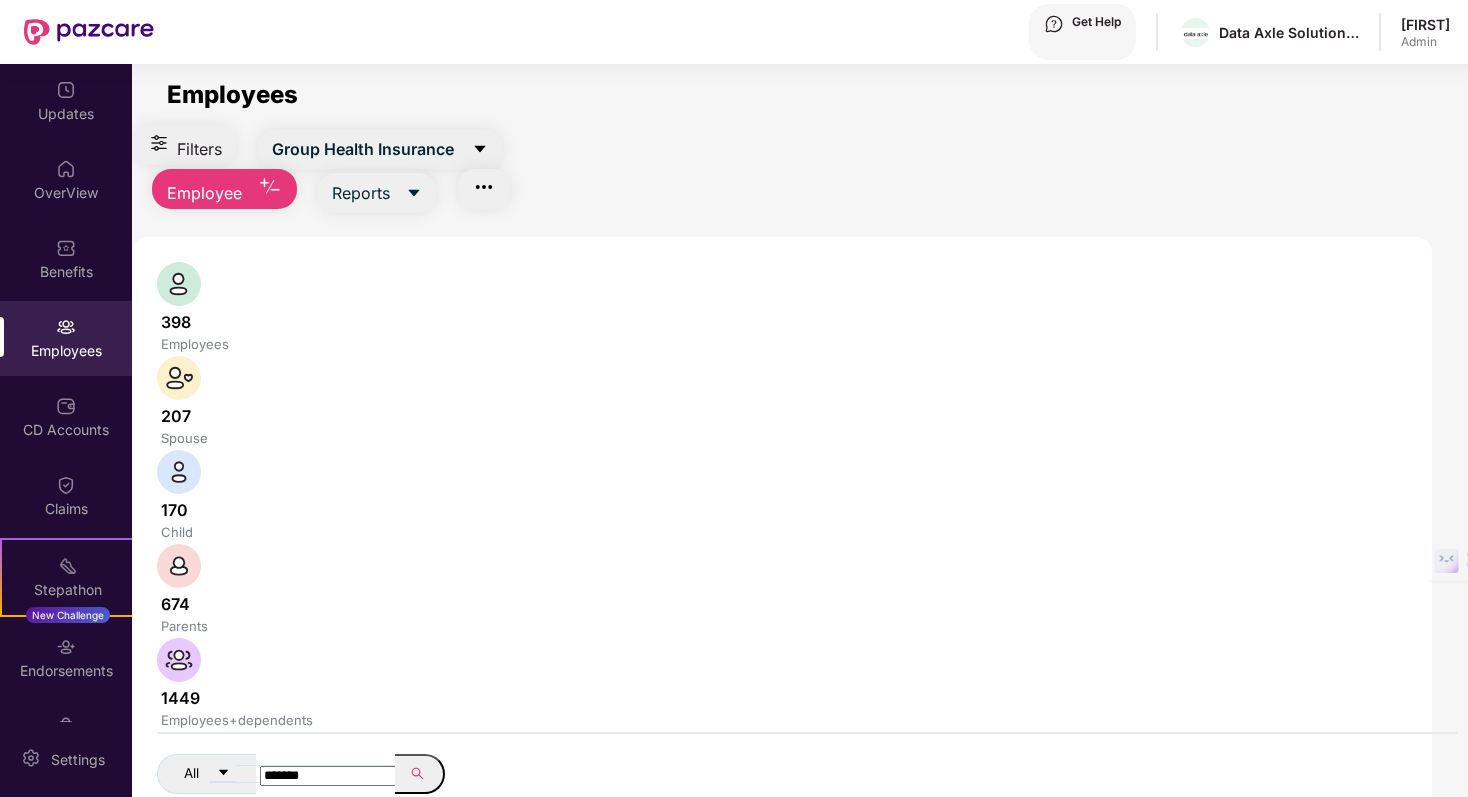 type on "*******" 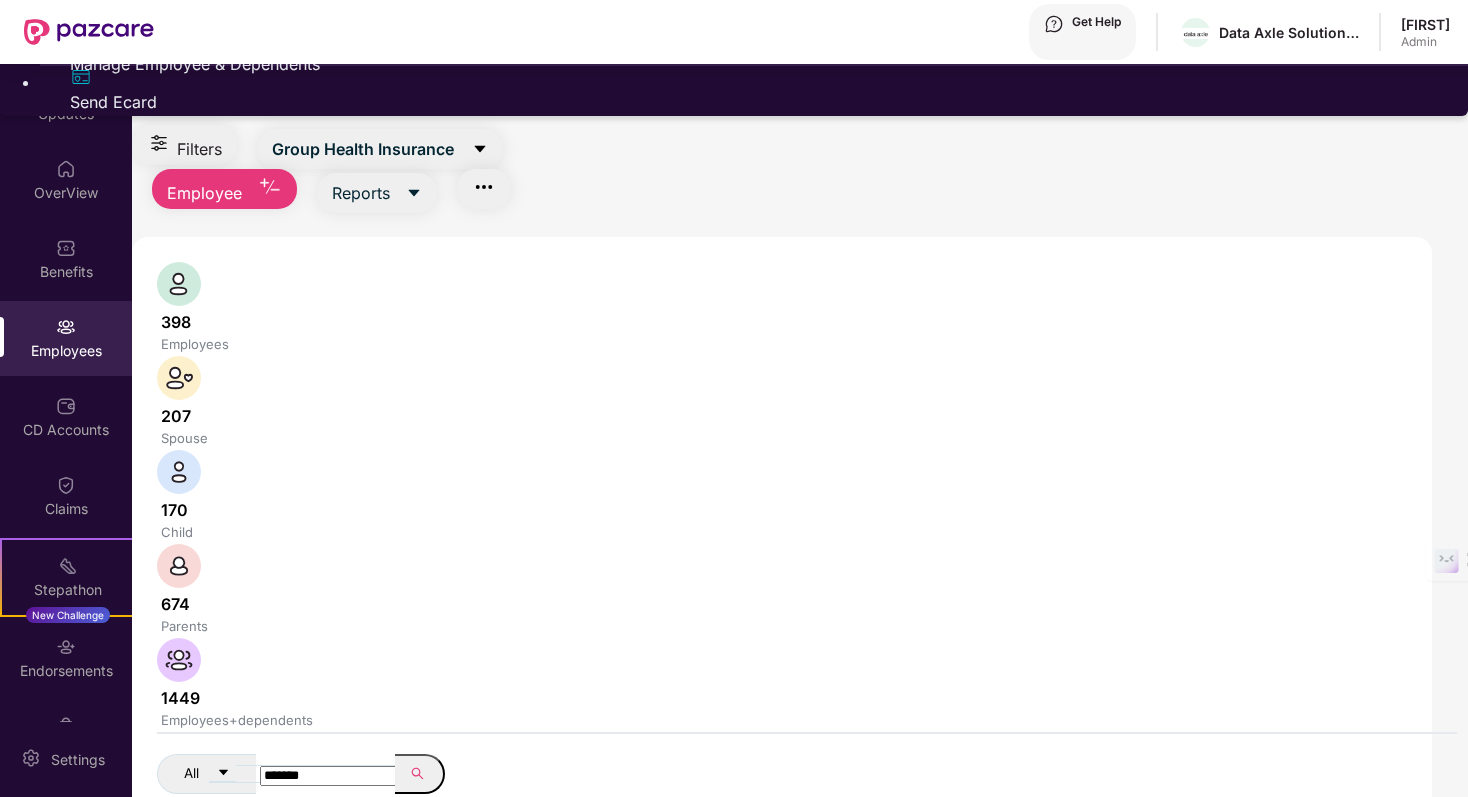 click on "Manage Employee & Dependents" at bounding box center (754, 64) 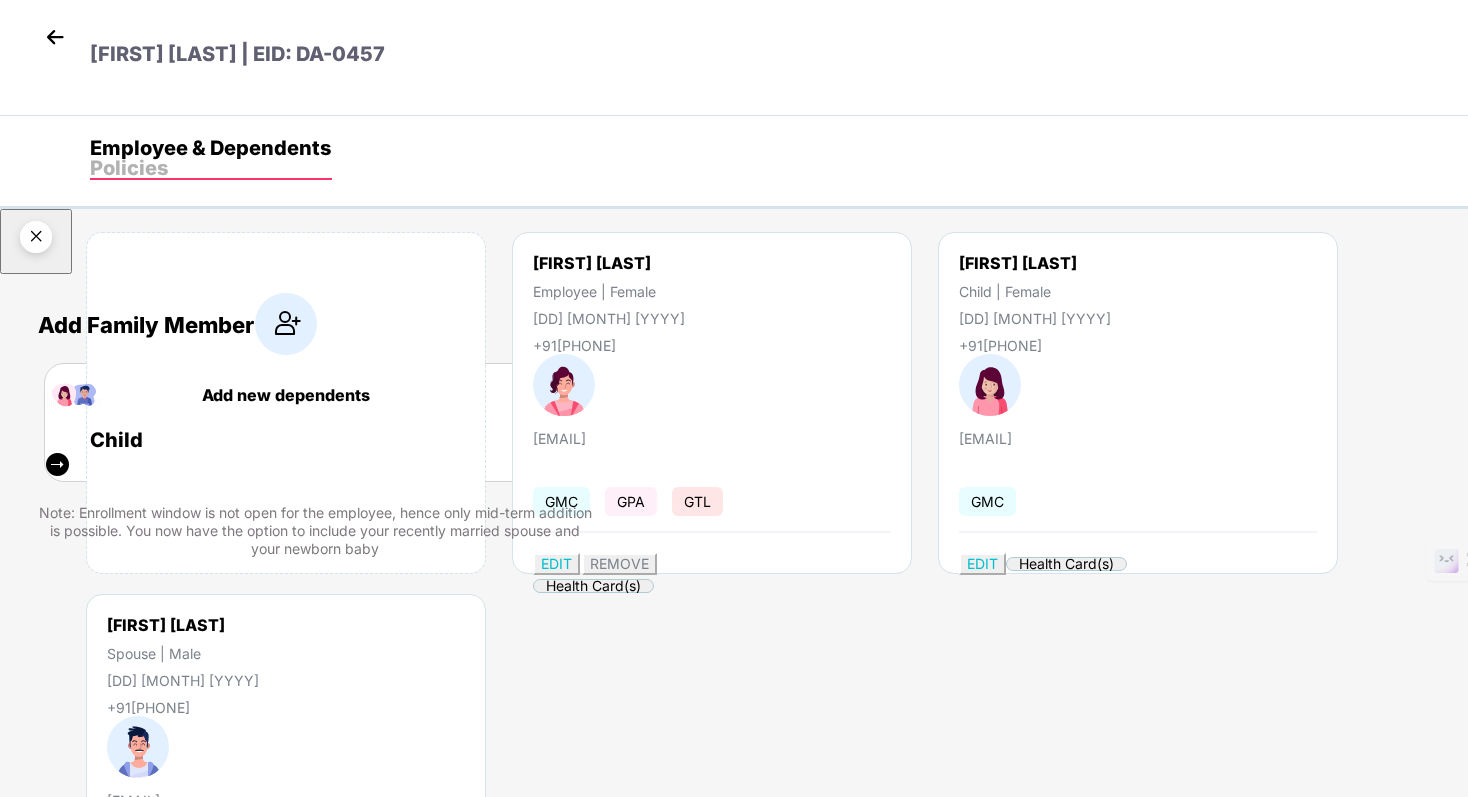 click at bounding box center [36, 240] 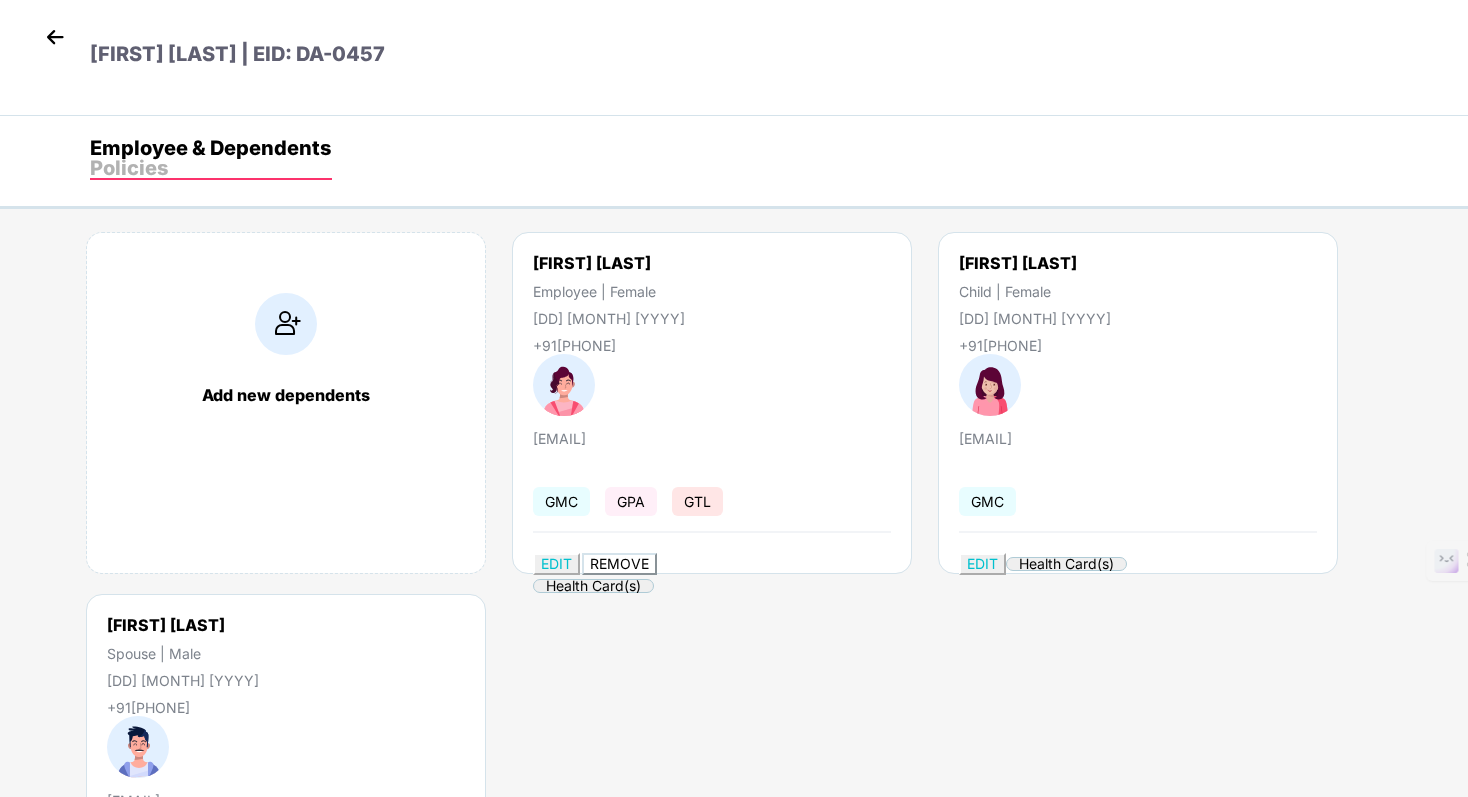 click on "REMOVE" at bounding box center [619, 563] 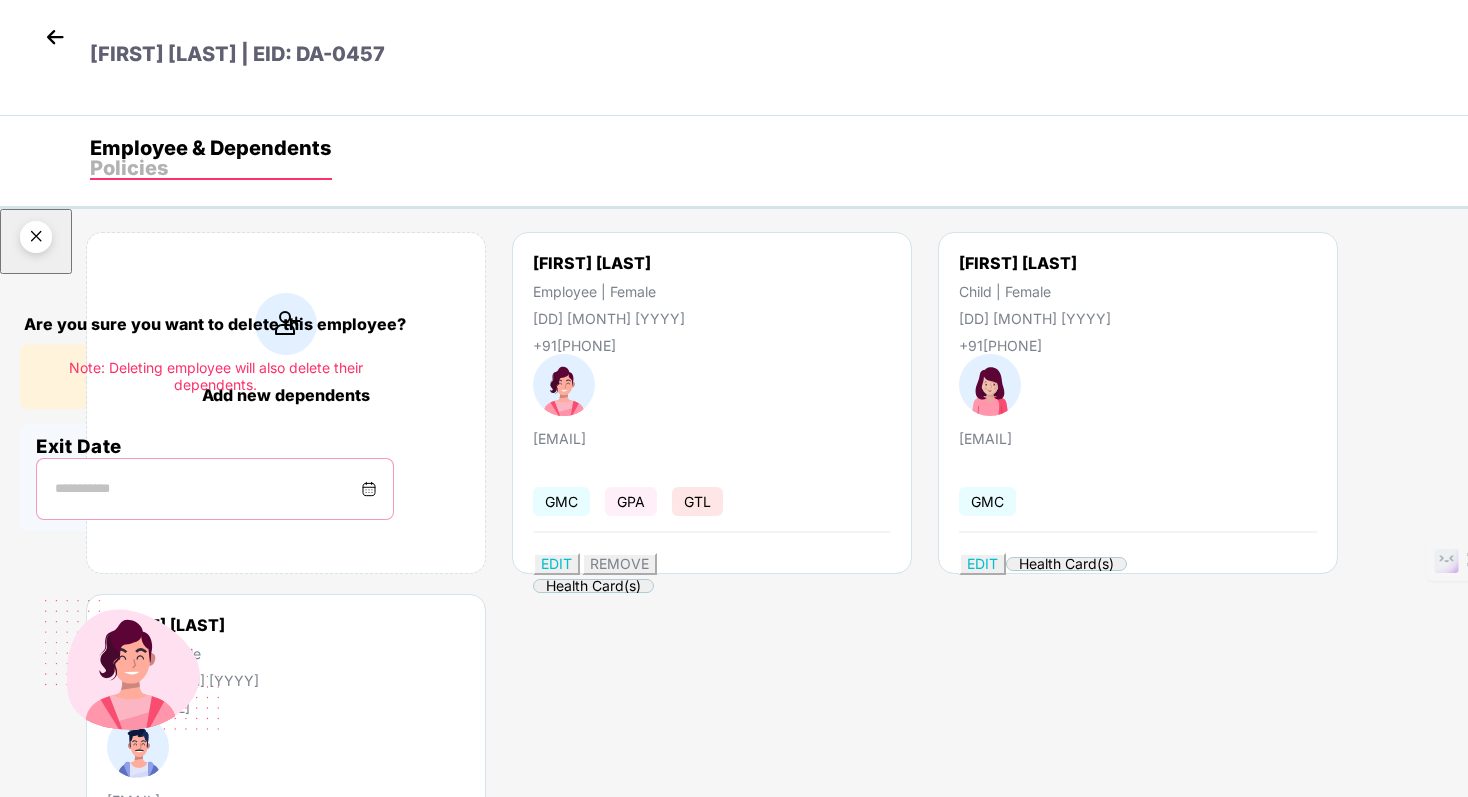 click at bounding box center (207, 489) 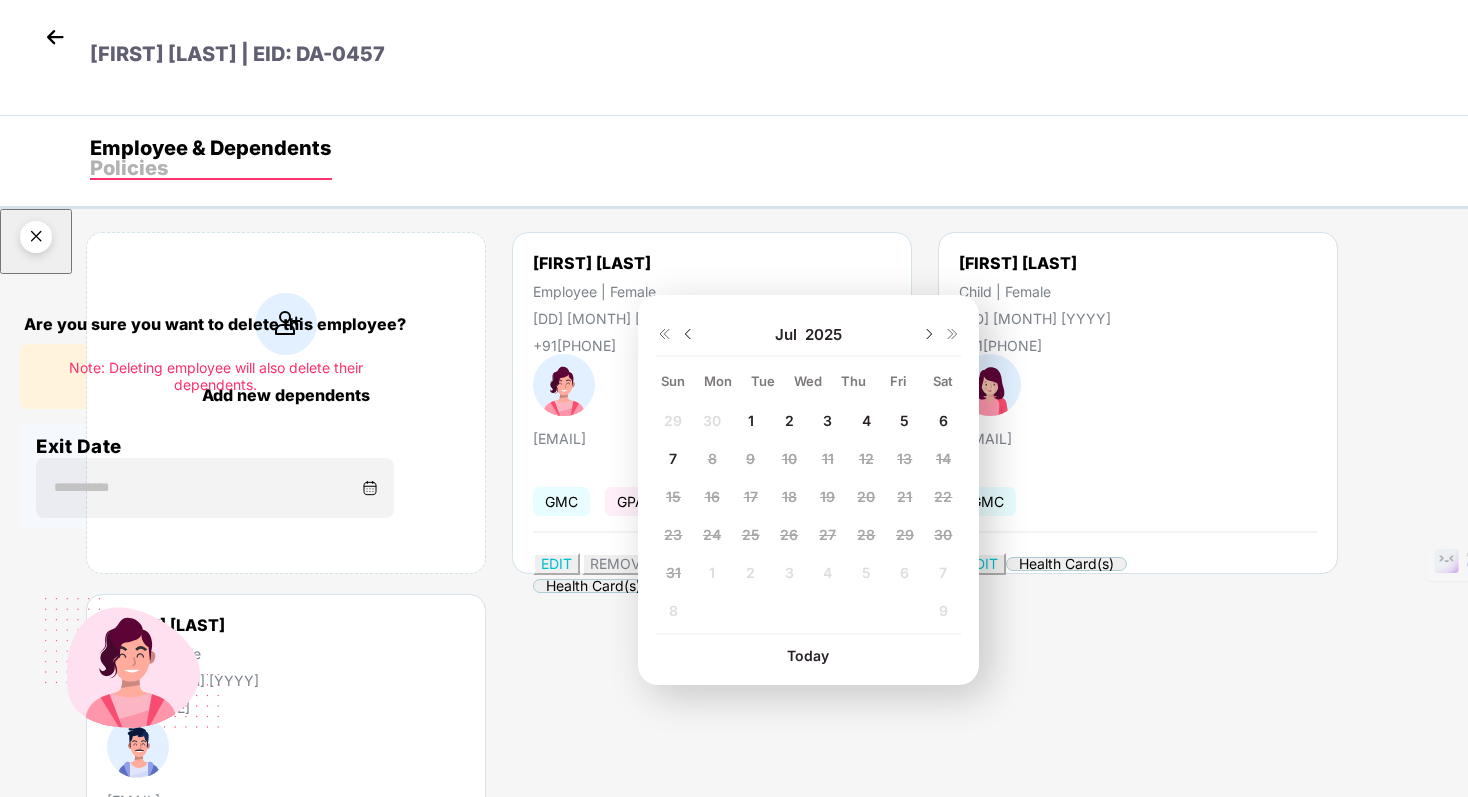 click at bounding box center (688, 334) 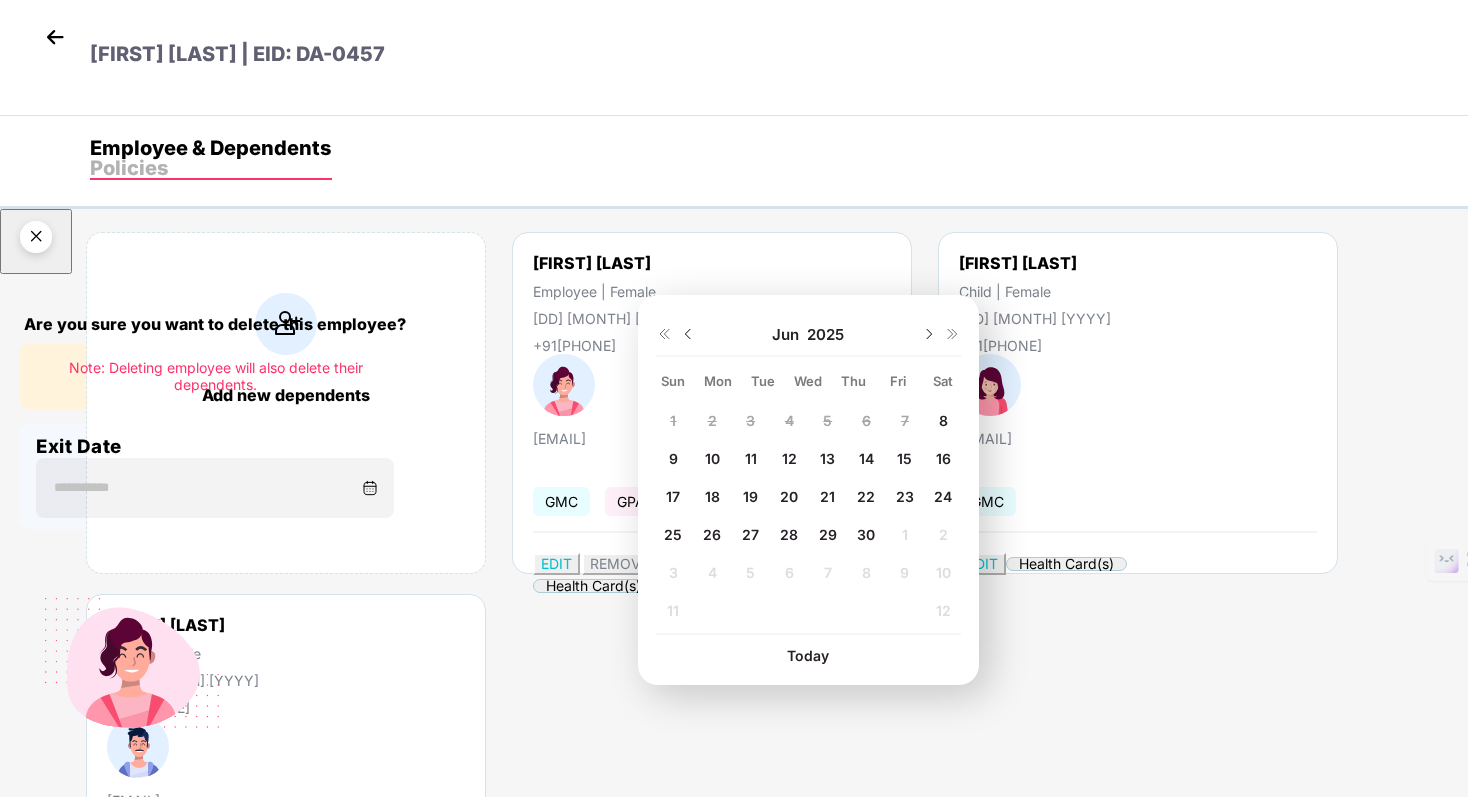 click on "27" at bounding box center [673, 420] 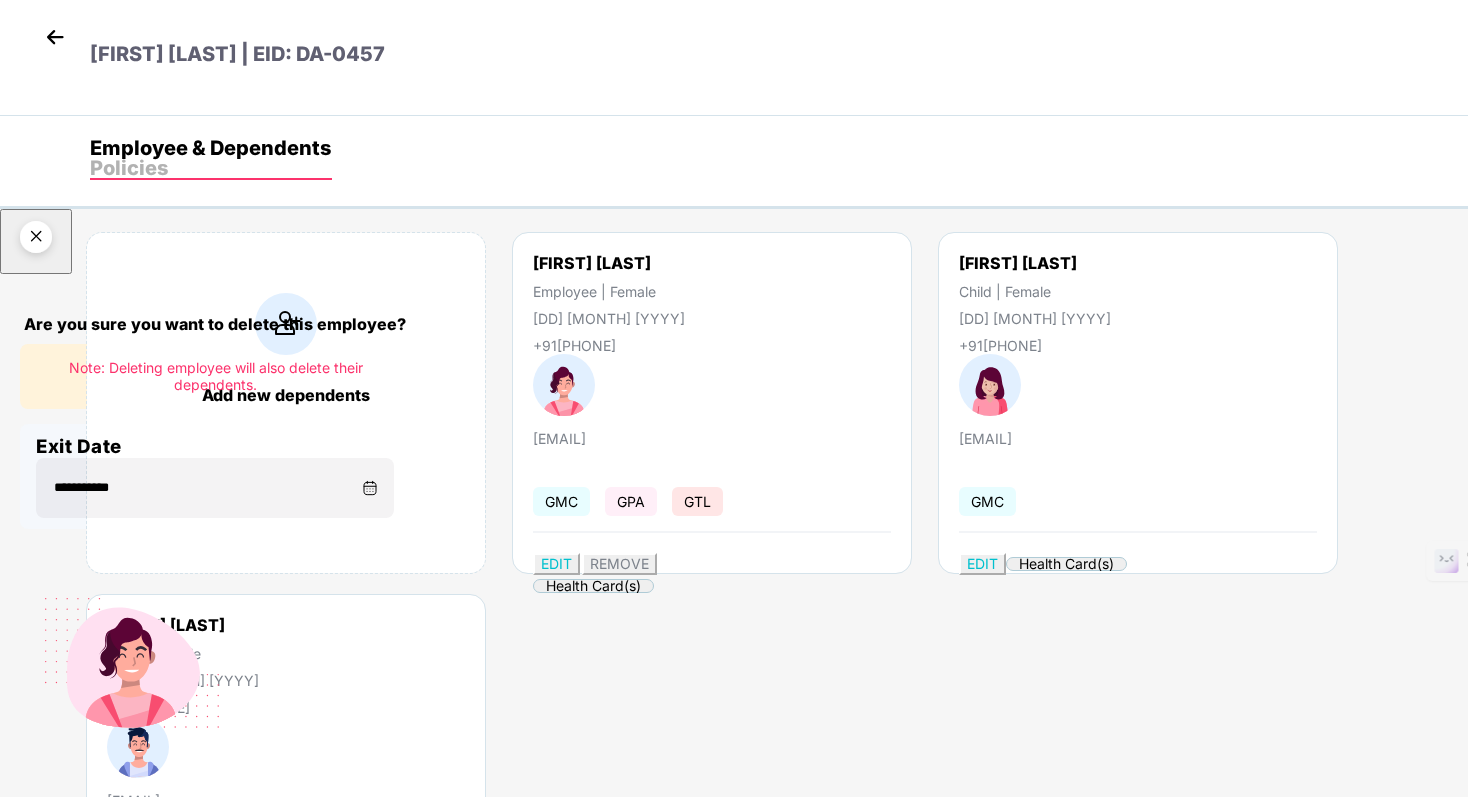 click on "Delete permanently" at bounding box center (106, 841) 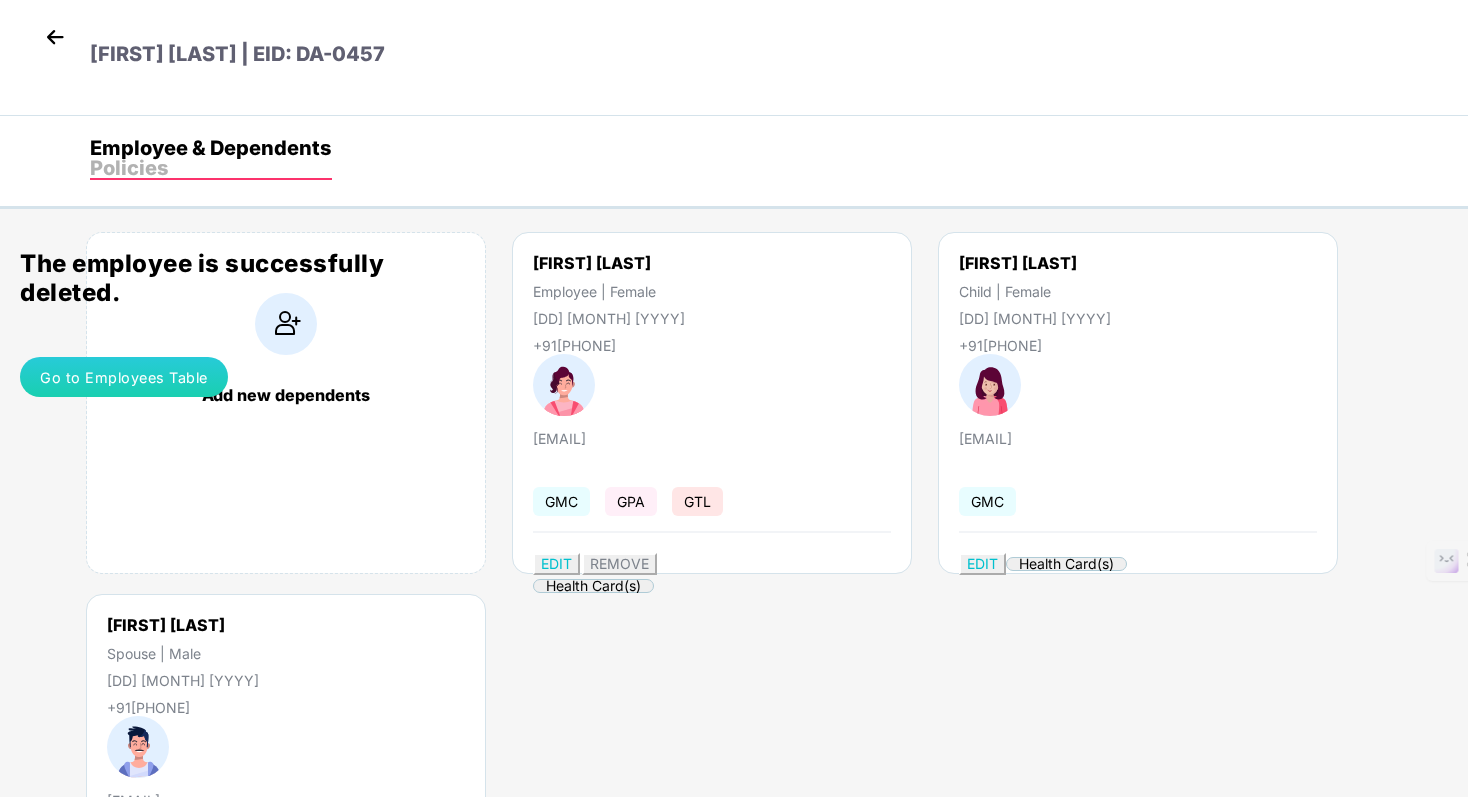 click on "Go to Employees Table" at bounding box center [124, 377] 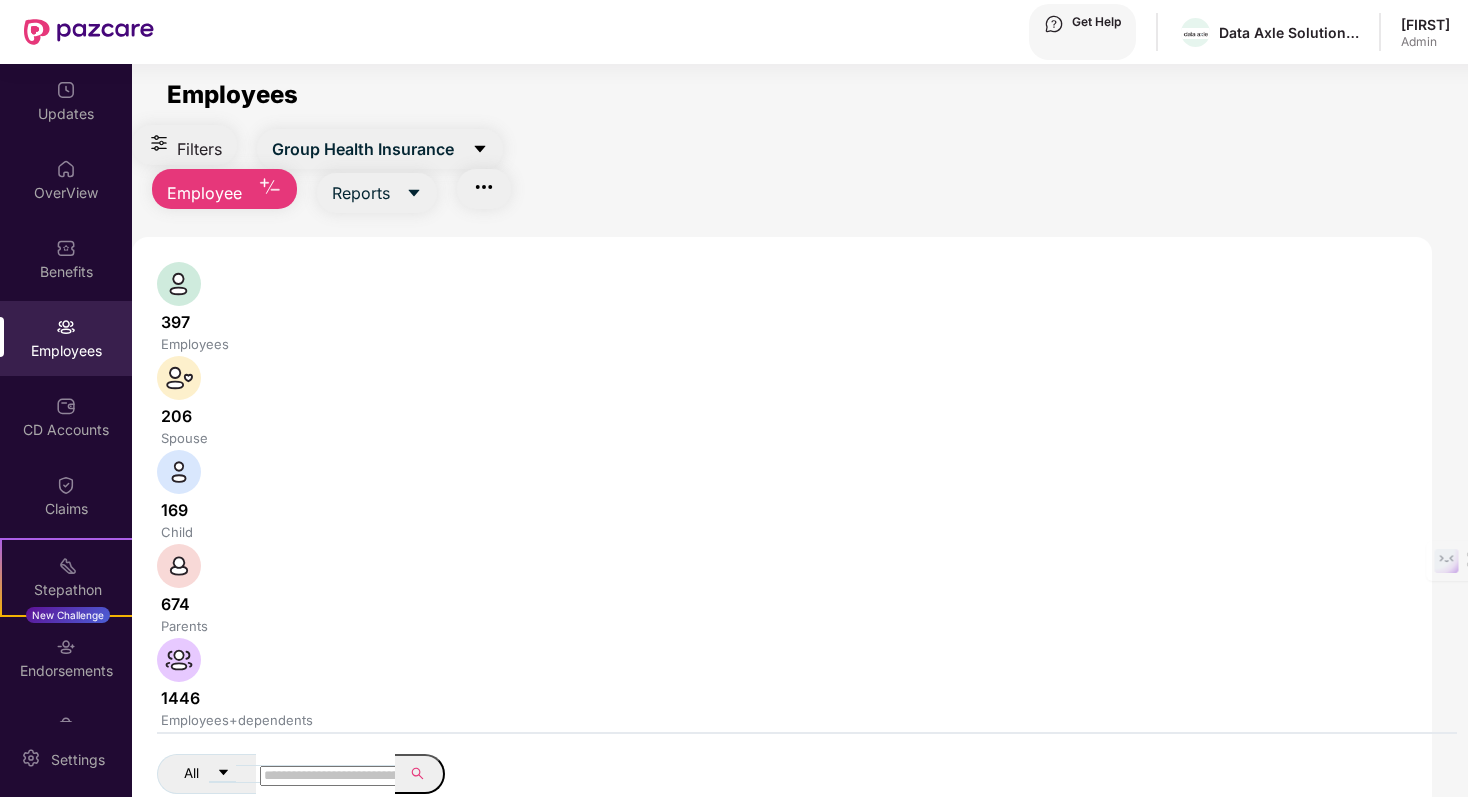 click at bounding box center (331, 776) 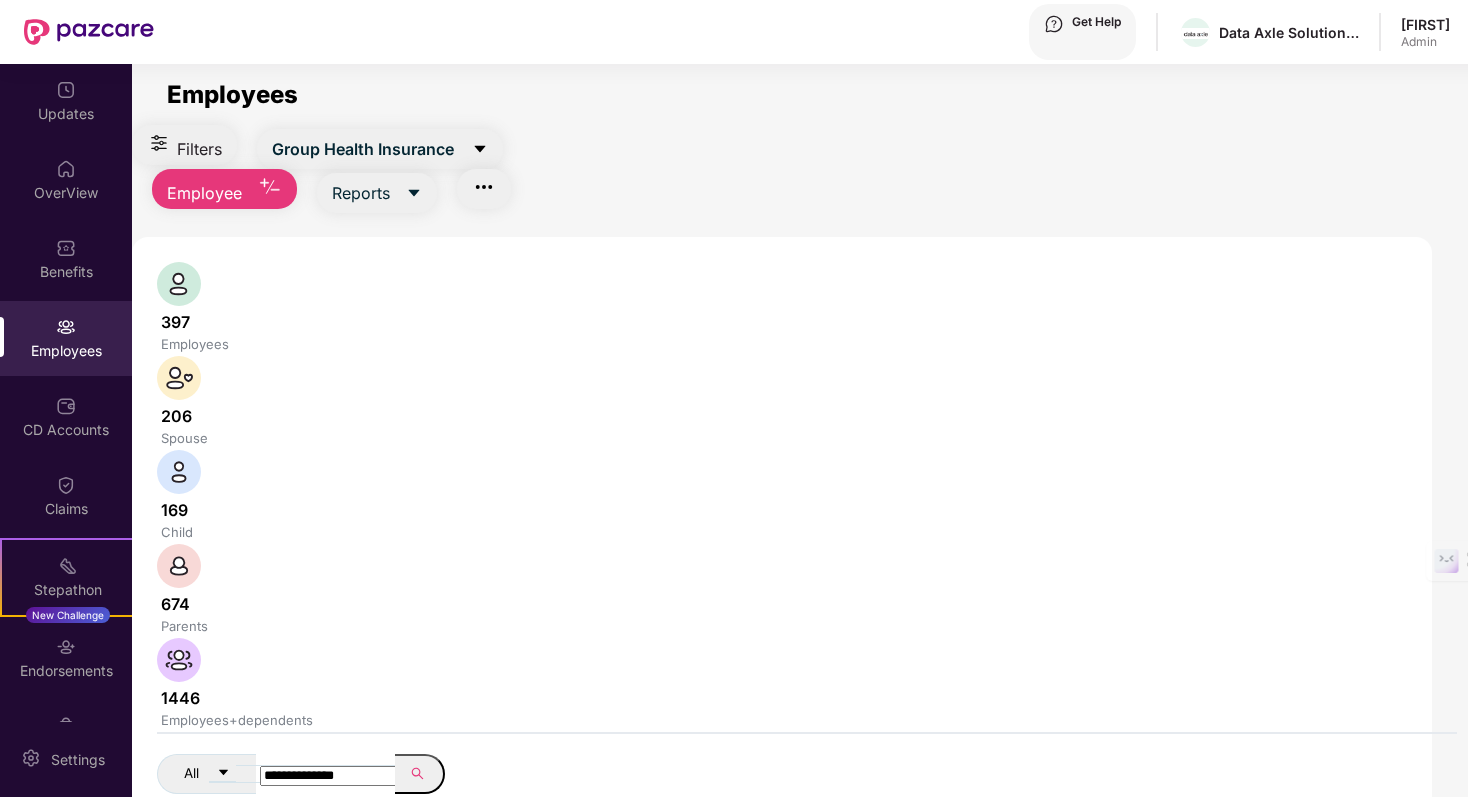 click on "**********" at bounding box center (331, 776) 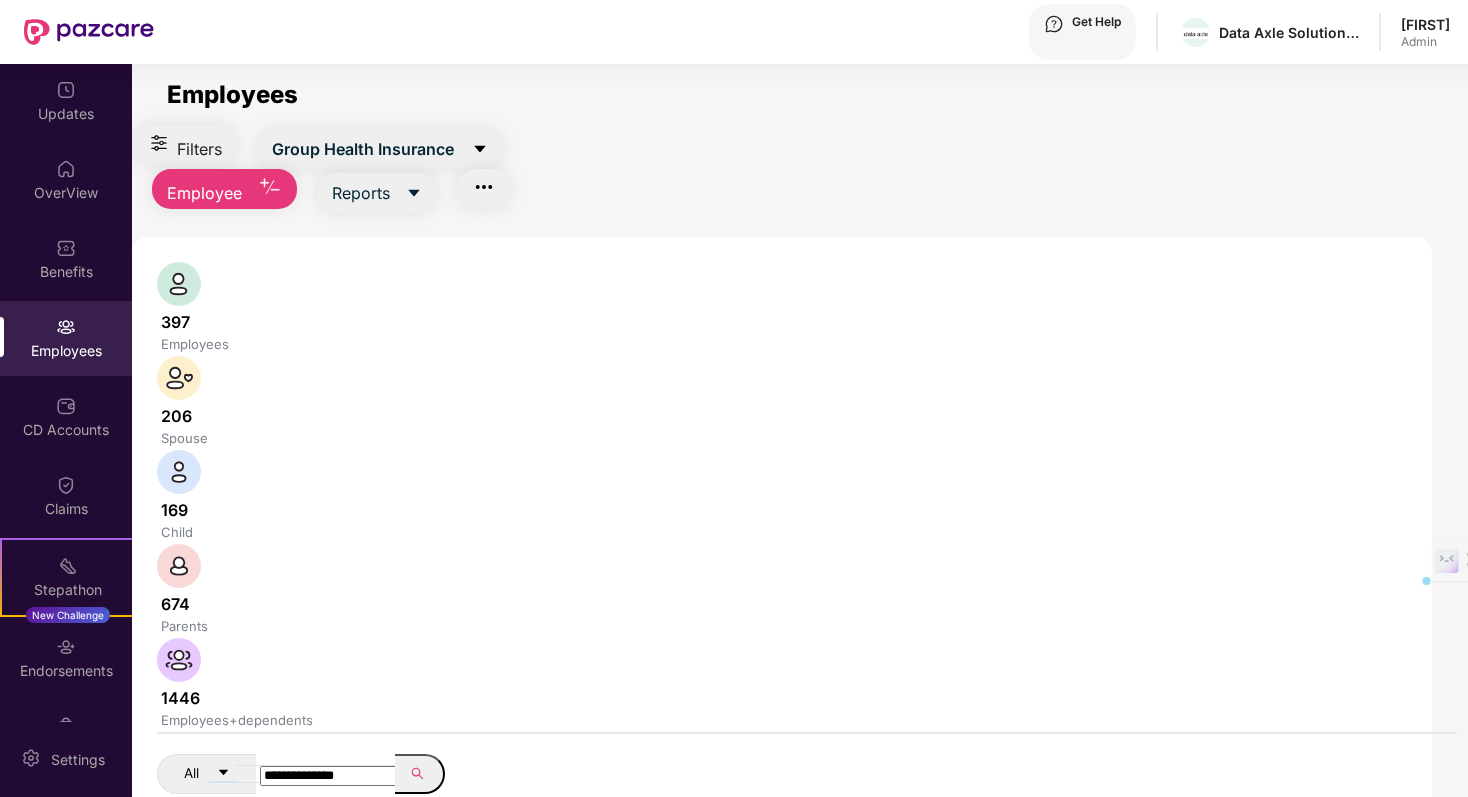 drag, startPoint x: 429, startPoint y: 336, endPoint x: 303, endPoint y: 335, distance: 126.00397 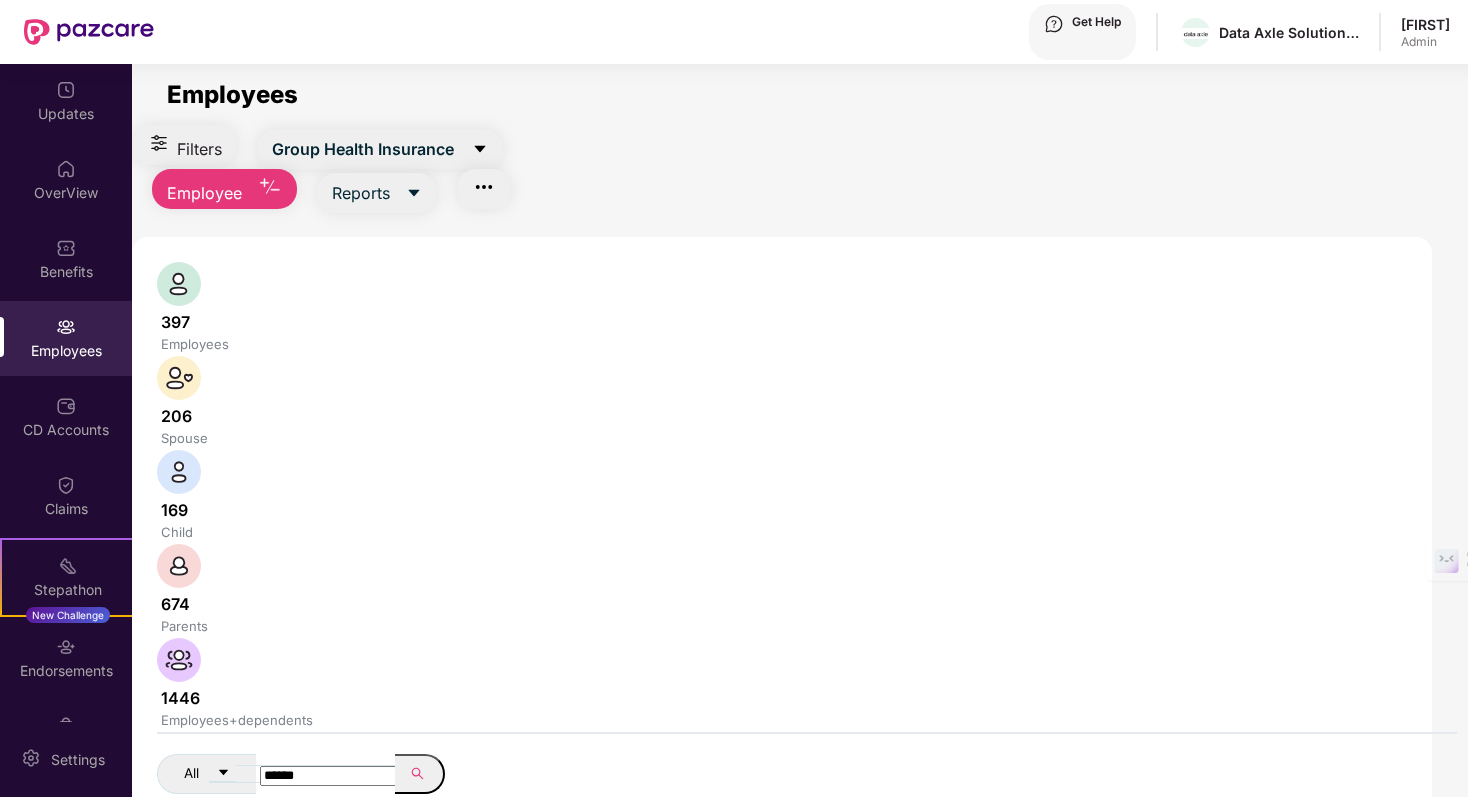 type on "******" 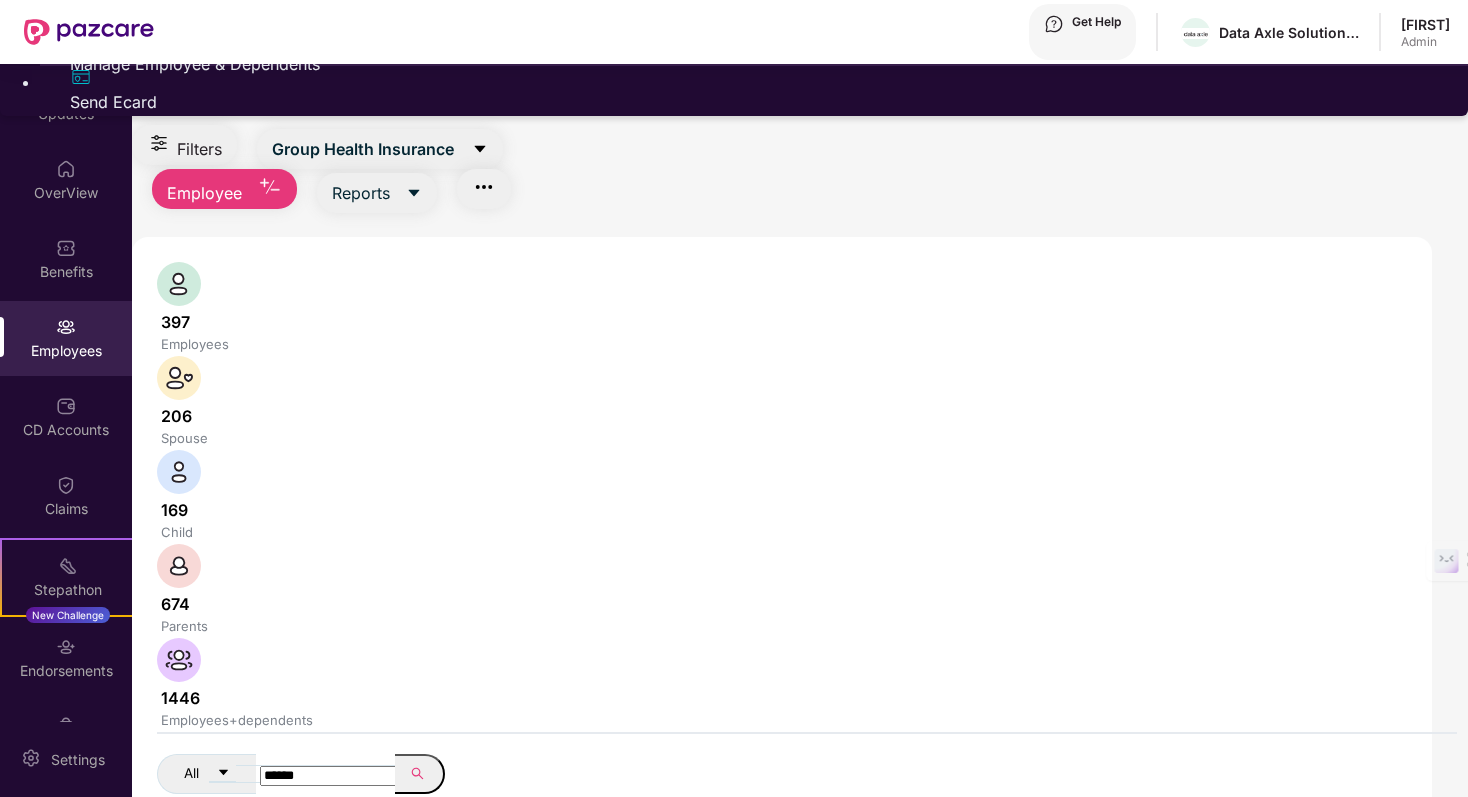 click on "Manage Employee & Dependents" at bounding box center [754, 64] 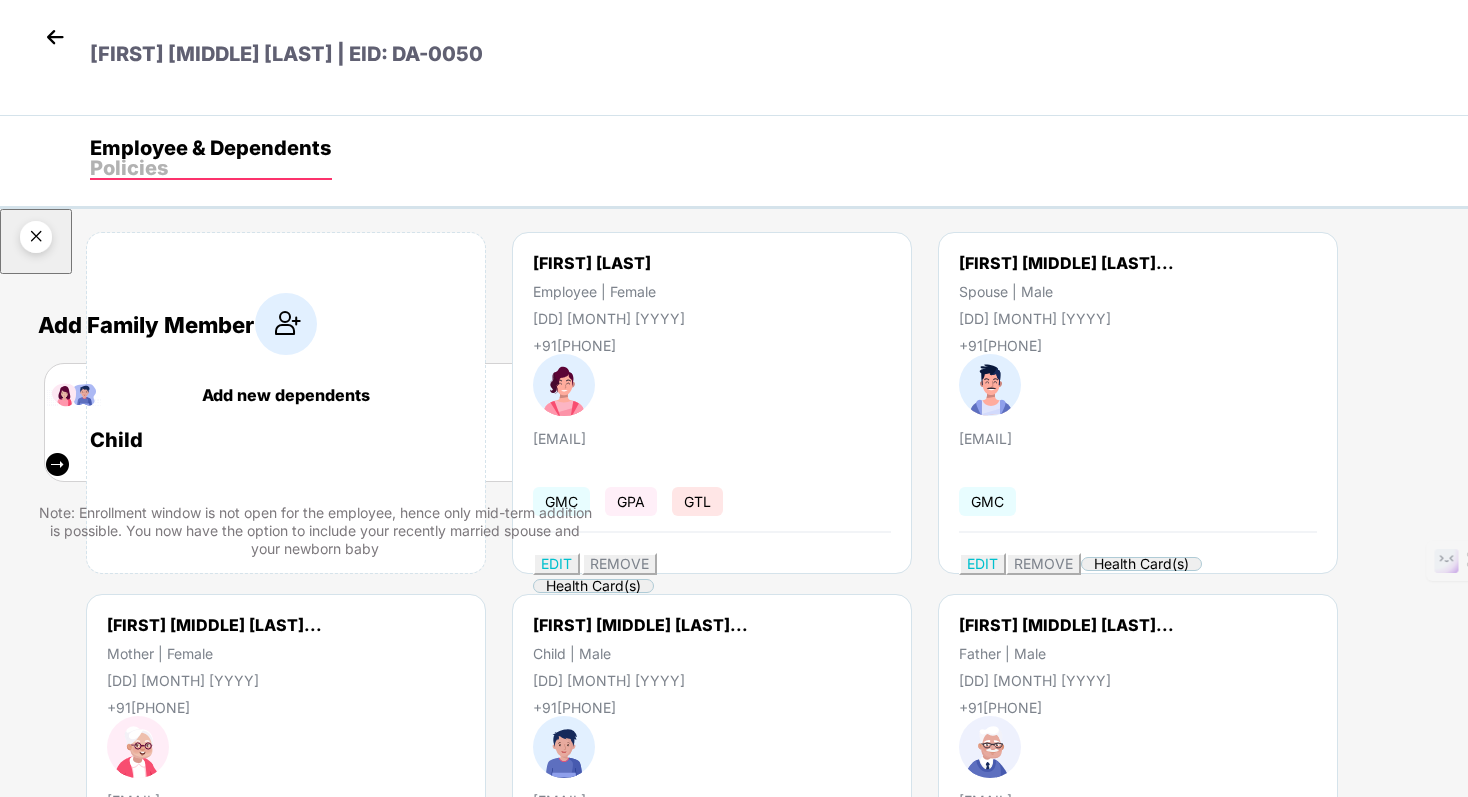 click at bounding box center (36, 240) 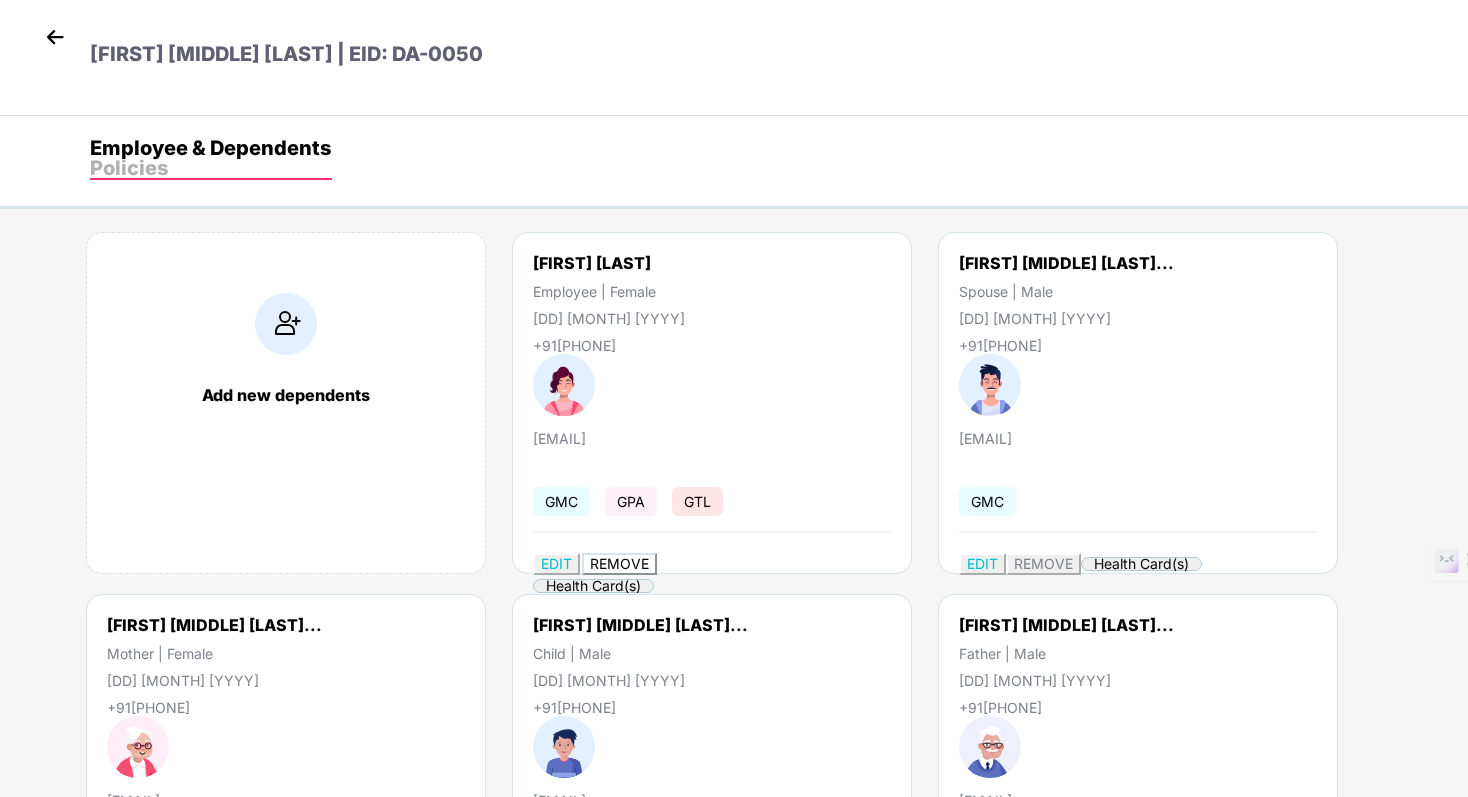 click on "REMOVE" at bounding box center (619, 563) 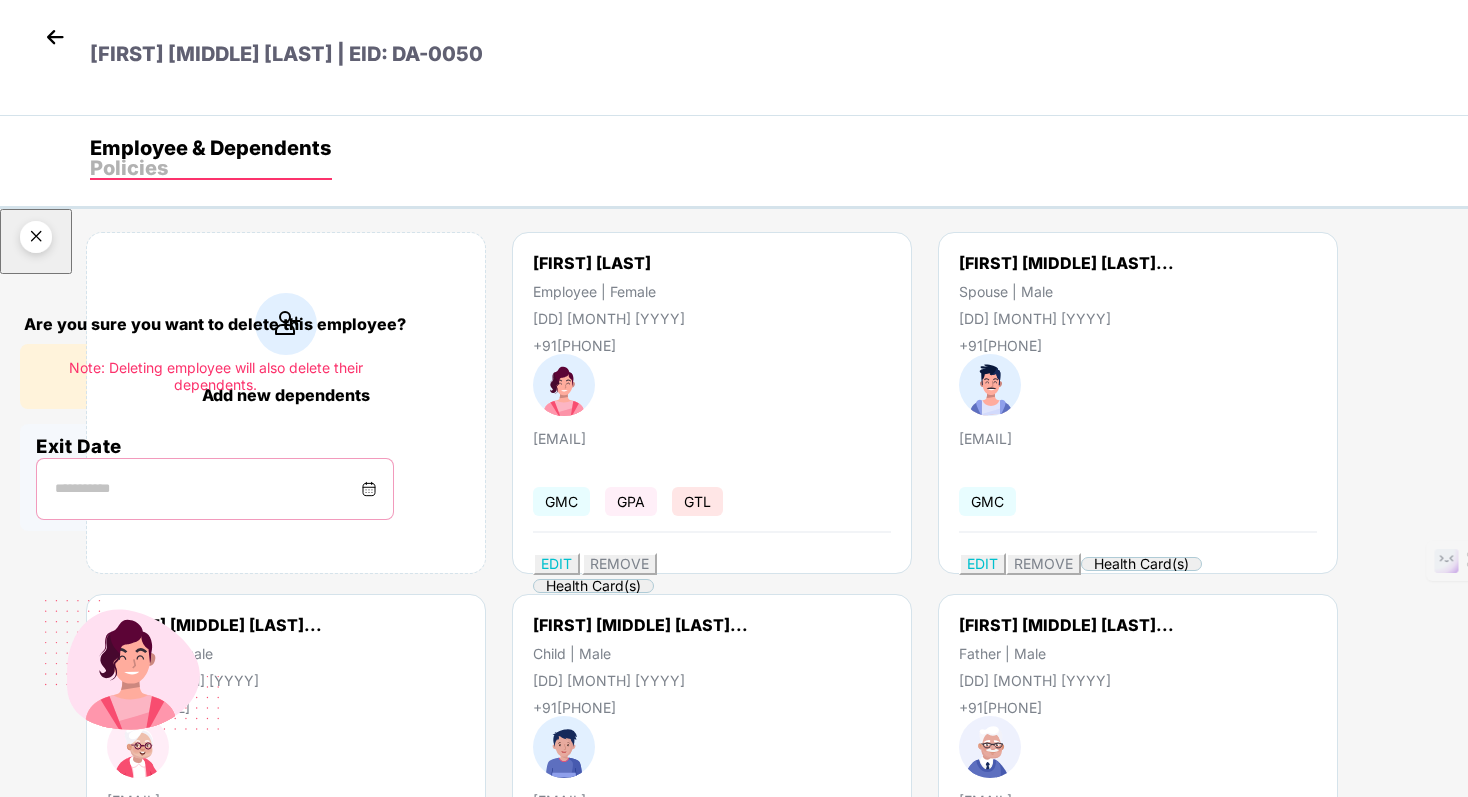 click at bounding box center [207, 489] 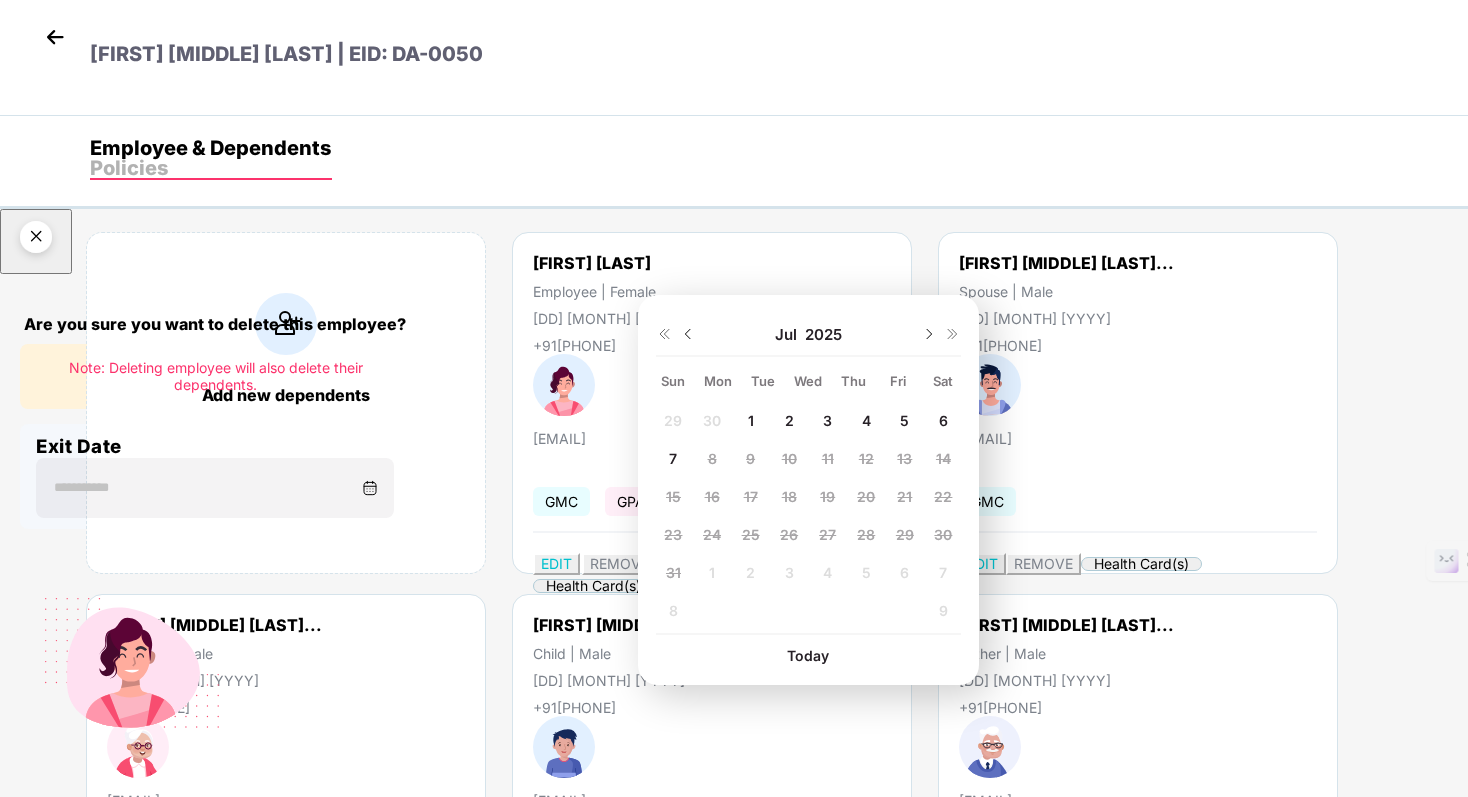 click at bounding box center (688, 334) 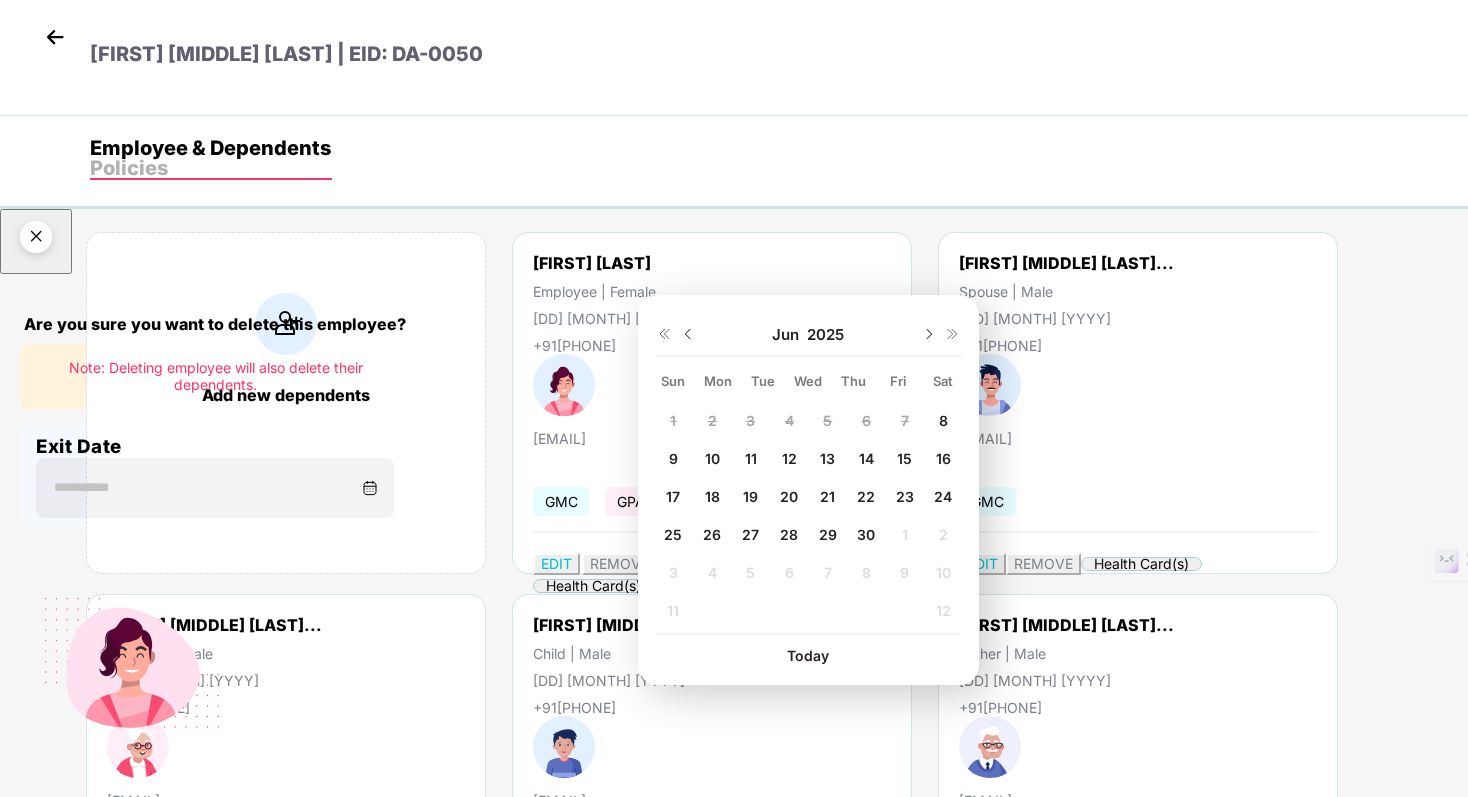 click on "30" at bounding box center [673, 420] 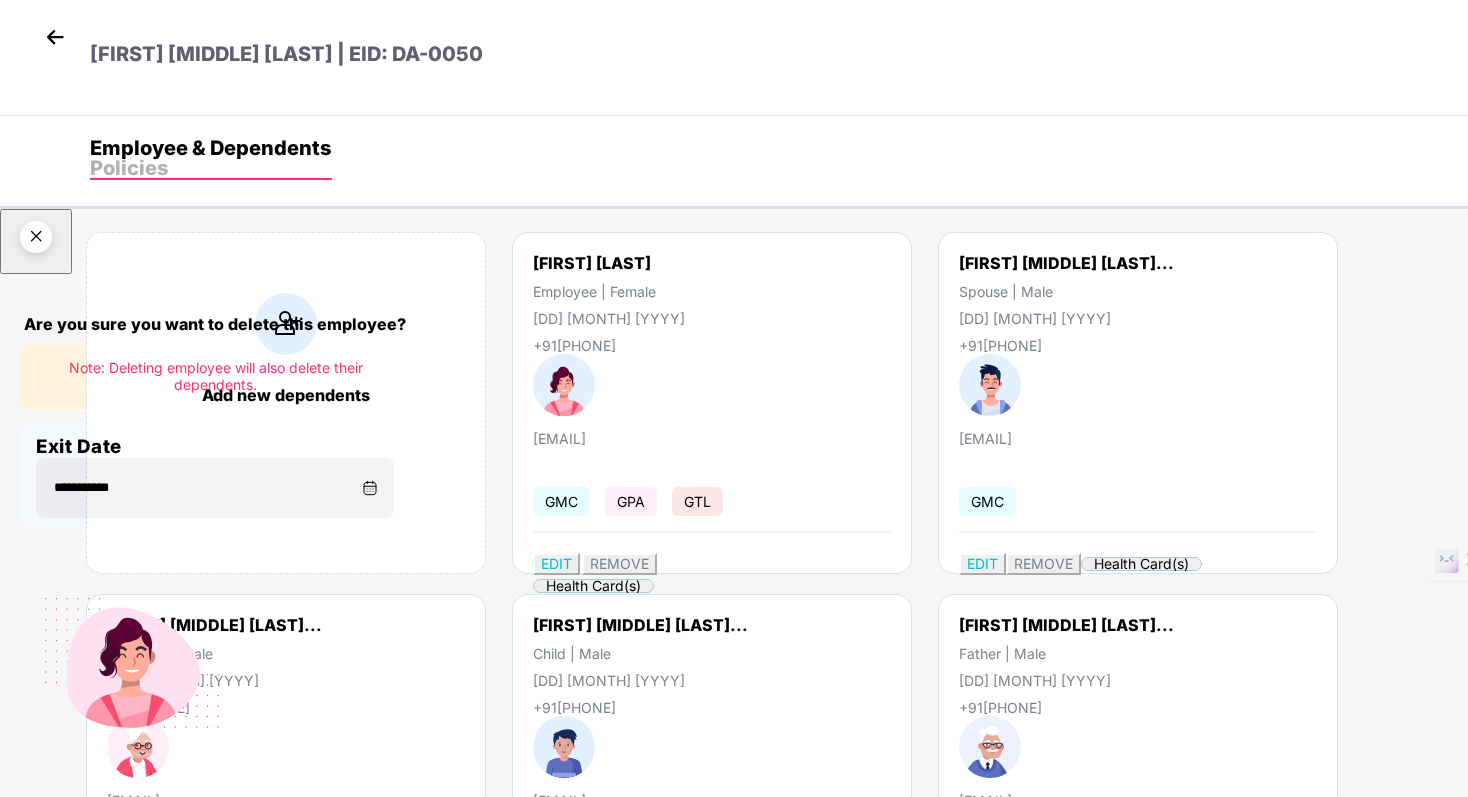 click on "Delete permanently" at bounding box center (106, 841) 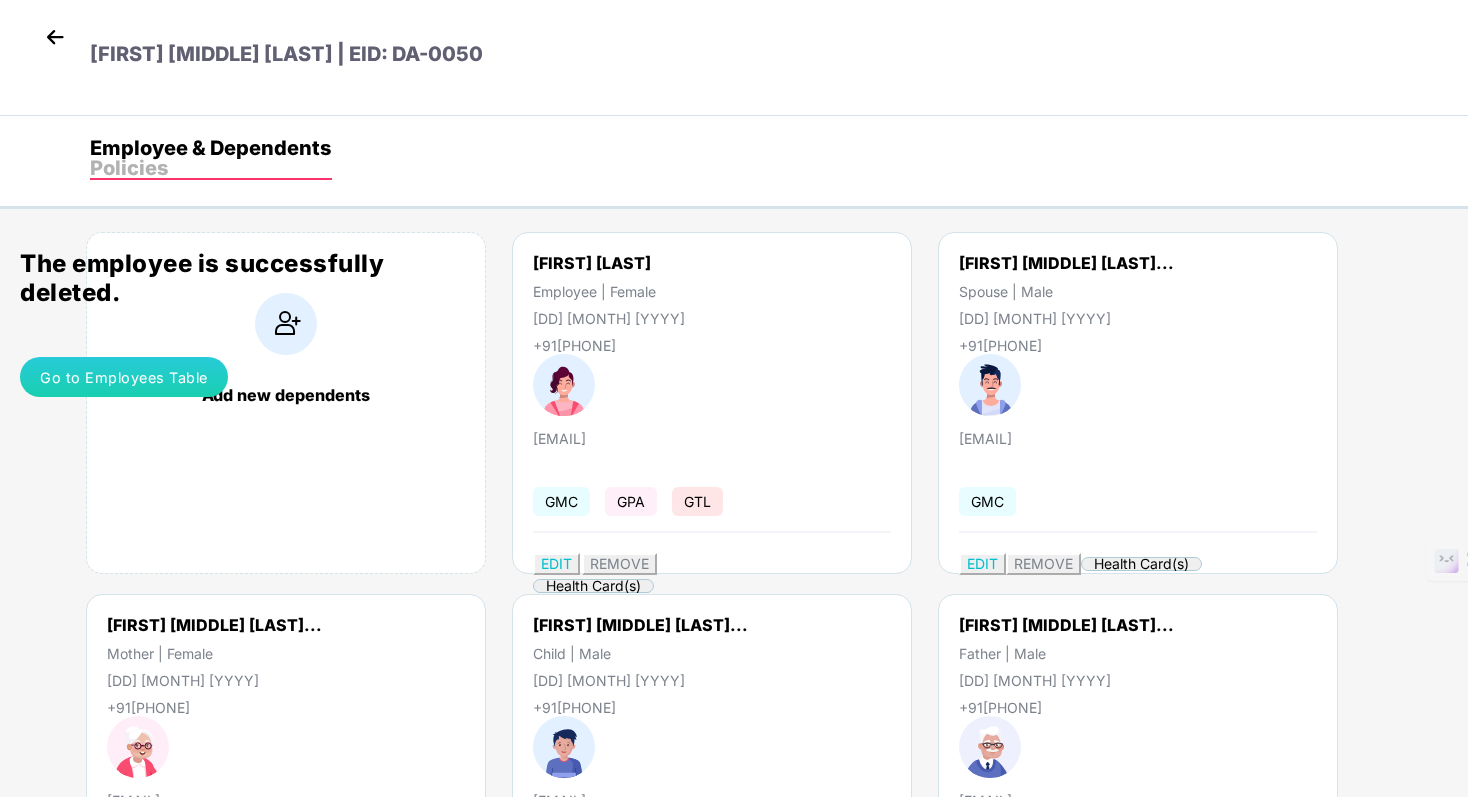 click on "Go to Employees Table" at bounding box center (124, 377) 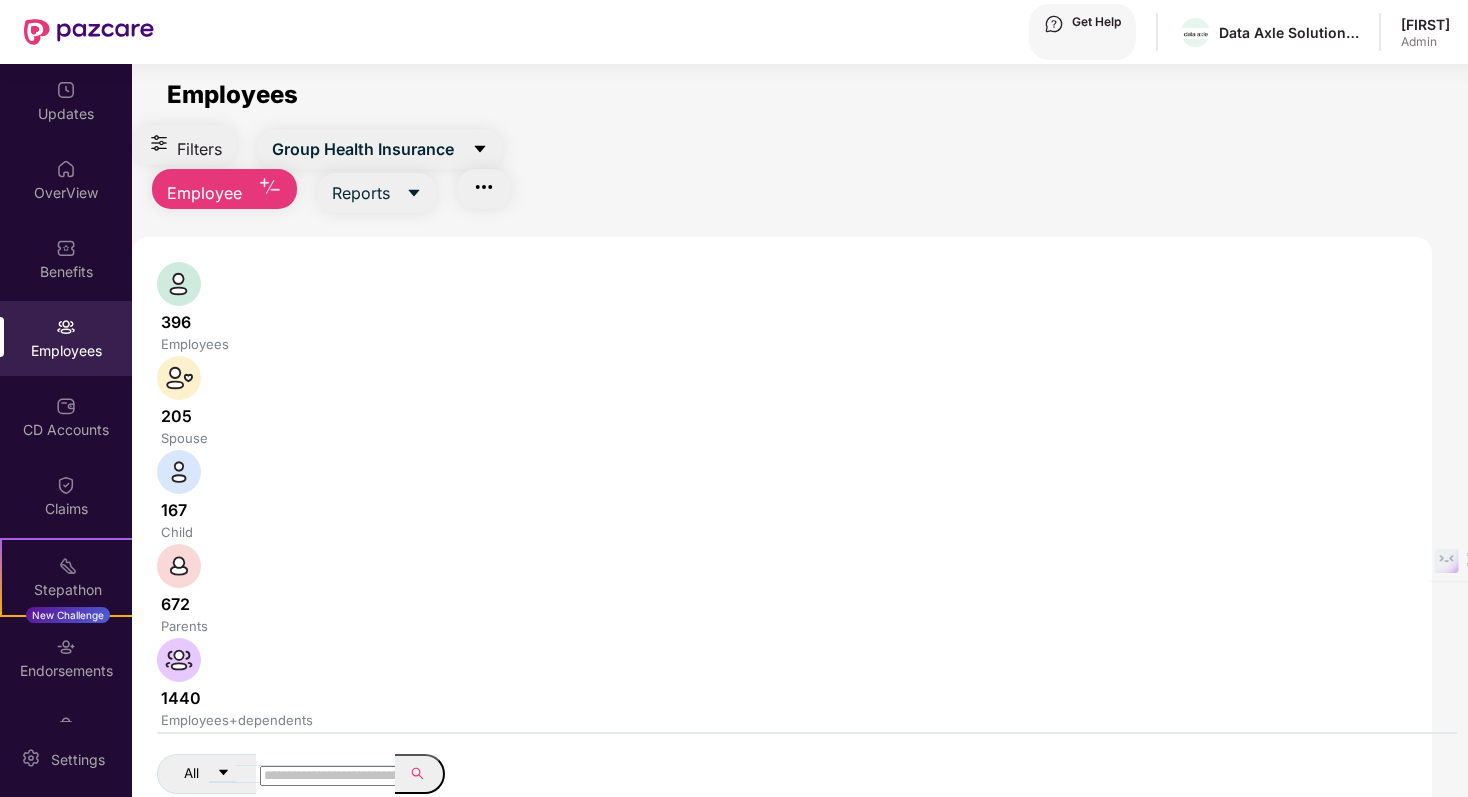 click at bounding box center (331, 776) 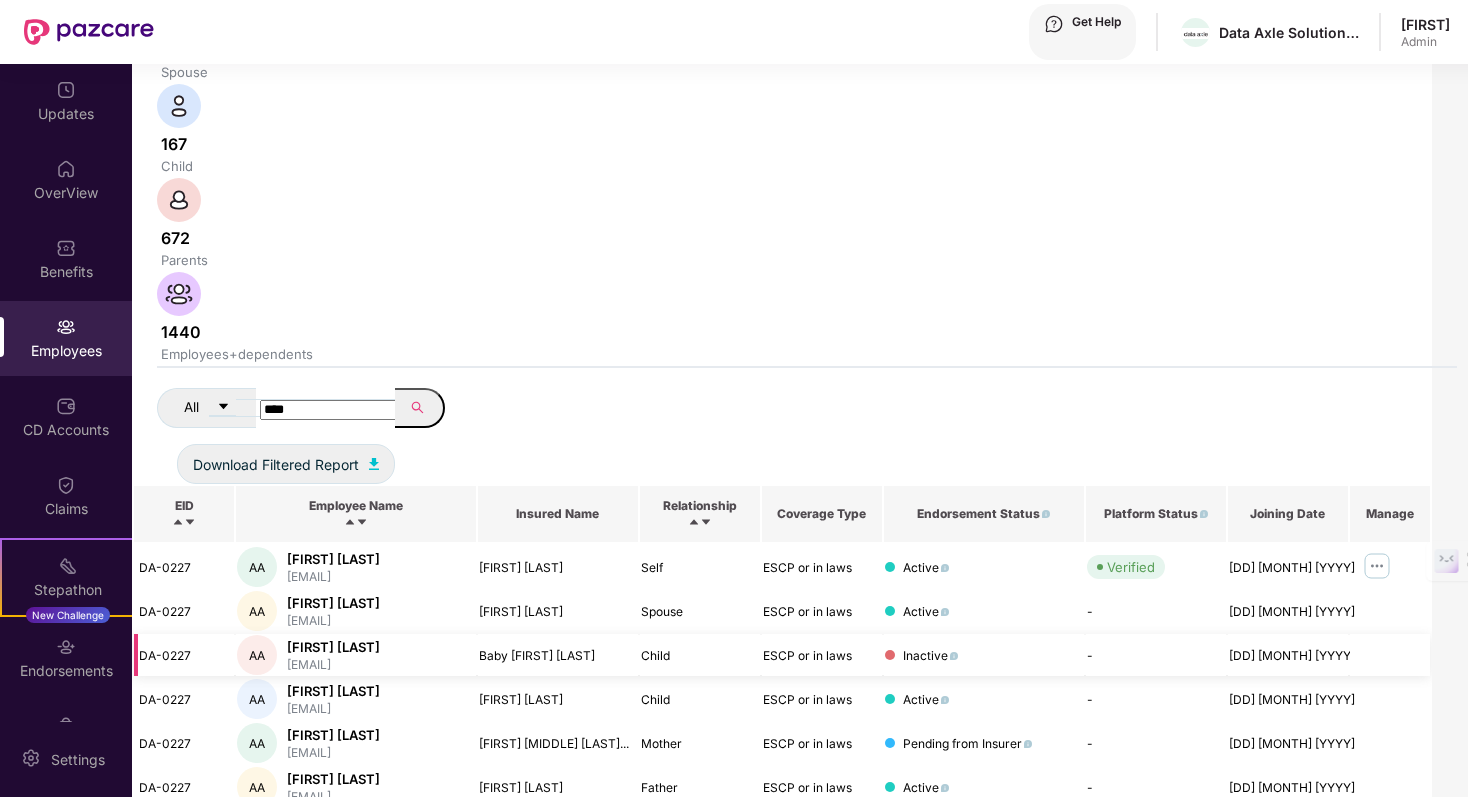 scroll, scrollTop: 432, scrollLeft: 0, axis: vertical 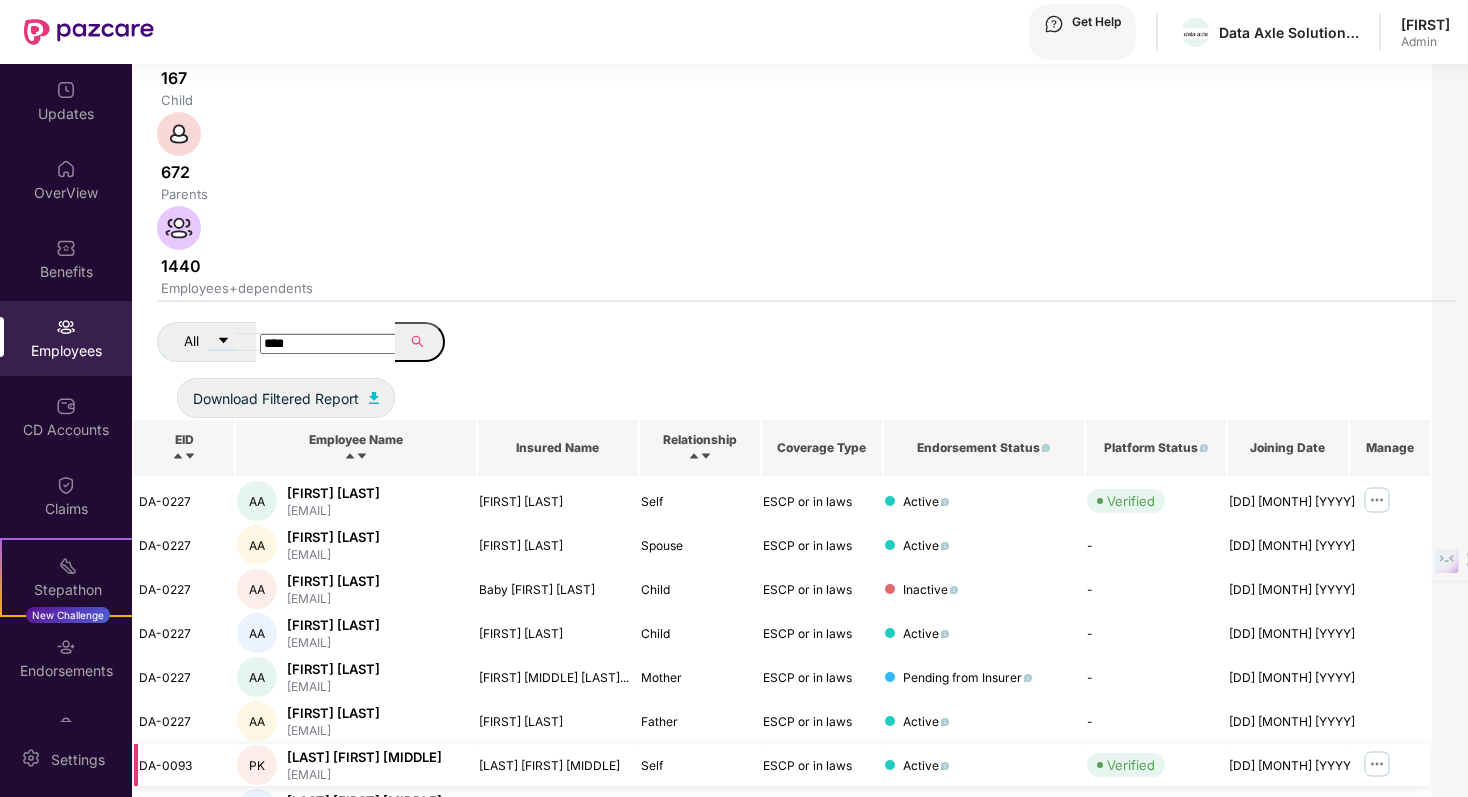 type on "****" 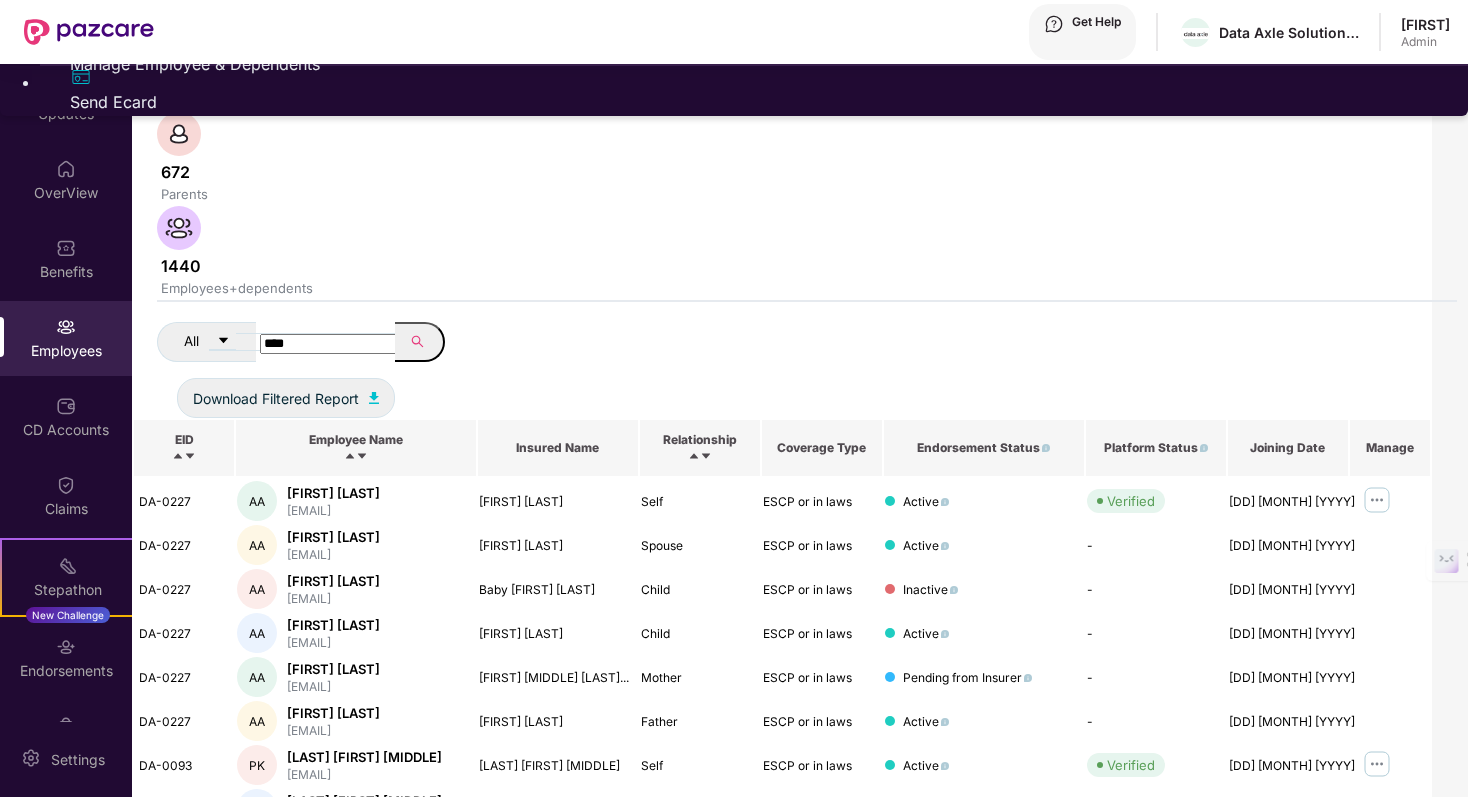 click on "Manage Employee & Dependents" at bounding box center [754, 64] 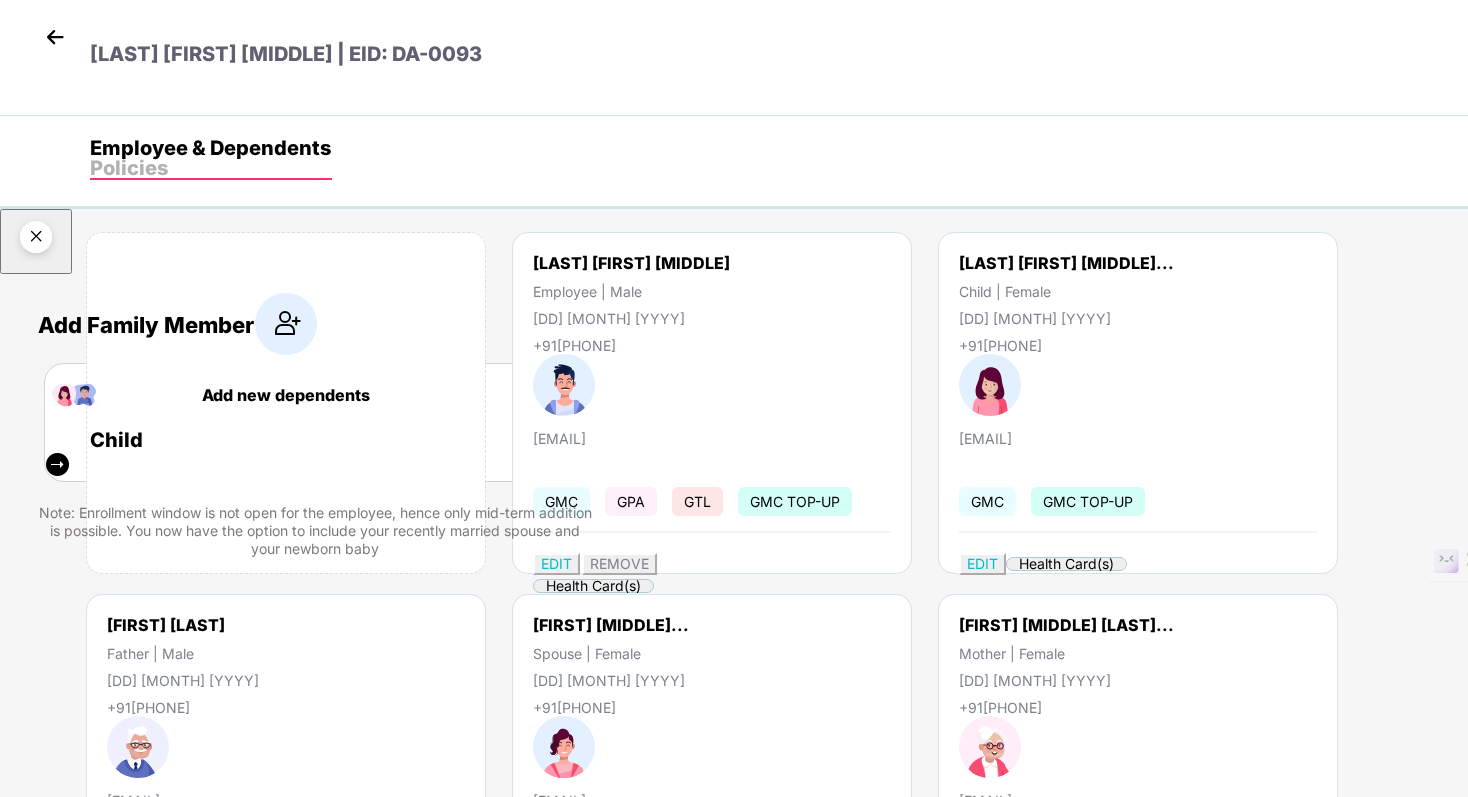 click at bounding box center (36, 240) 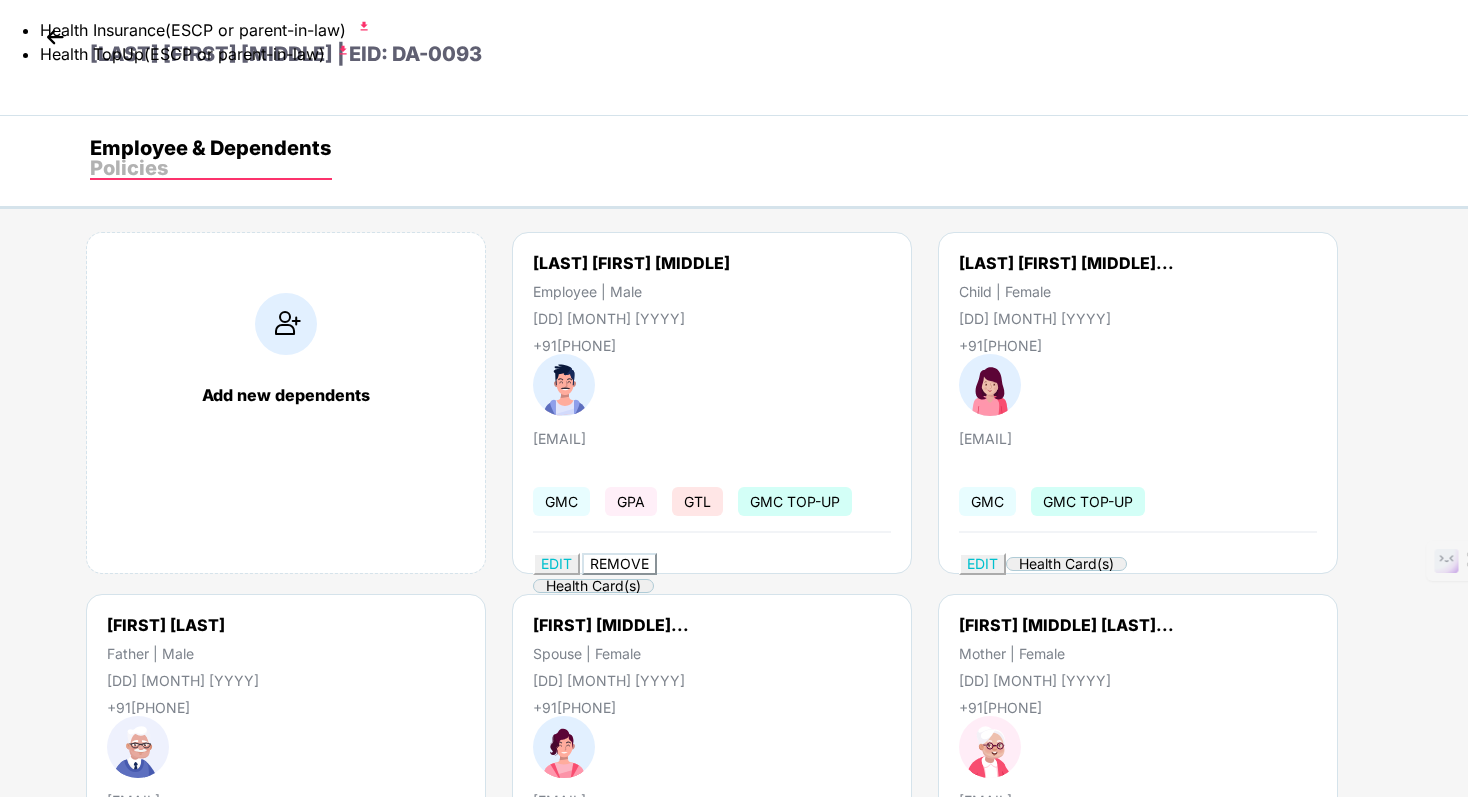 click on "REMOVE" at bounding box center (619, 564) 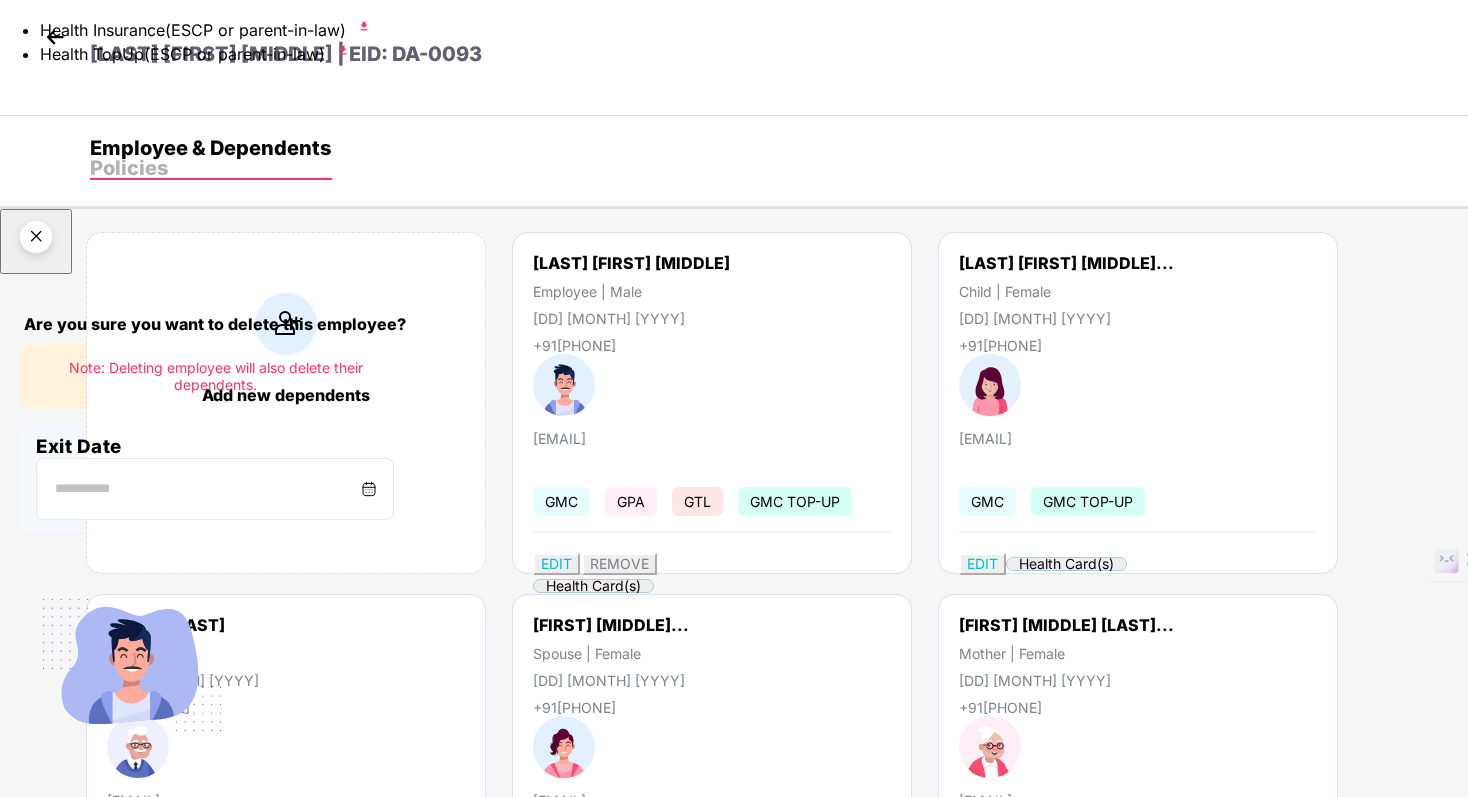 click at bounding box center [215, 489] 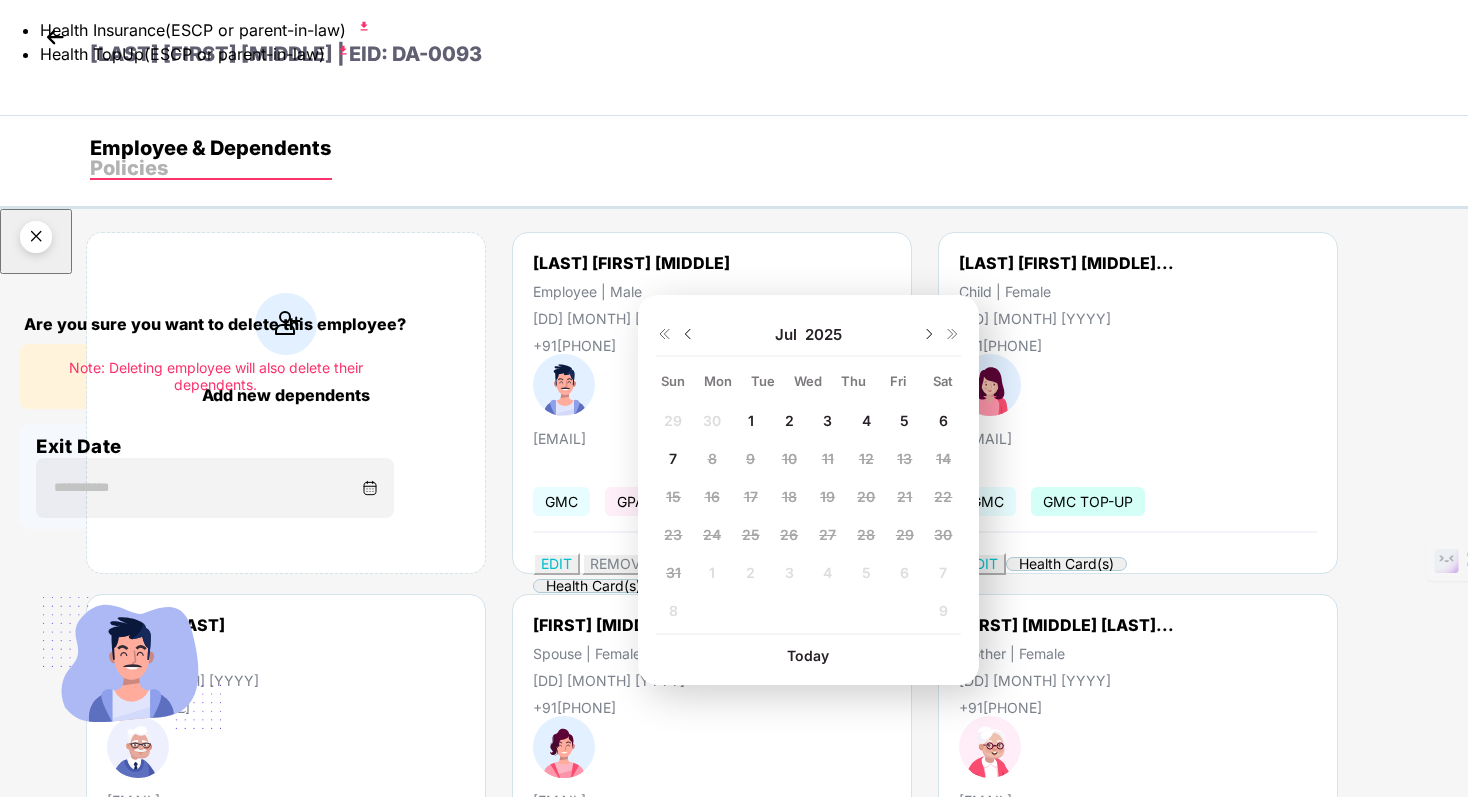 click on "3" at bounding box center [673, 420] 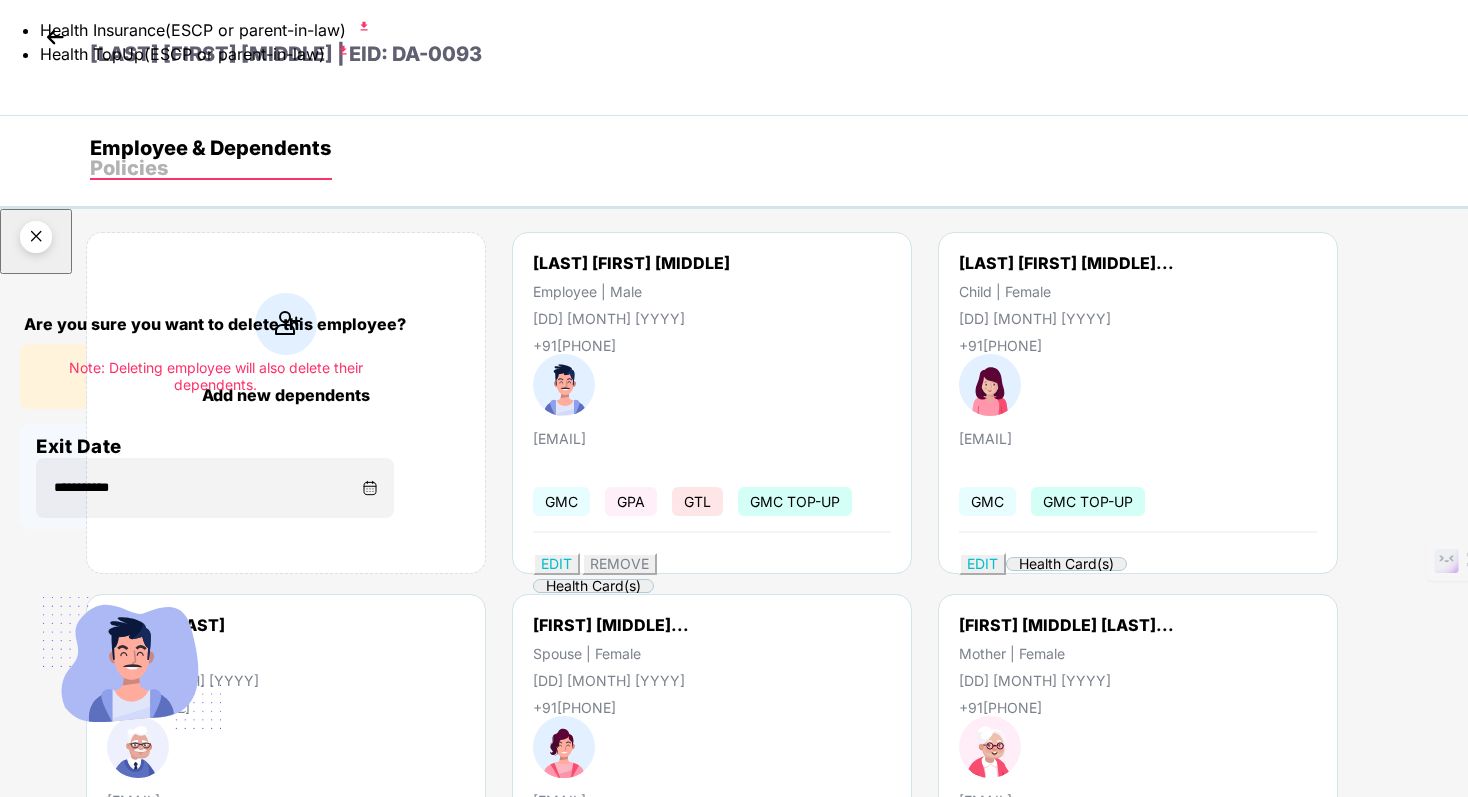 click on "Delete permanently" at bounding box center [106, 841] 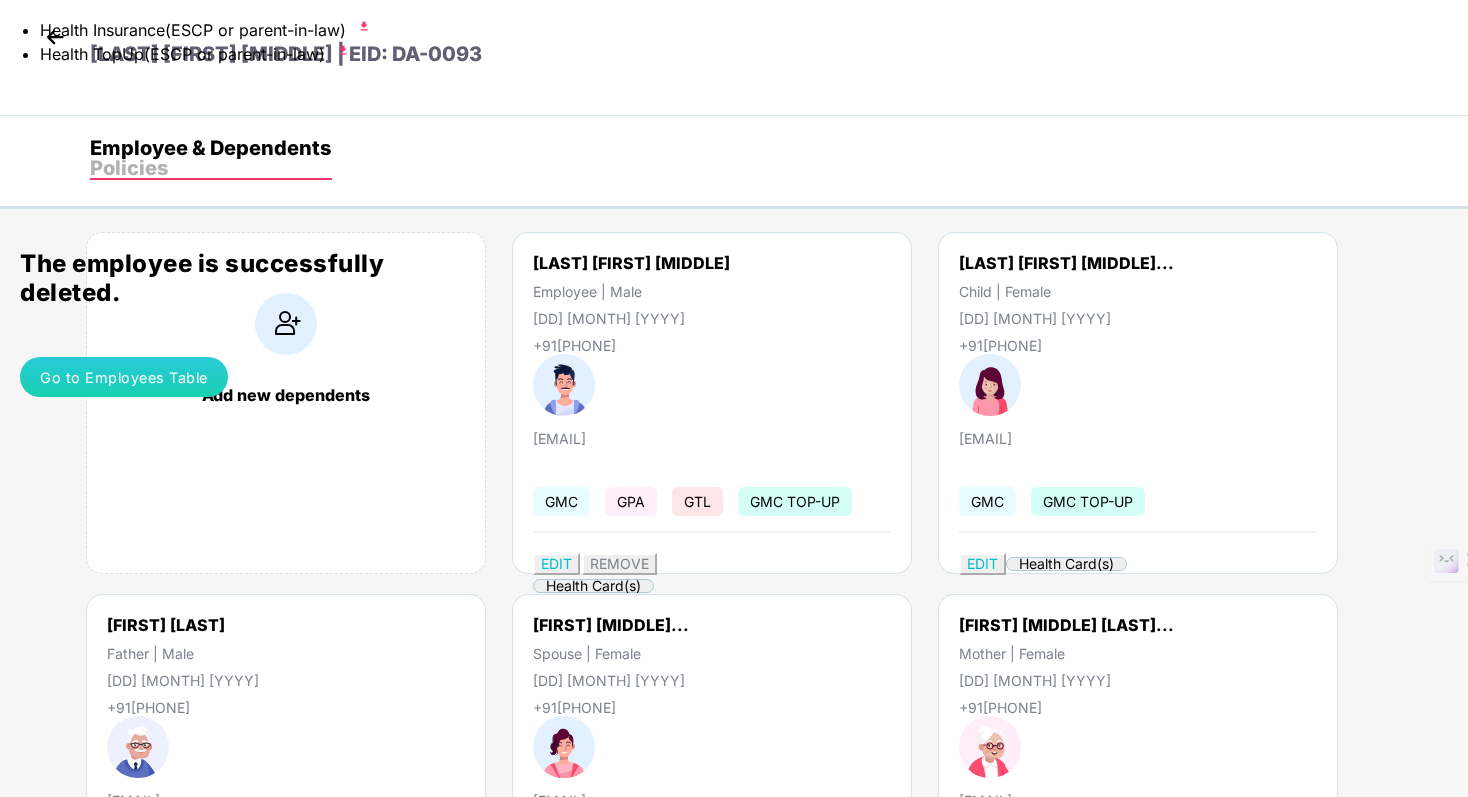 click on "Go to Employees Table" at bounding box center (124, 377) 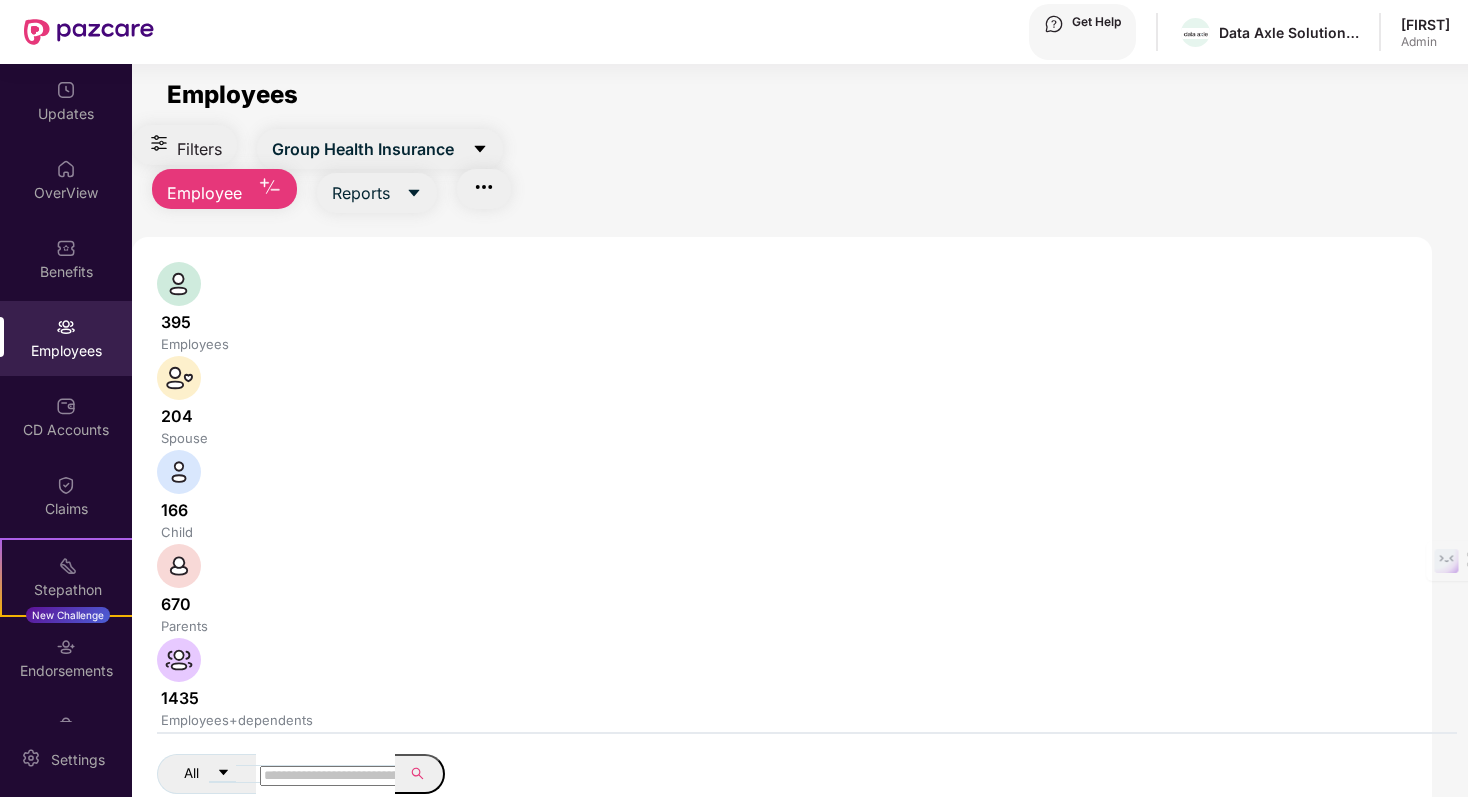 click at bounding box center [331, 776] 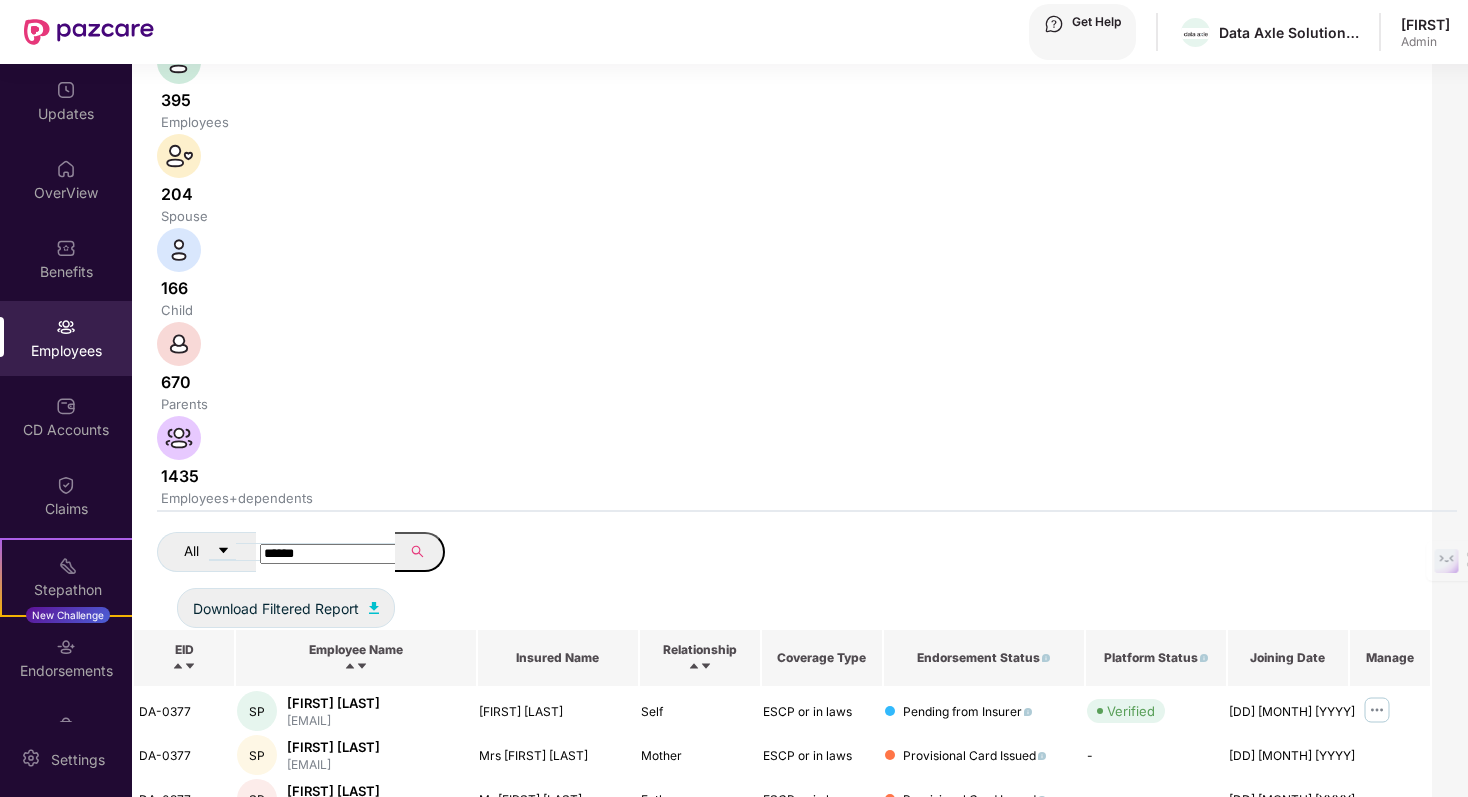 scroll, scrollTop: 221, scrollLeft: 0, axis: vertical 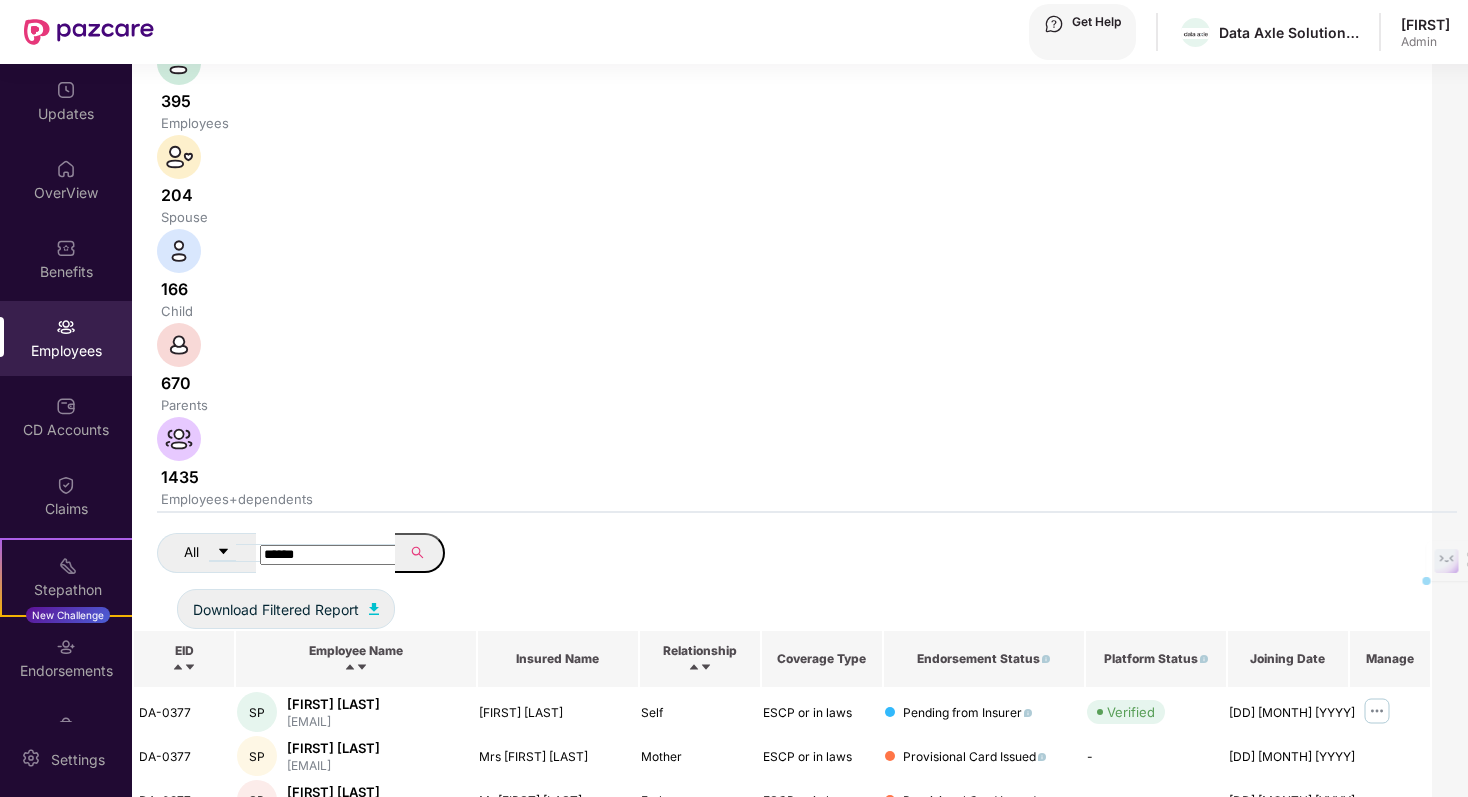drag, startPoint x: 373, startPoint y: 111, endPoint x: 303, endPoint y: 111, distance: 70 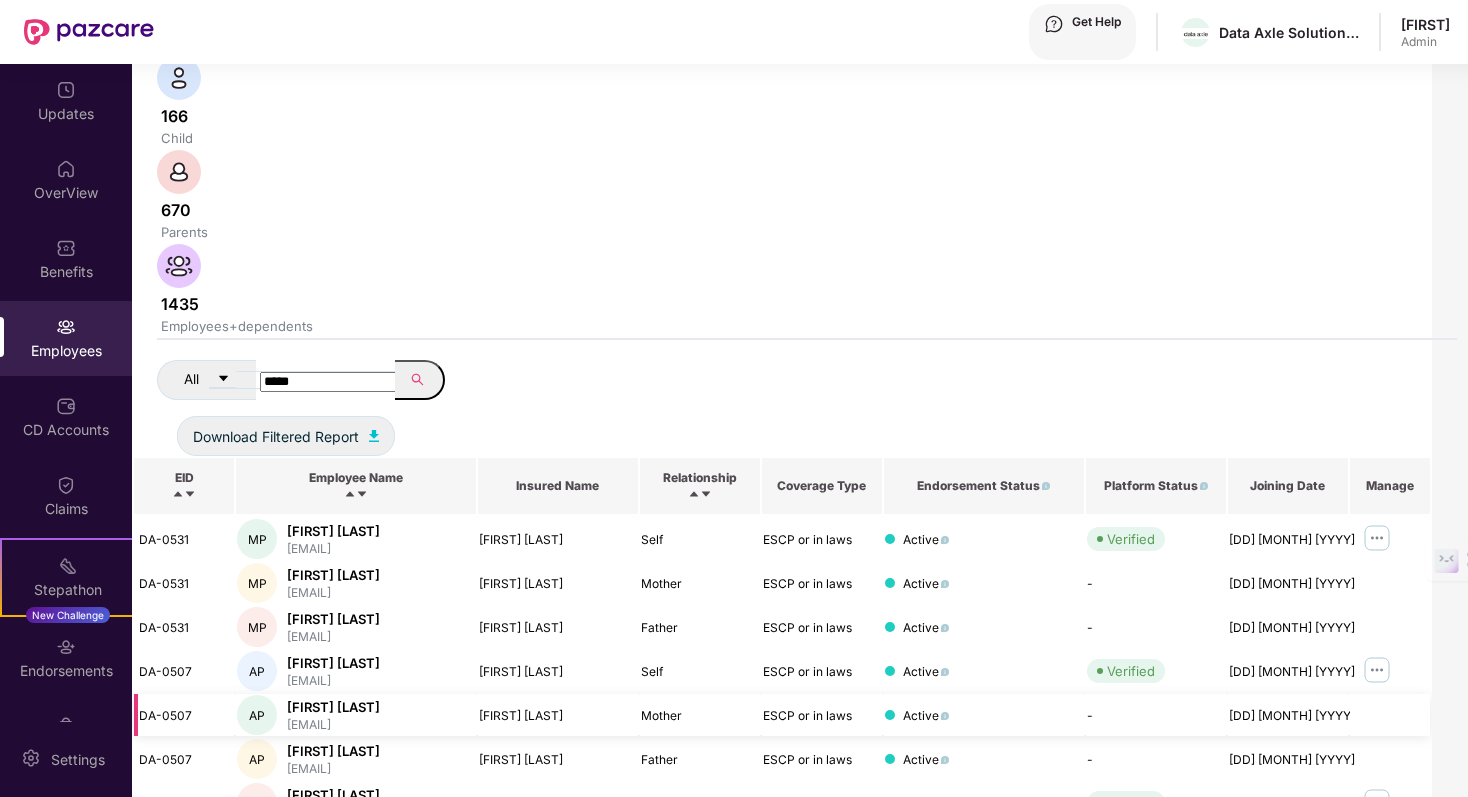 scroll, scrollTop: 432, scrollLeft: 0, axis: vertical 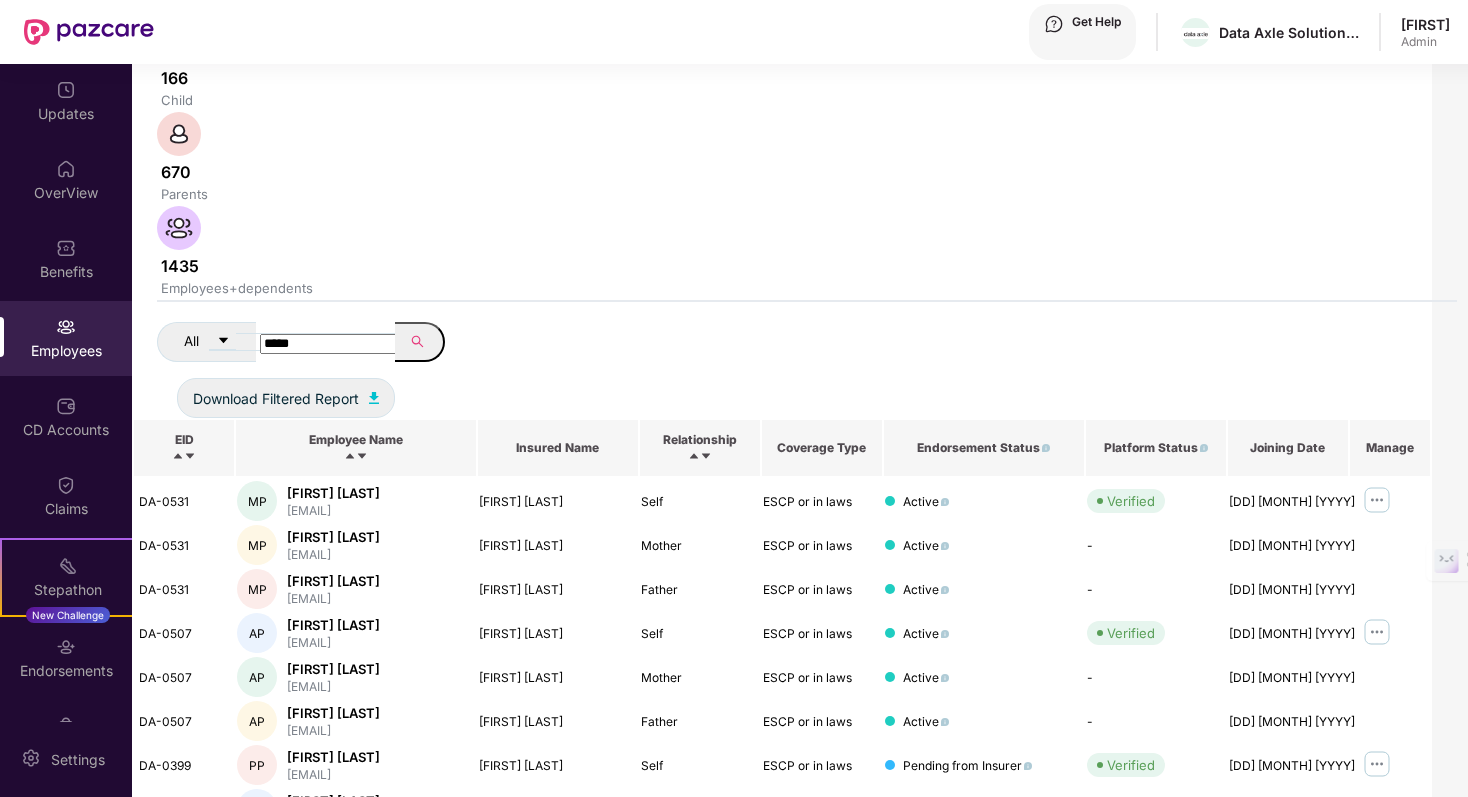 type on "*****" 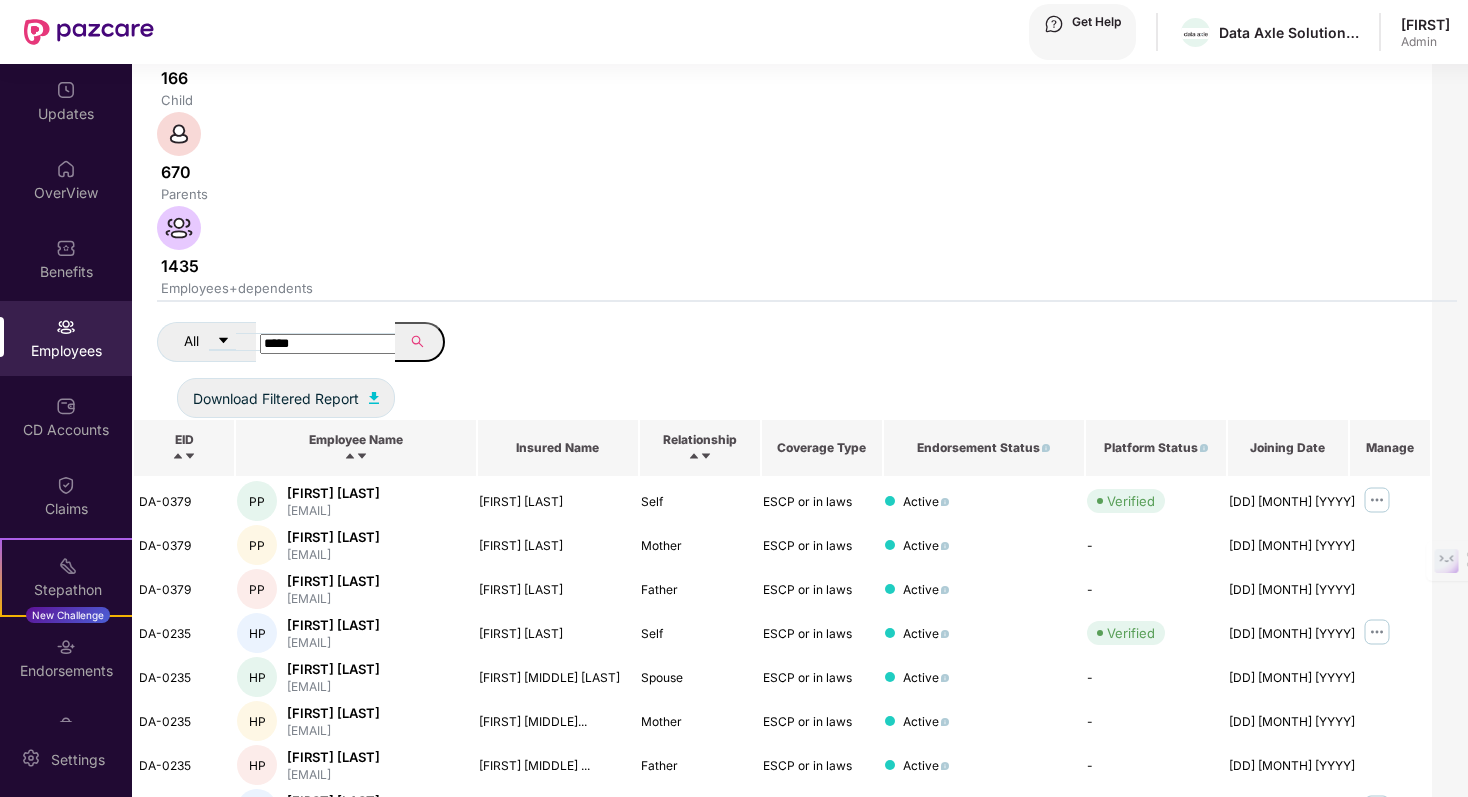 click at bounding box center (1337, 1070) 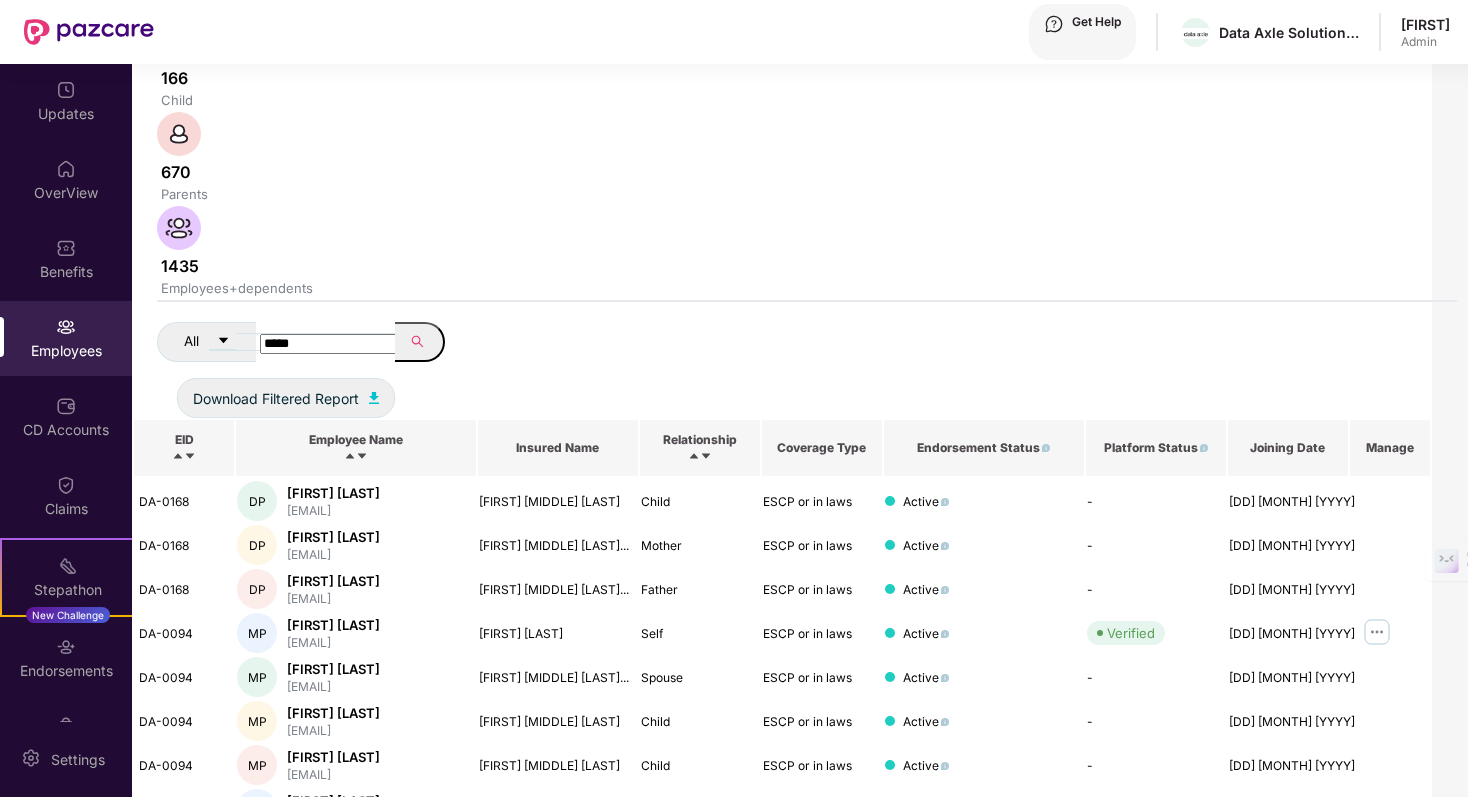 click at bounding box center (1337, 1070) 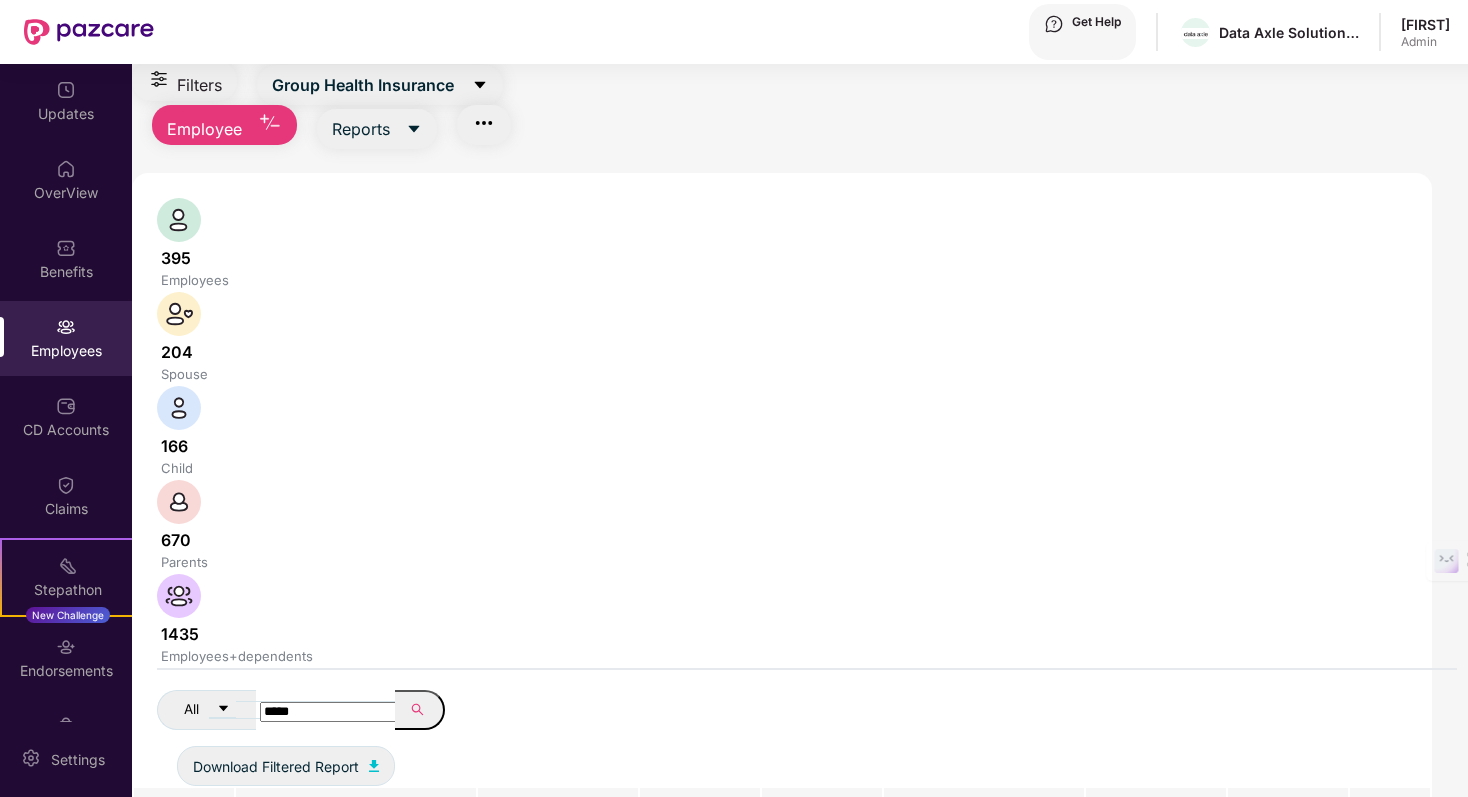 scroll, scrollTop: 0, scrollLeft: 0, axis: both 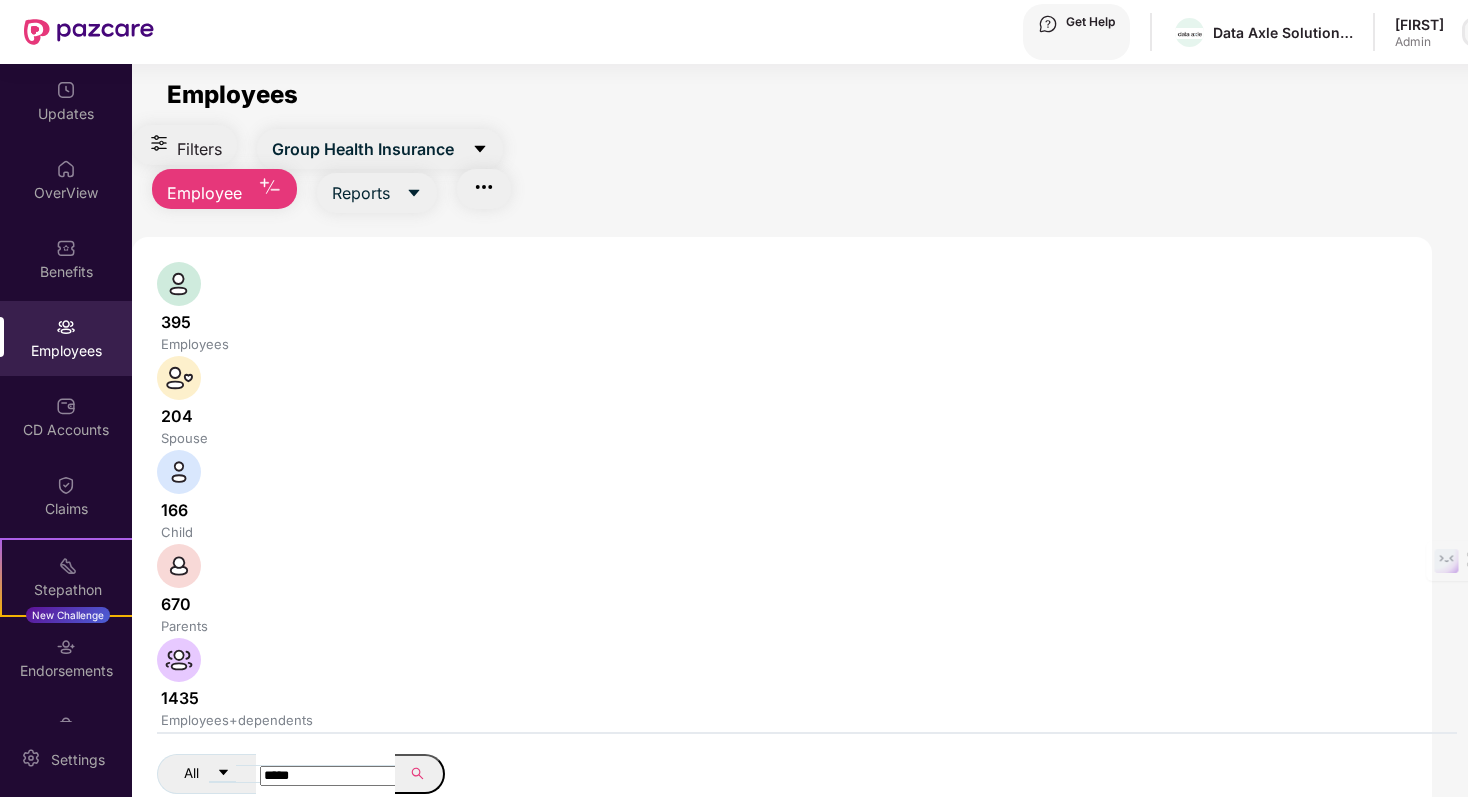 click at bounding box center [1477, 32] 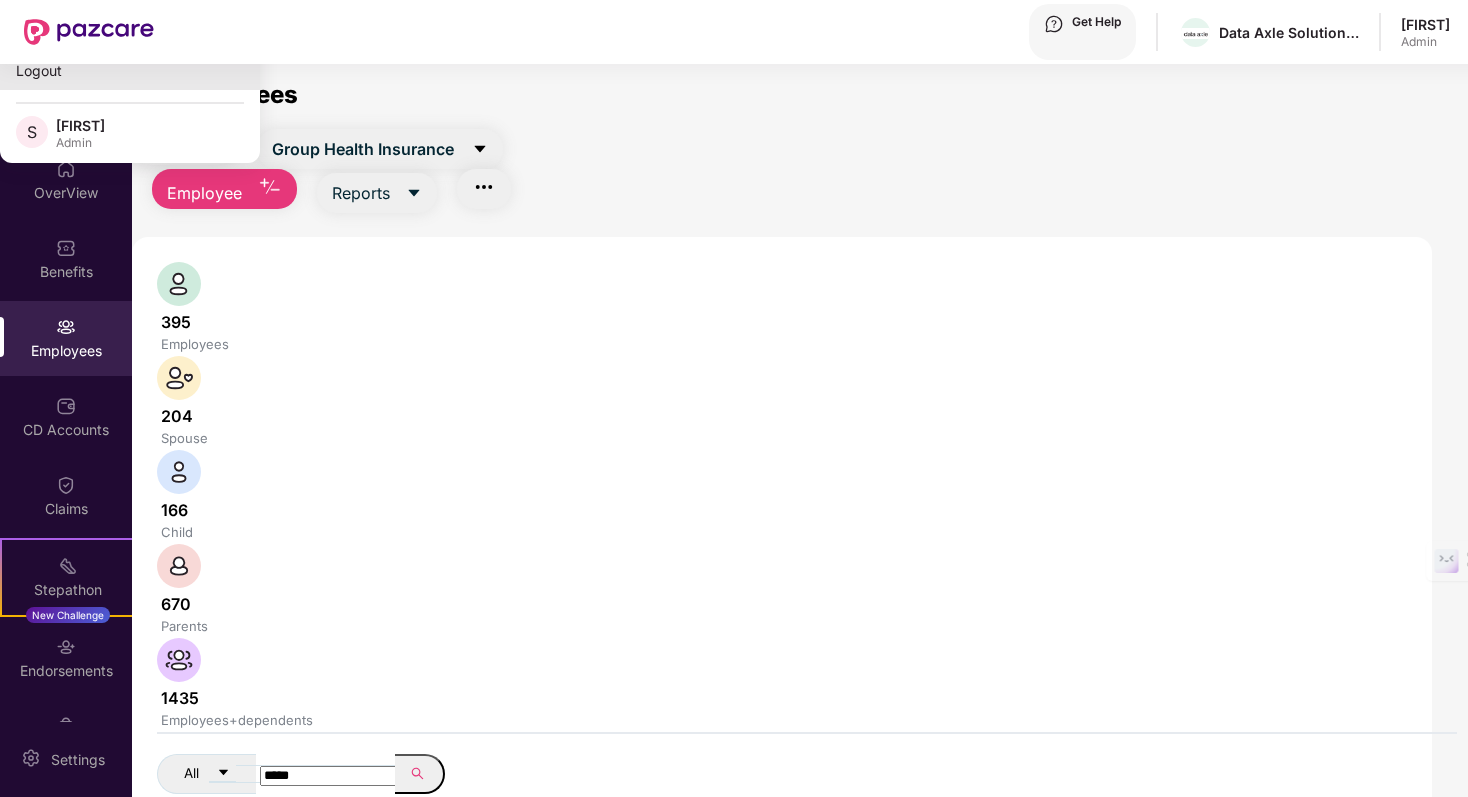click on "Logout" at bounding box center (130, 70) 